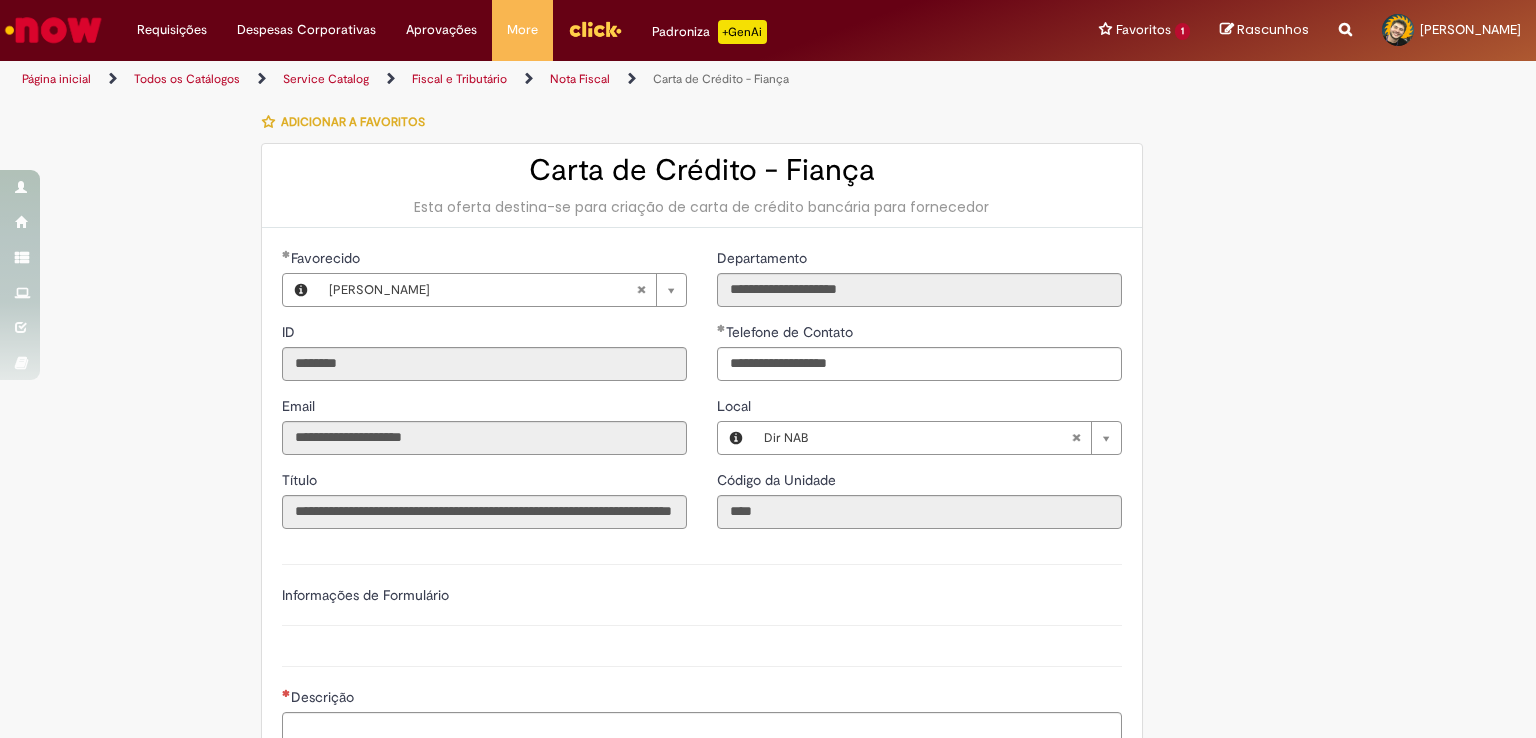 scroll, scrollTop: 0, scrollLeft: 0, axis: both 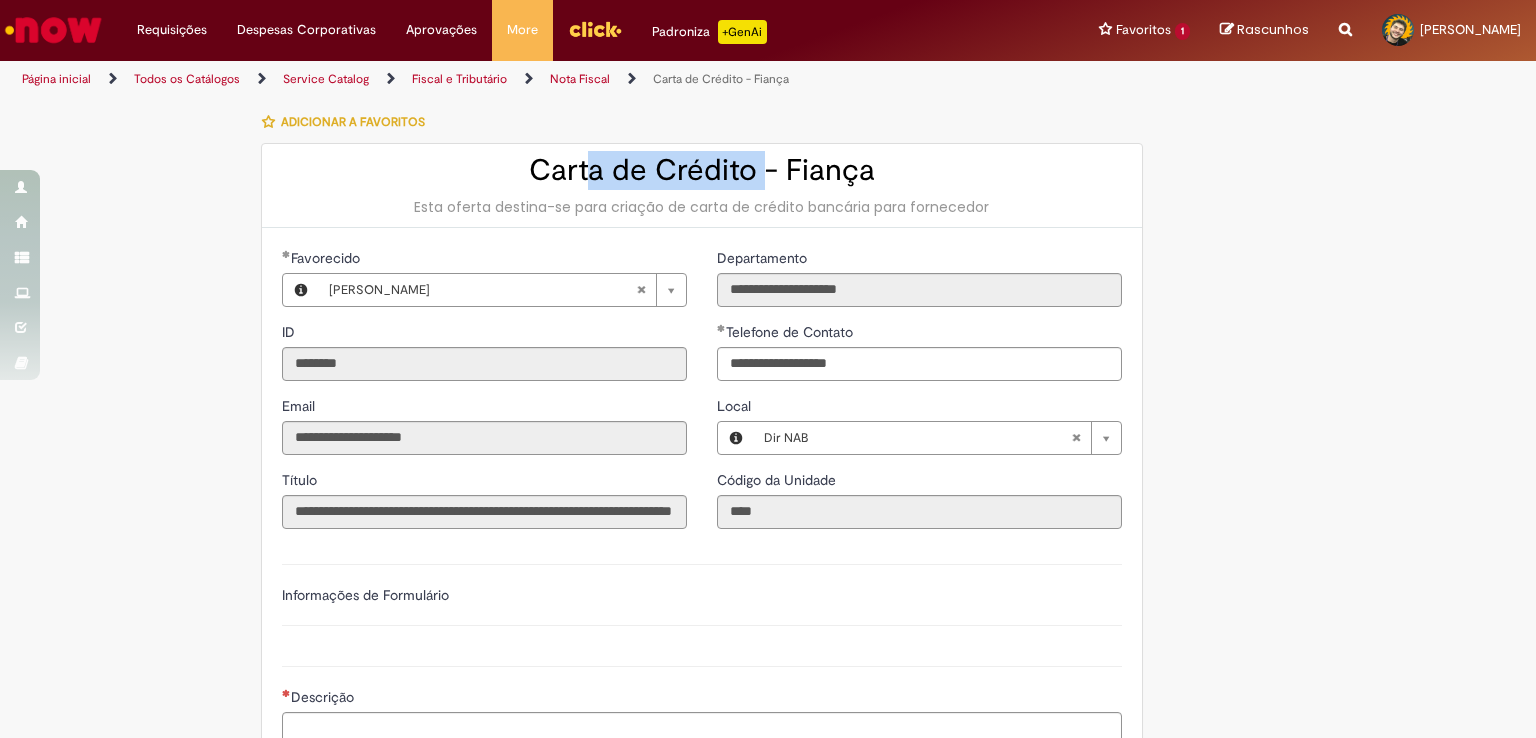 drag, startPoint x: 585, startPoint y: 178, endPoint x: 760, endPoint y: 172, distance: 175.10283 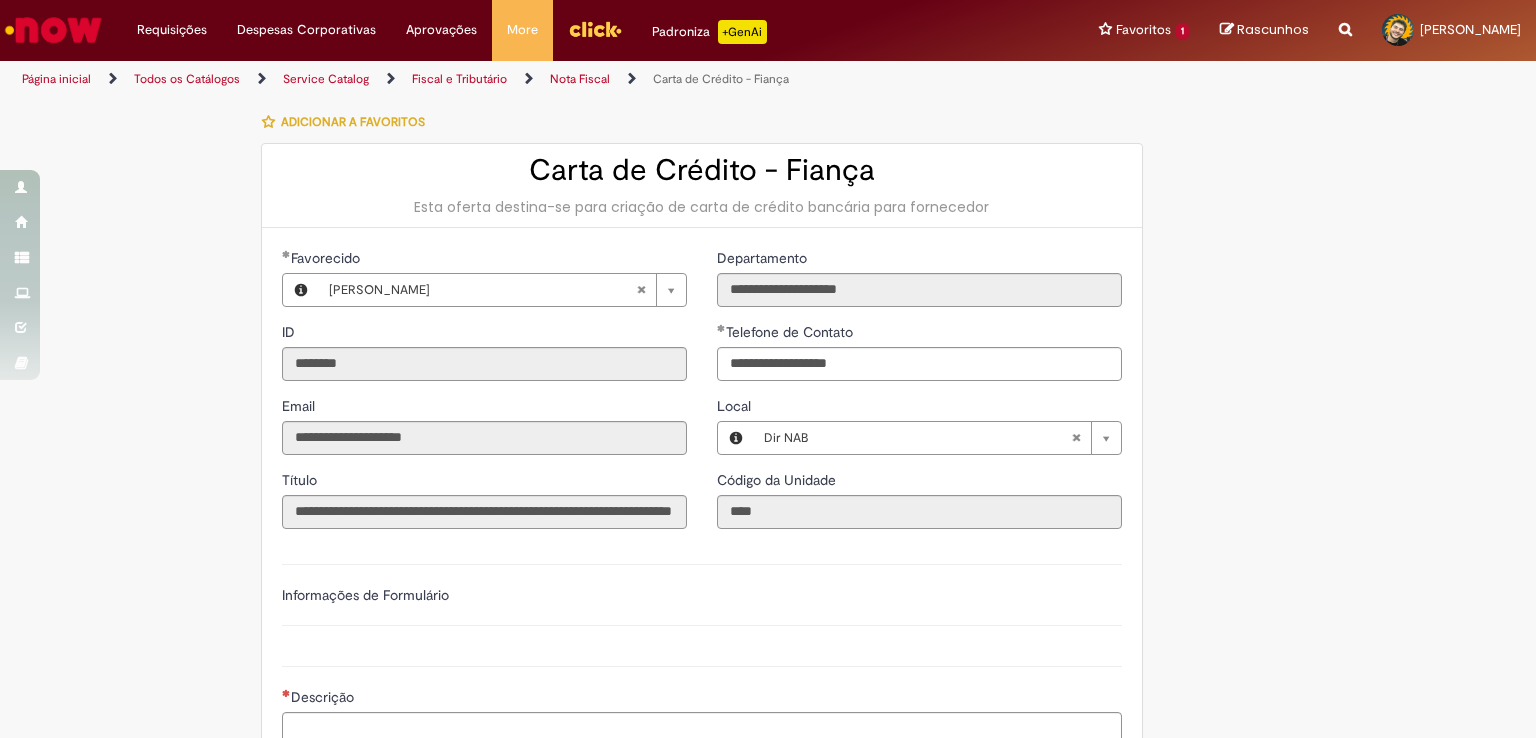 click on "Página inicial" at bounding box center [56, 79] 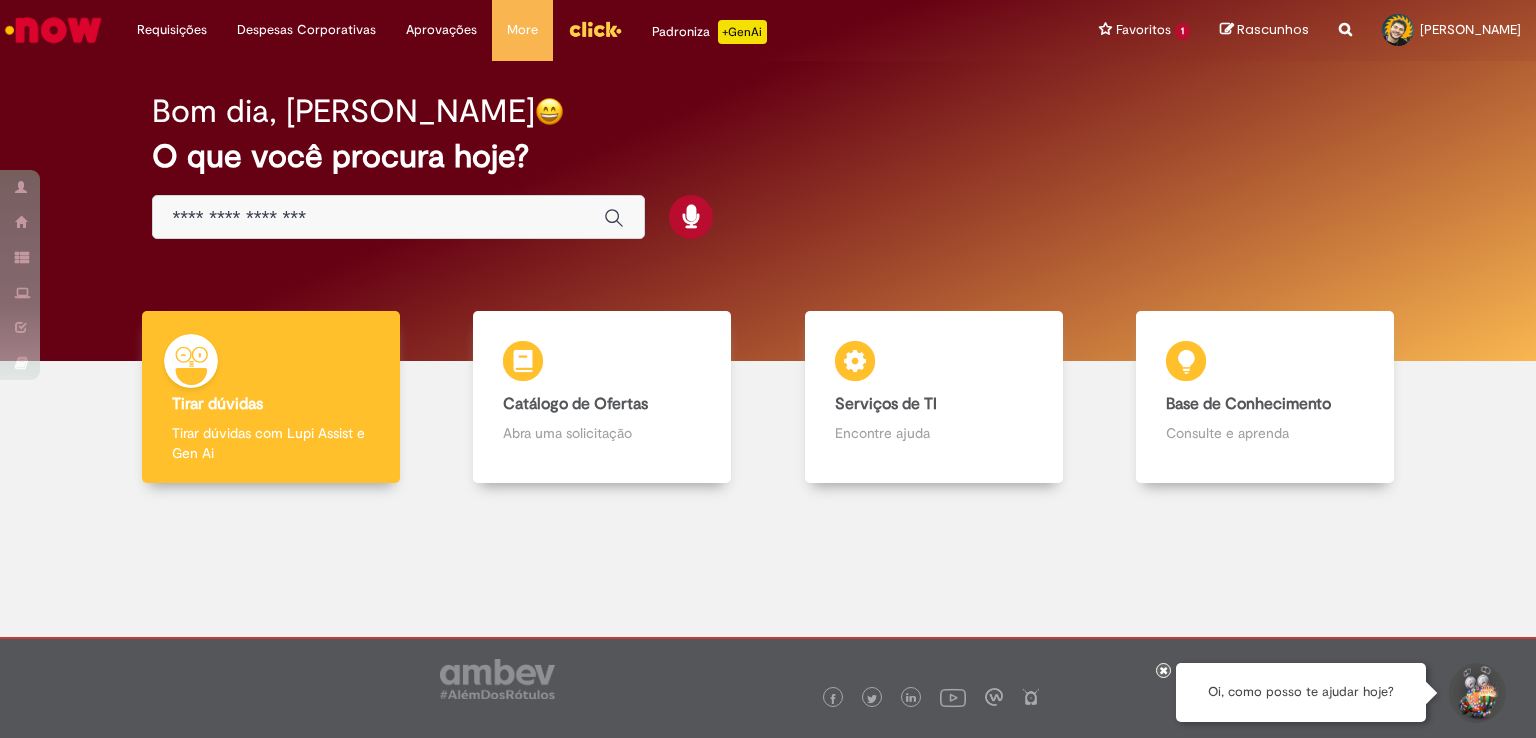 click at bounding box center (378, 218) 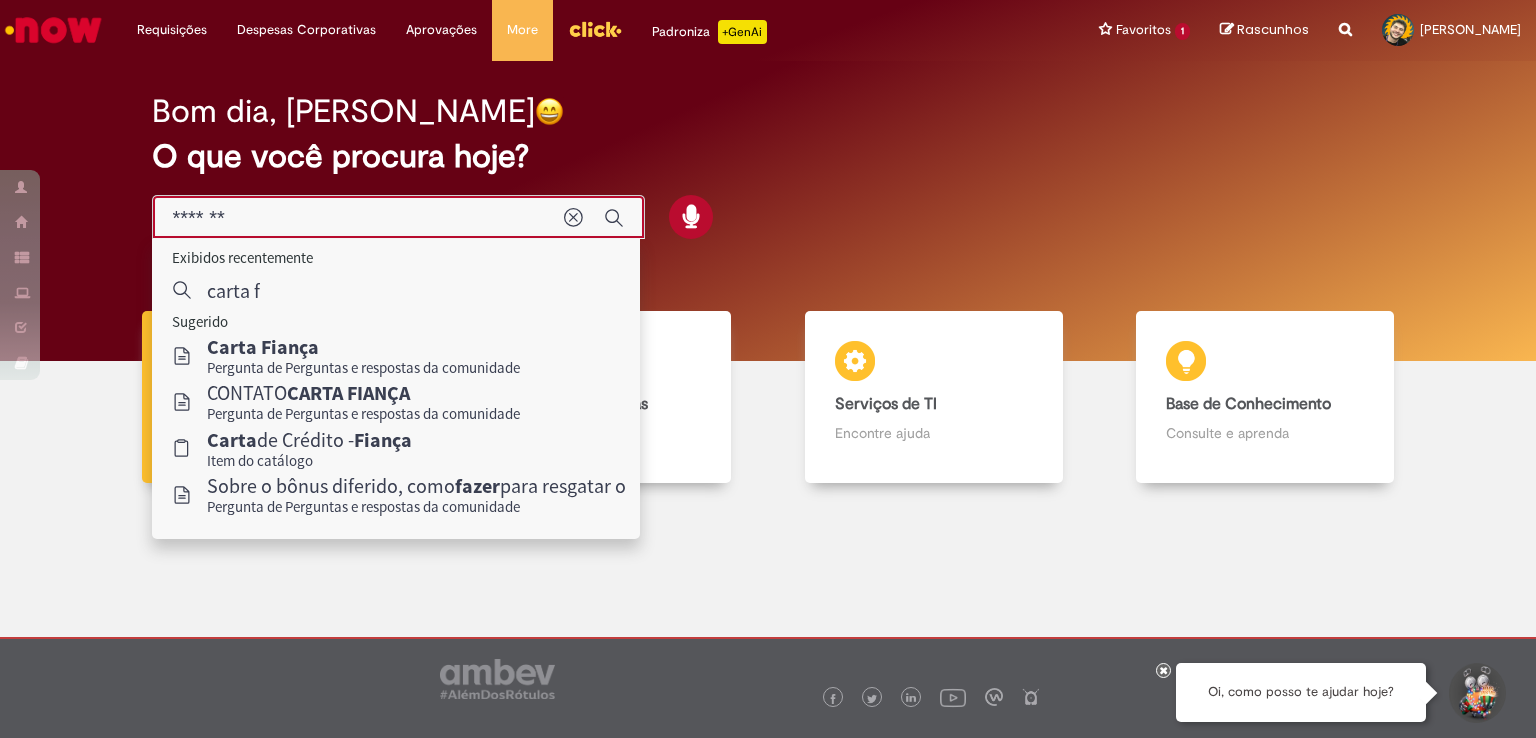 type on "*****" 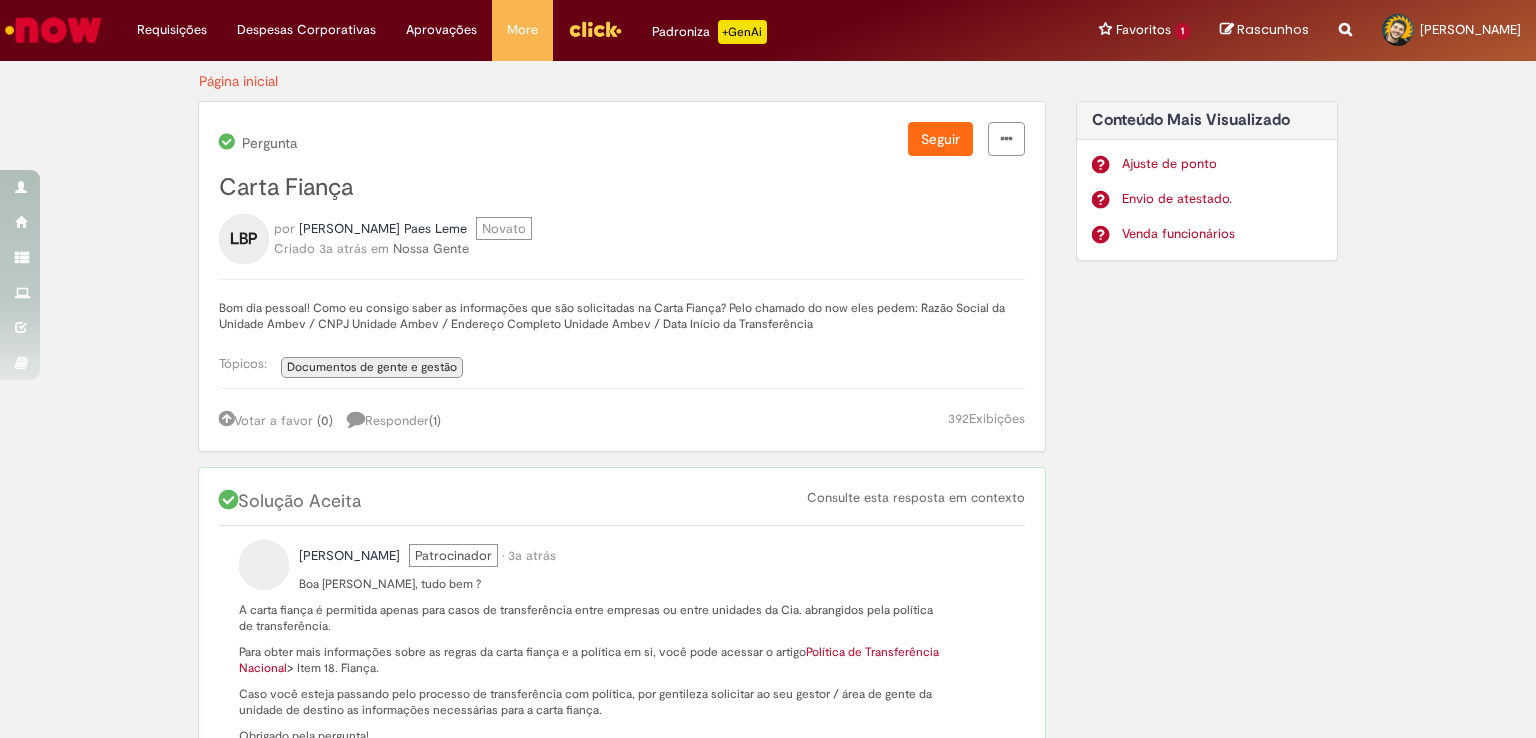 click on "Bom dia pessoal! Como eu consigo saber as informações que são solicitadas na Carta Fiança? Pelo chamado do now eles pedem: Razão Social da Unidade Ambev / CNPJ Unidade Ambev / Endereço Completo Unidade Ambev / Data Início da Transferência" at bounding box center [622, 316] 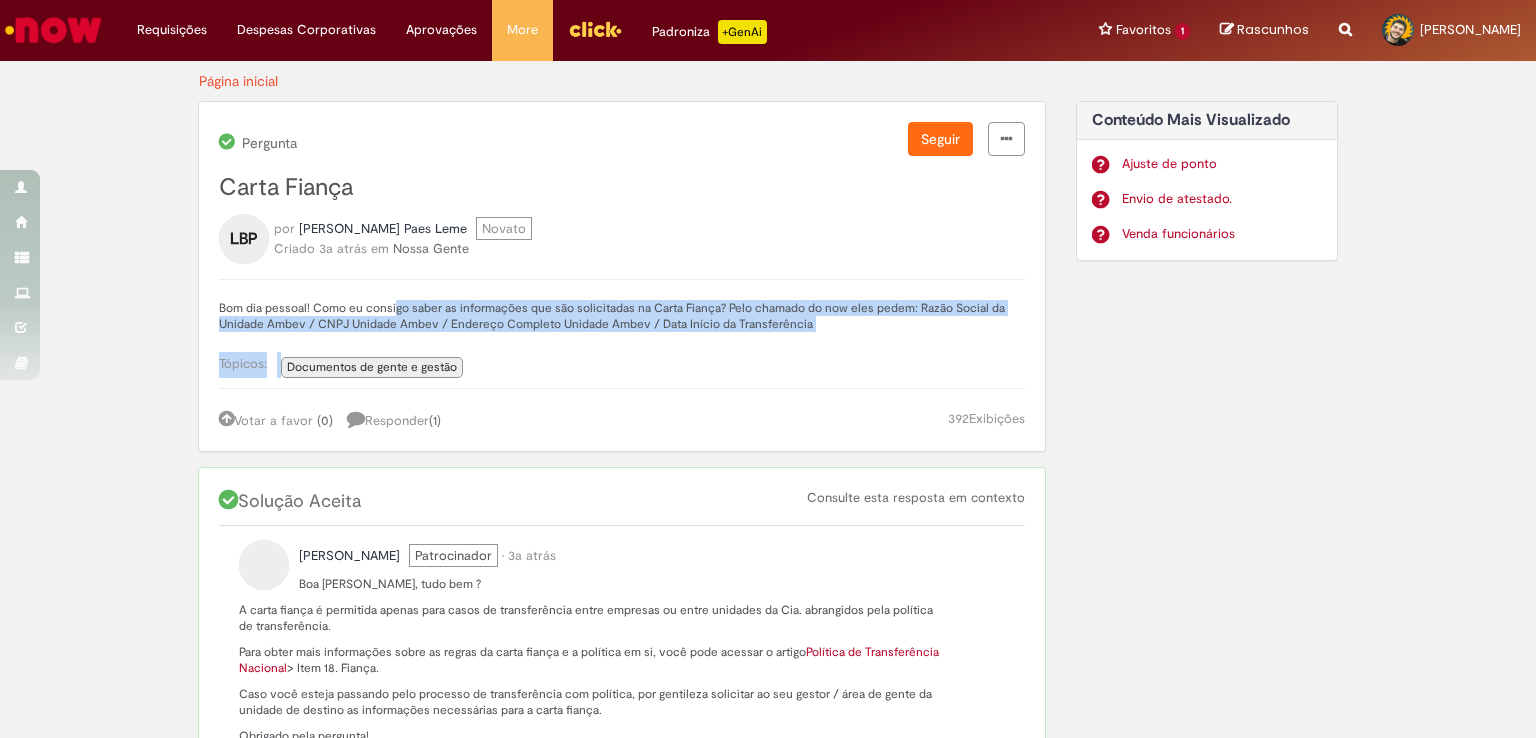 drag, startPoint x: 388, startPoint y: 314, endPoint x: 563, endPoint y: 332, distance: 175.92328 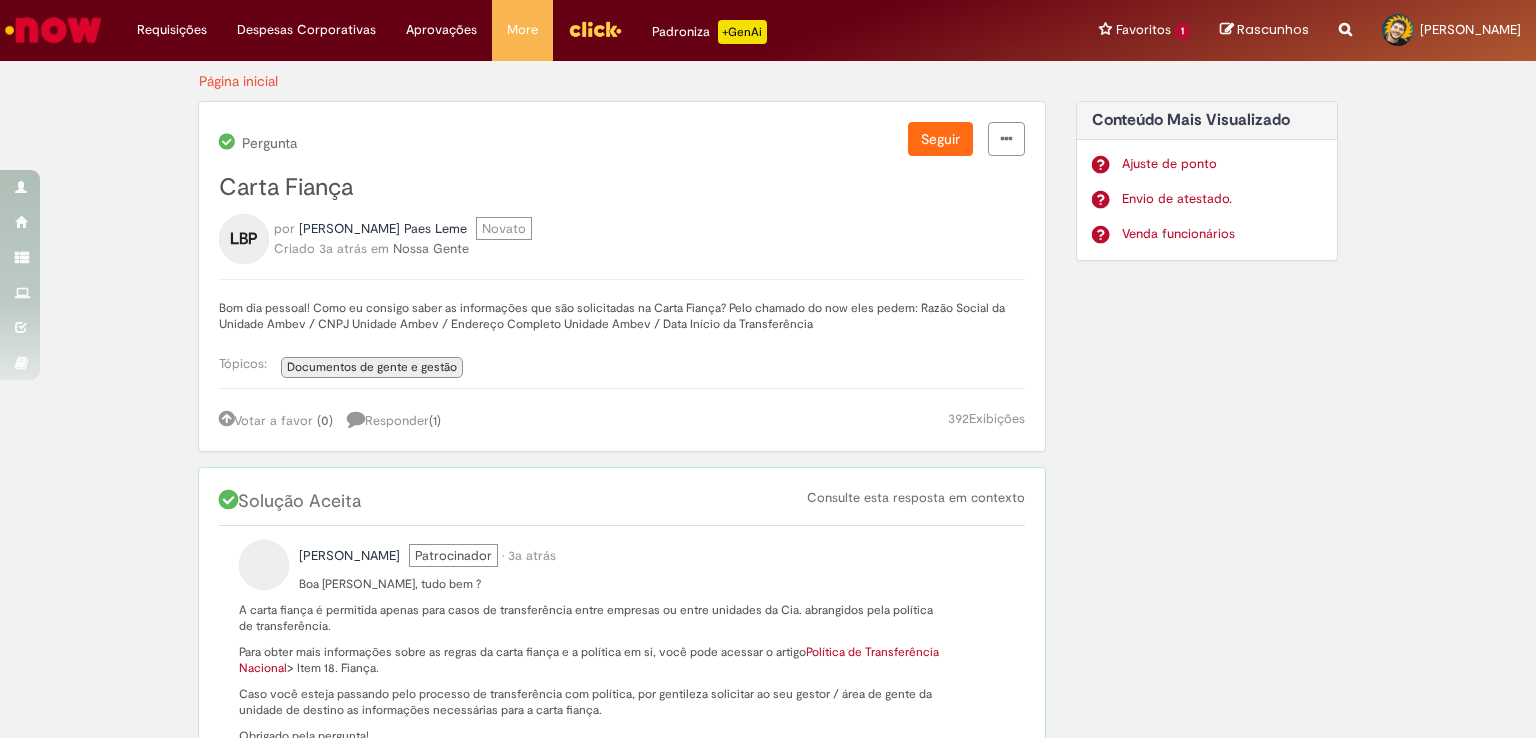drag, startPoint x: 522, startPoint y: 324, endPoint x: 442, endPoint y: 294, distance: 85.44004 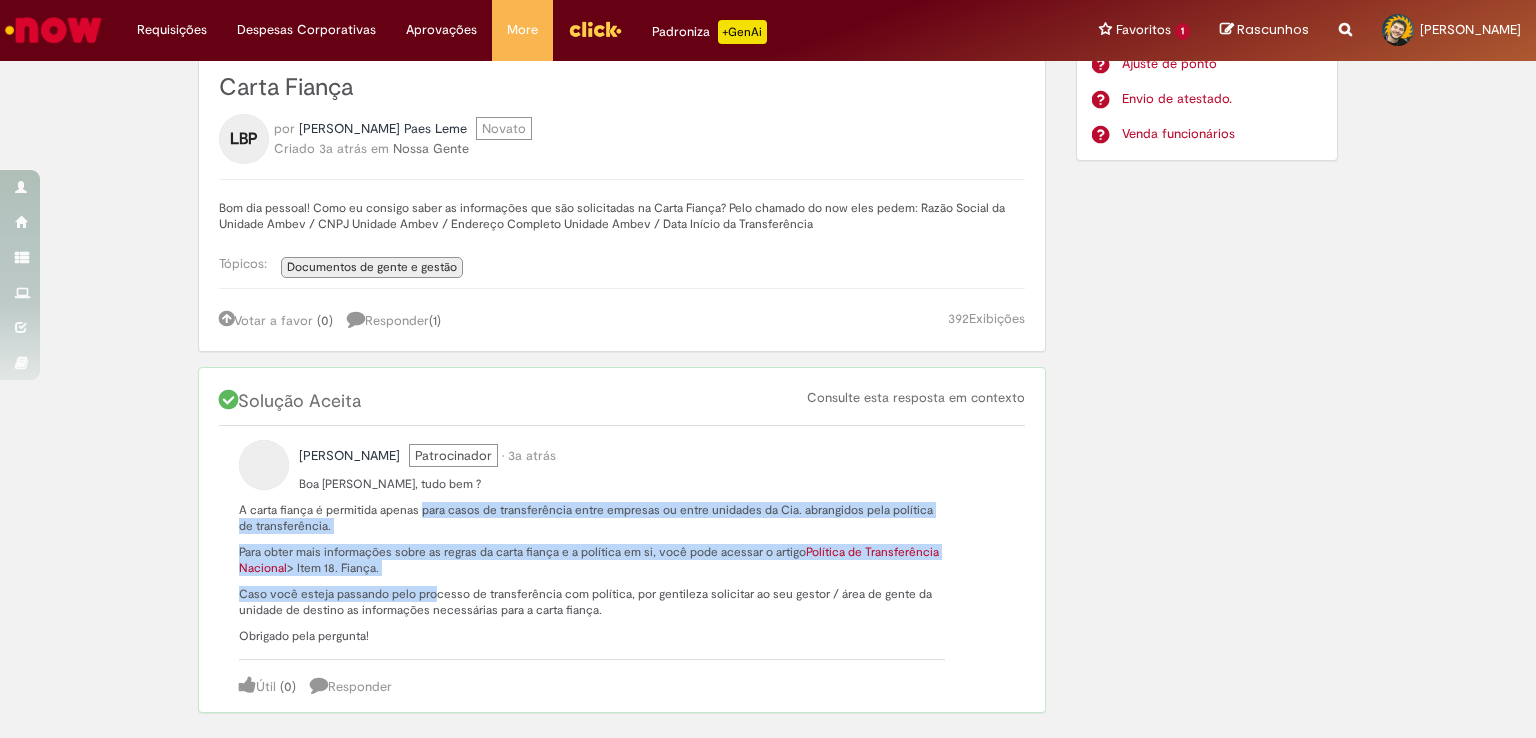 drag, startPoint x: 416, startPoint y: 513, endPoint x: 424, endPoint y: 590, distance: 77.41447 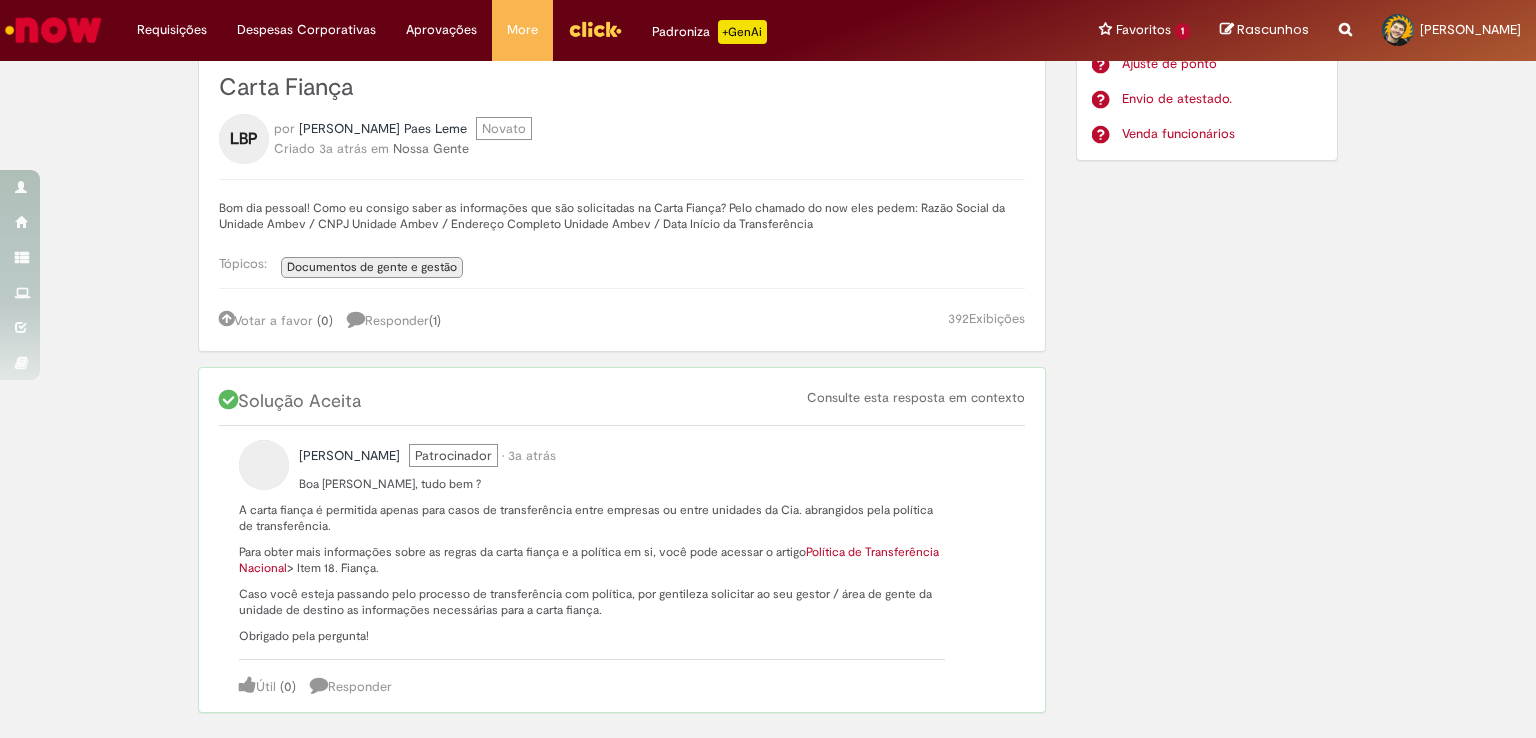 click on "Política de Transferência Nacional" at bounding box center [589, 560] 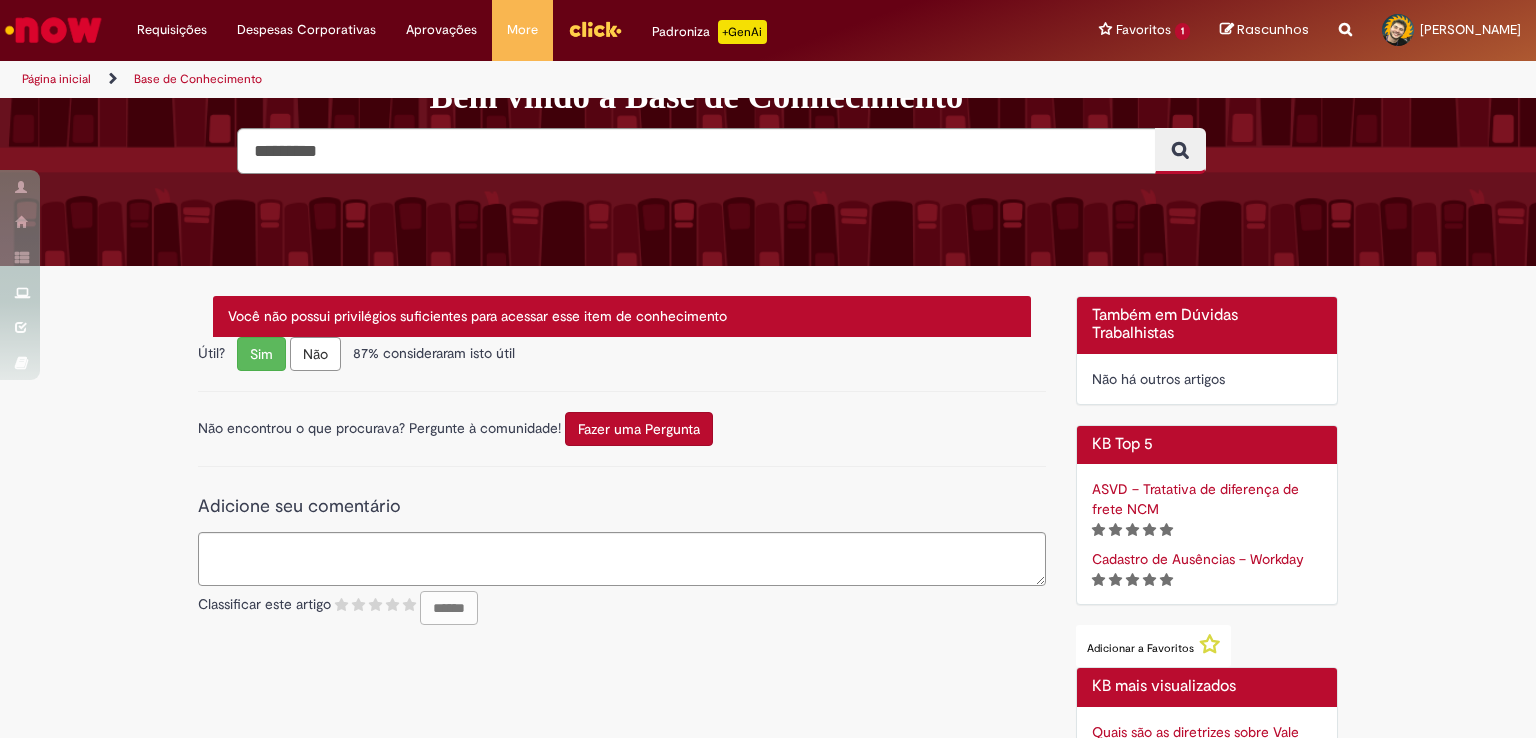 scroll, scrollTop: 0, scrollLeft: 0, axis: both 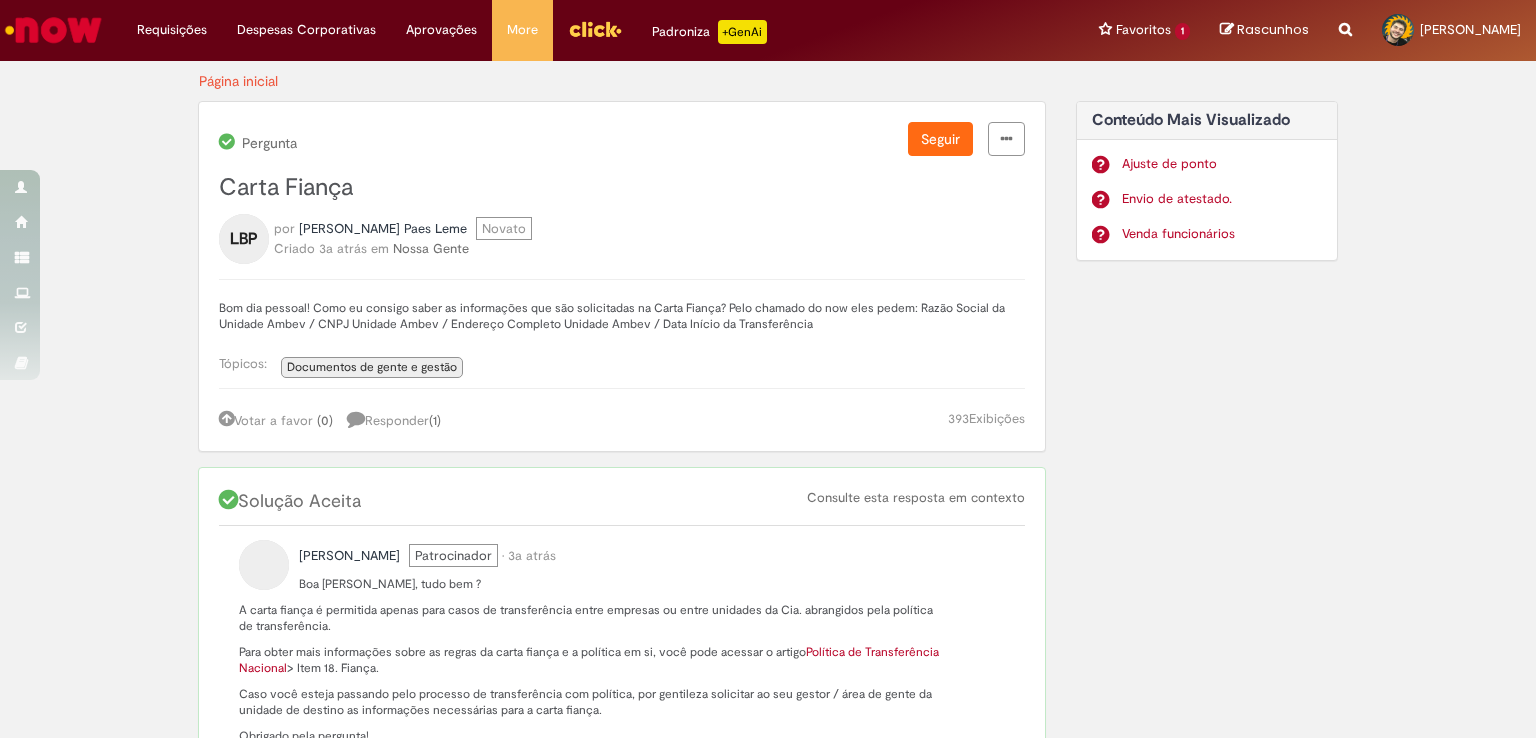 click on "Pergunta
Seguir
Carta Fiança
LBP
por    Lucas Budel Paes Leme
LBP Lucas Budel Paes Leme 290 pontos - Novato
Novato
Criado
3a atrás 3 anos atrás       em     Nossa Gente
Bom dia pessoal! Como eu consigo saber as informações que são solicitadas na Carta Fiança? Pelo chamado do now eles pedem: Razão Social da Unidade Ambev / CNPJ Unidade Ambev / Endereço Completo Unidade Ambev / Data Início da Transferência
Tópicos:      Documentos de gente e gestão
Votar a favor        ( 0 )
Responder  ( 1 )
393 Exibições" at bounding box center [622, 277] 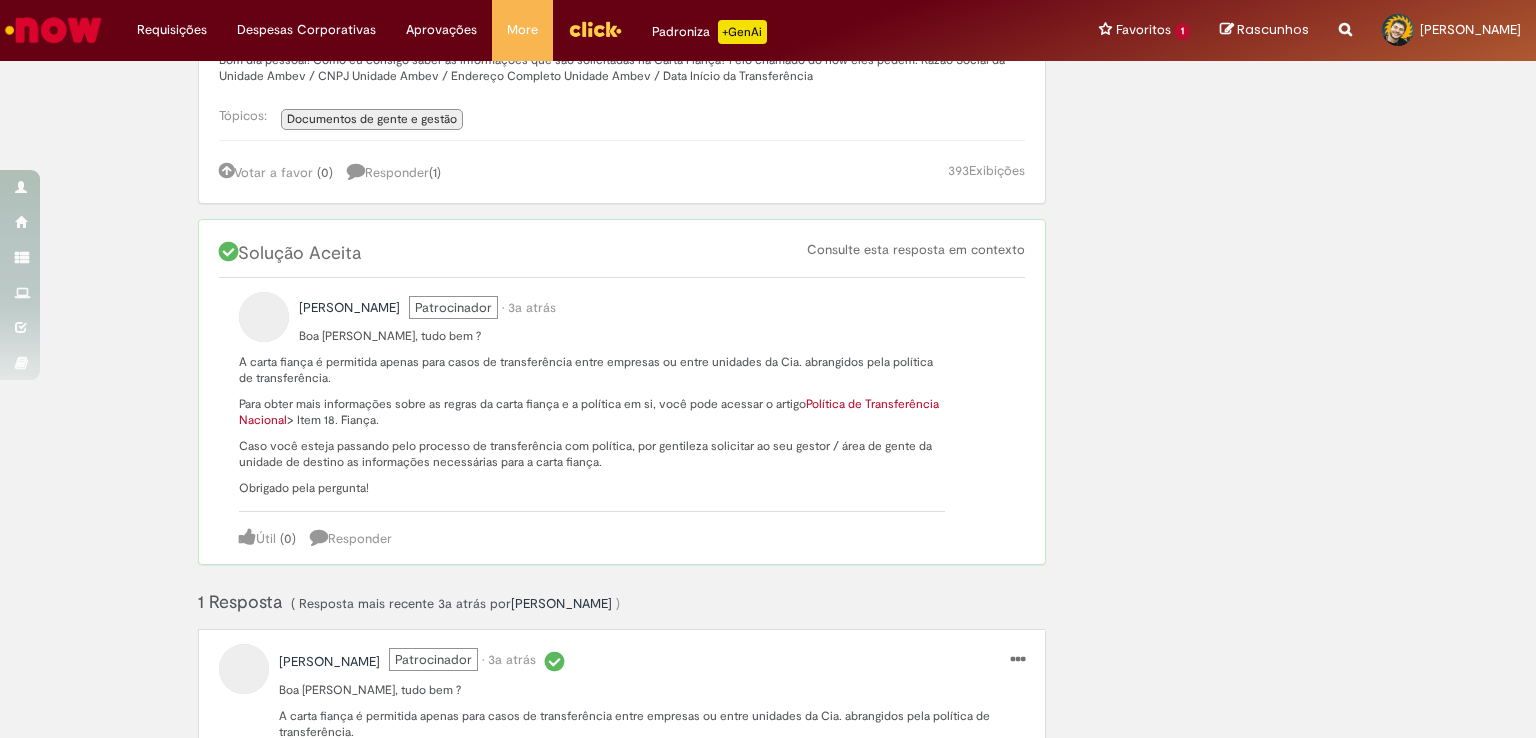 scroll, scrollTop: 0, scrollLeft: 0, axis: both 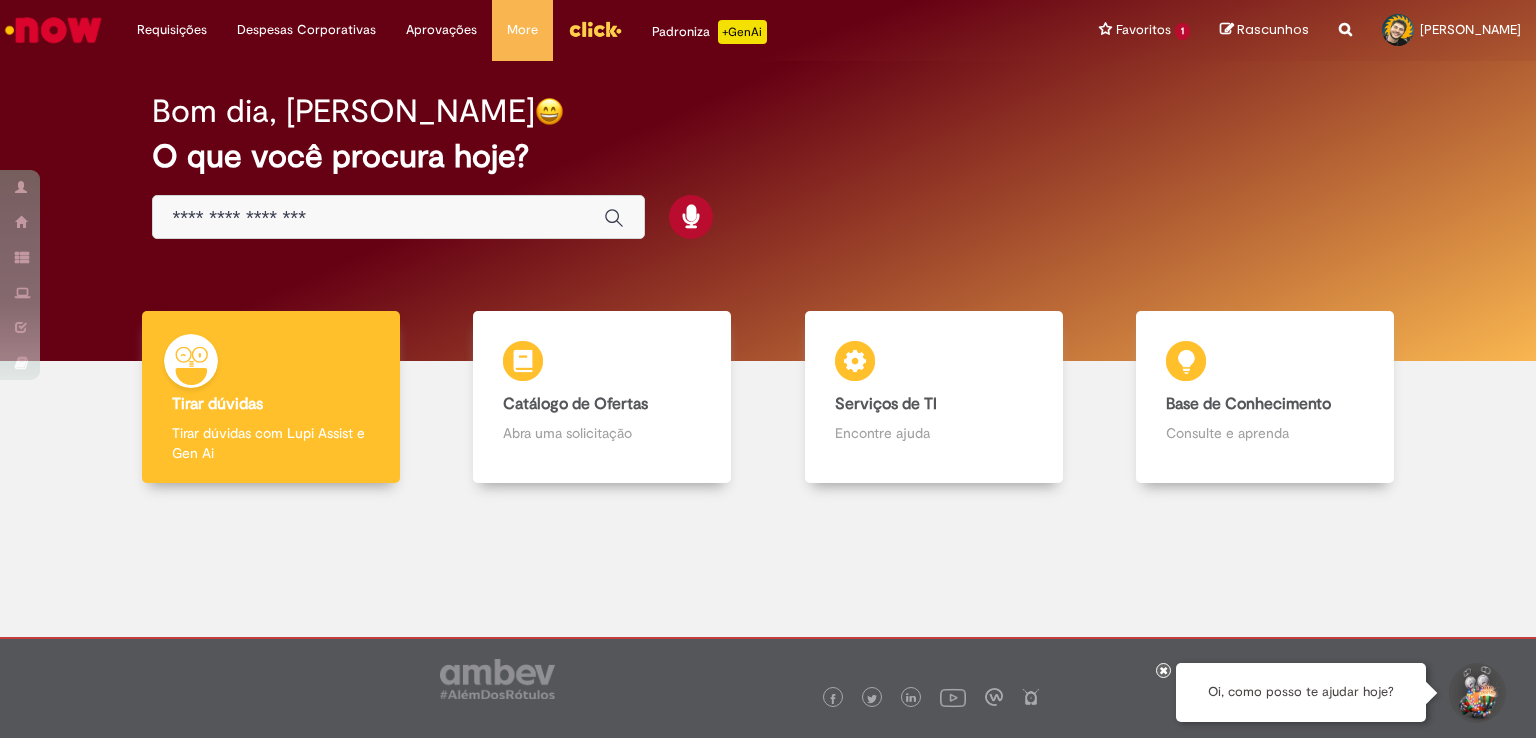 click at bounding box center (378, 218) 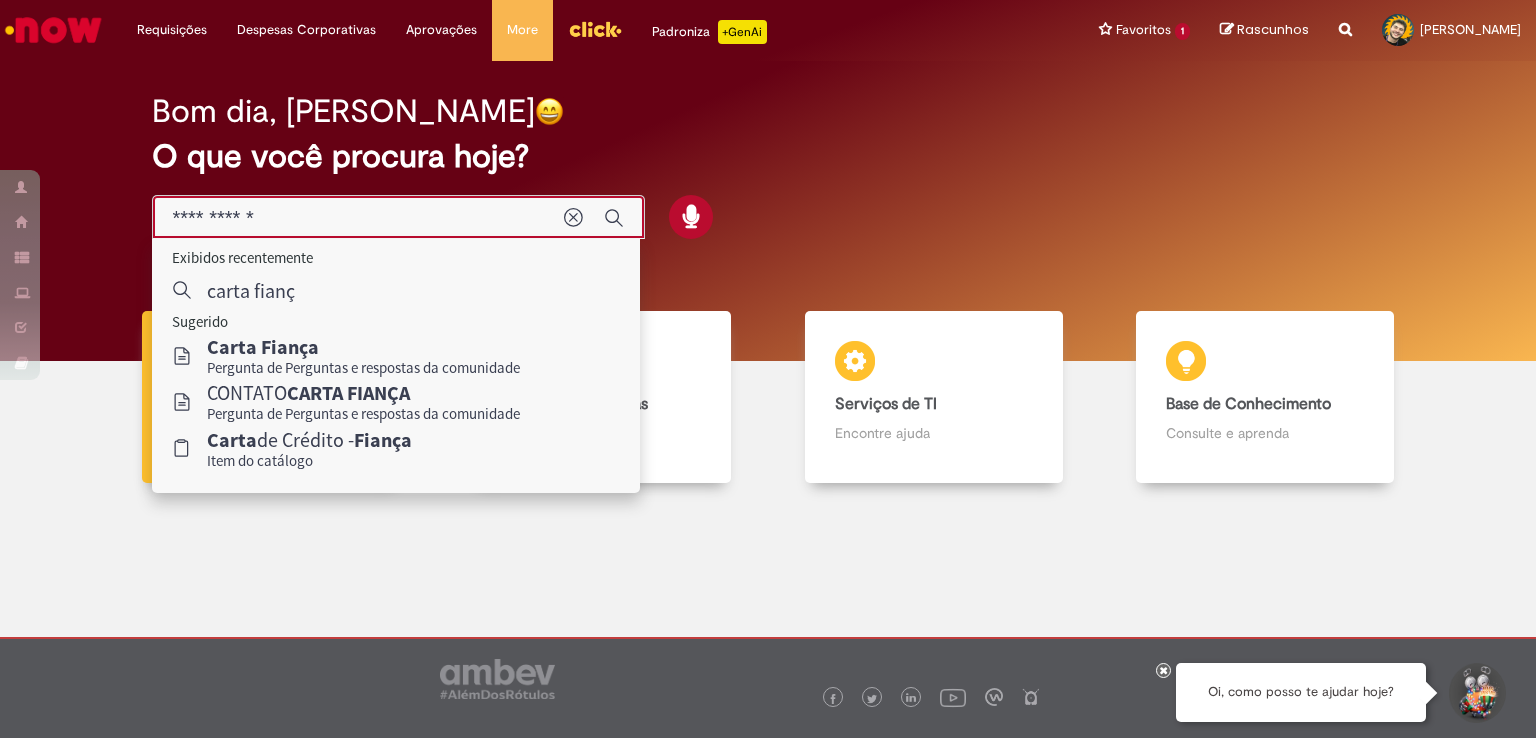 type on "**********" 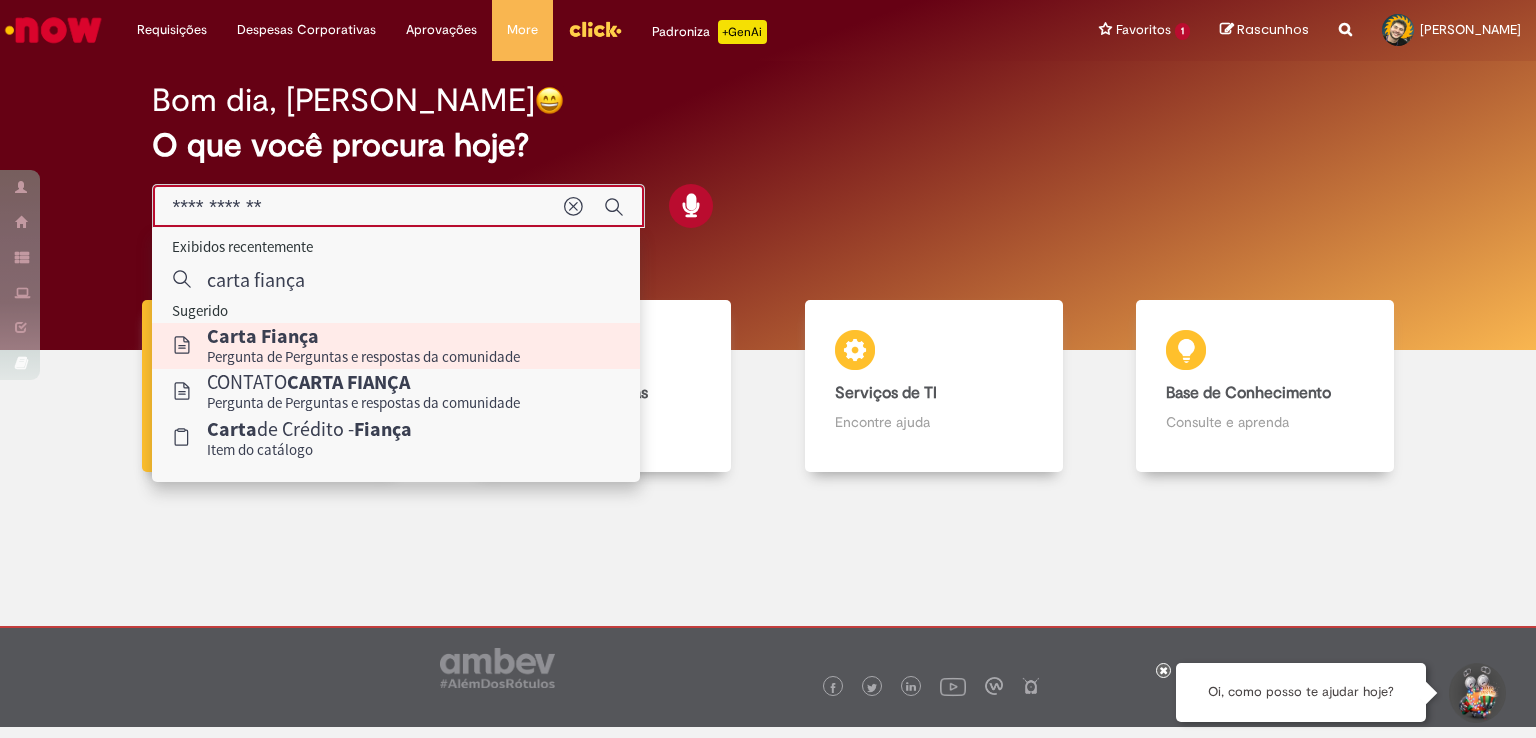scroll, scrollTop: 0, scrollLeft: 0, axis: both 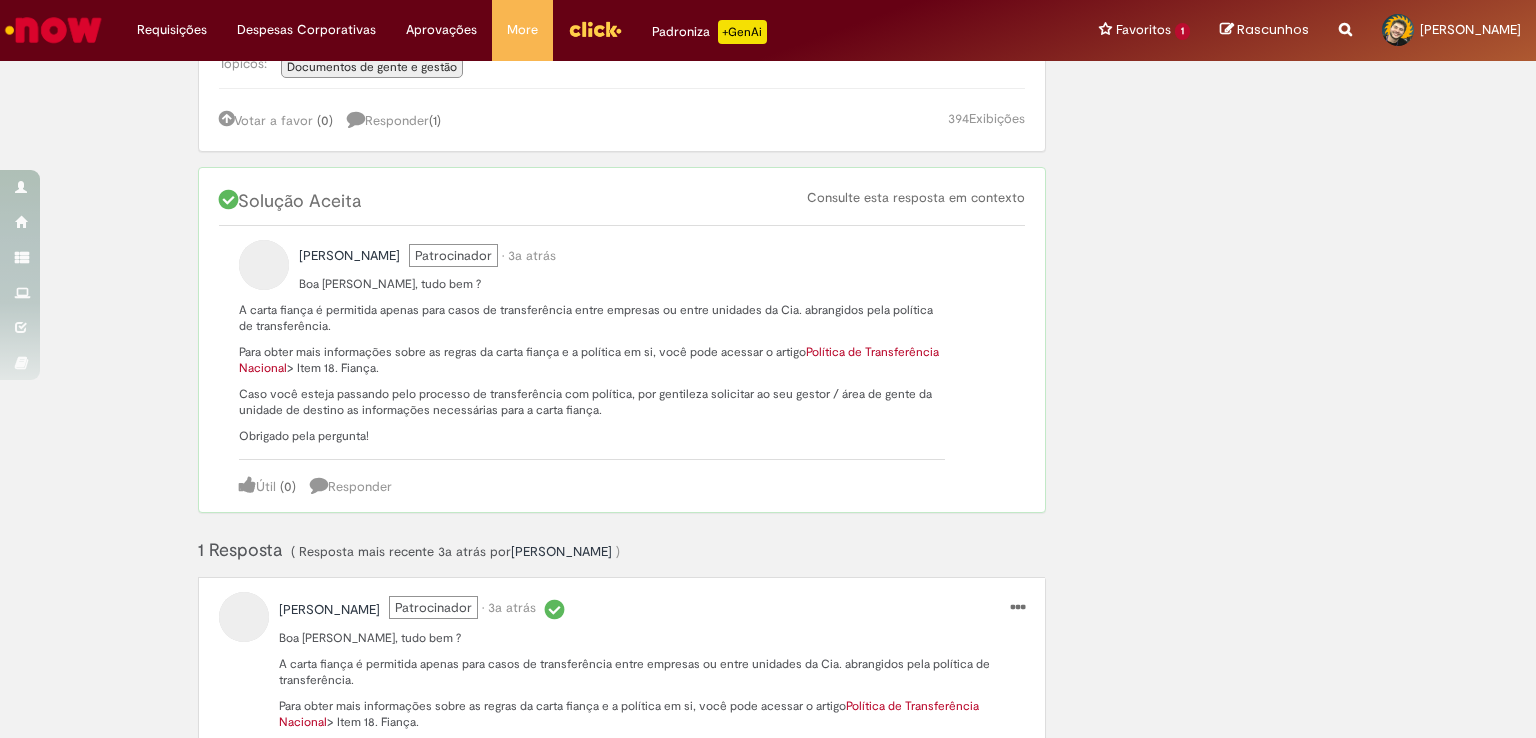 click on "Política de Transferência Nacional" at bounding box center (589, 360) 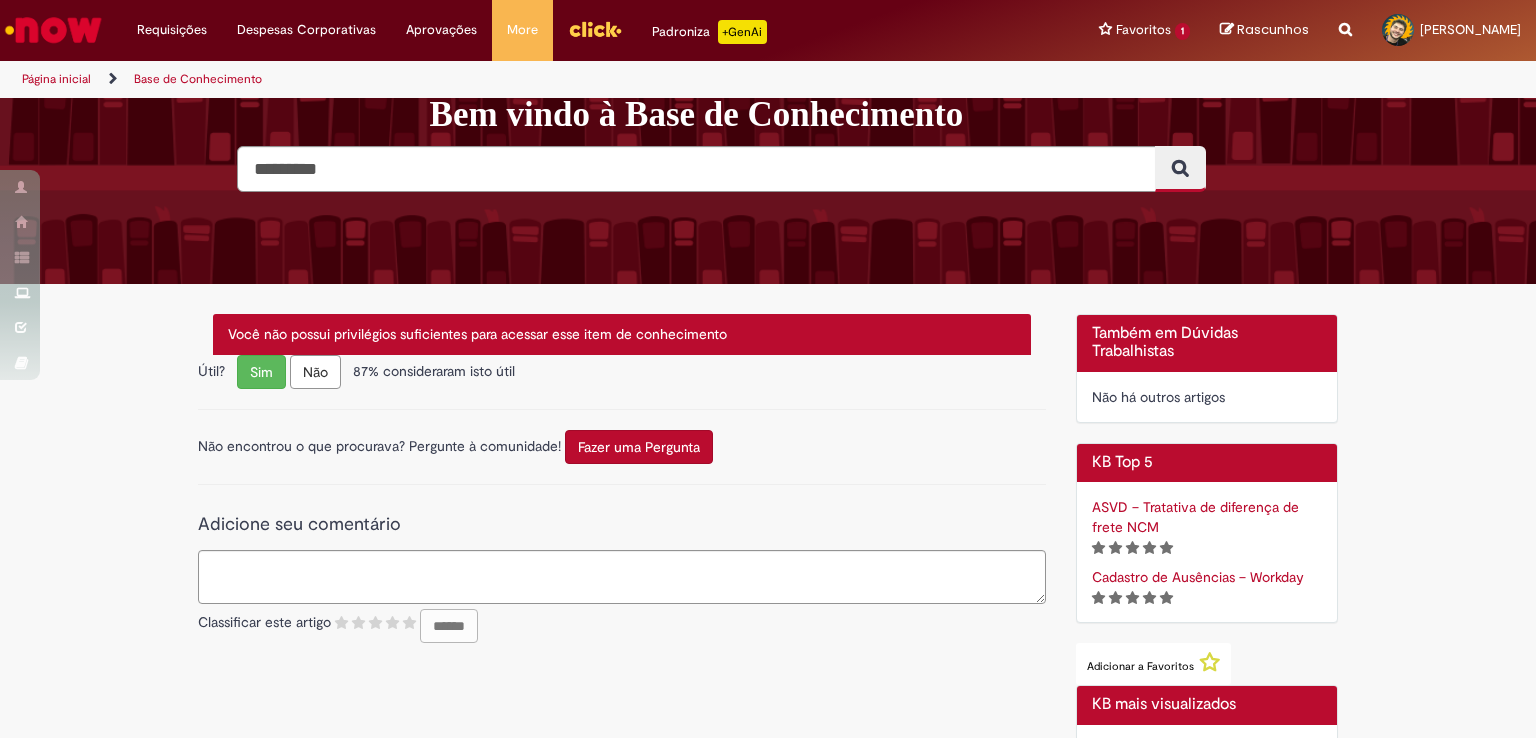 scroll, scrollTop: 496, scrollLeft: 0, axis: vertical 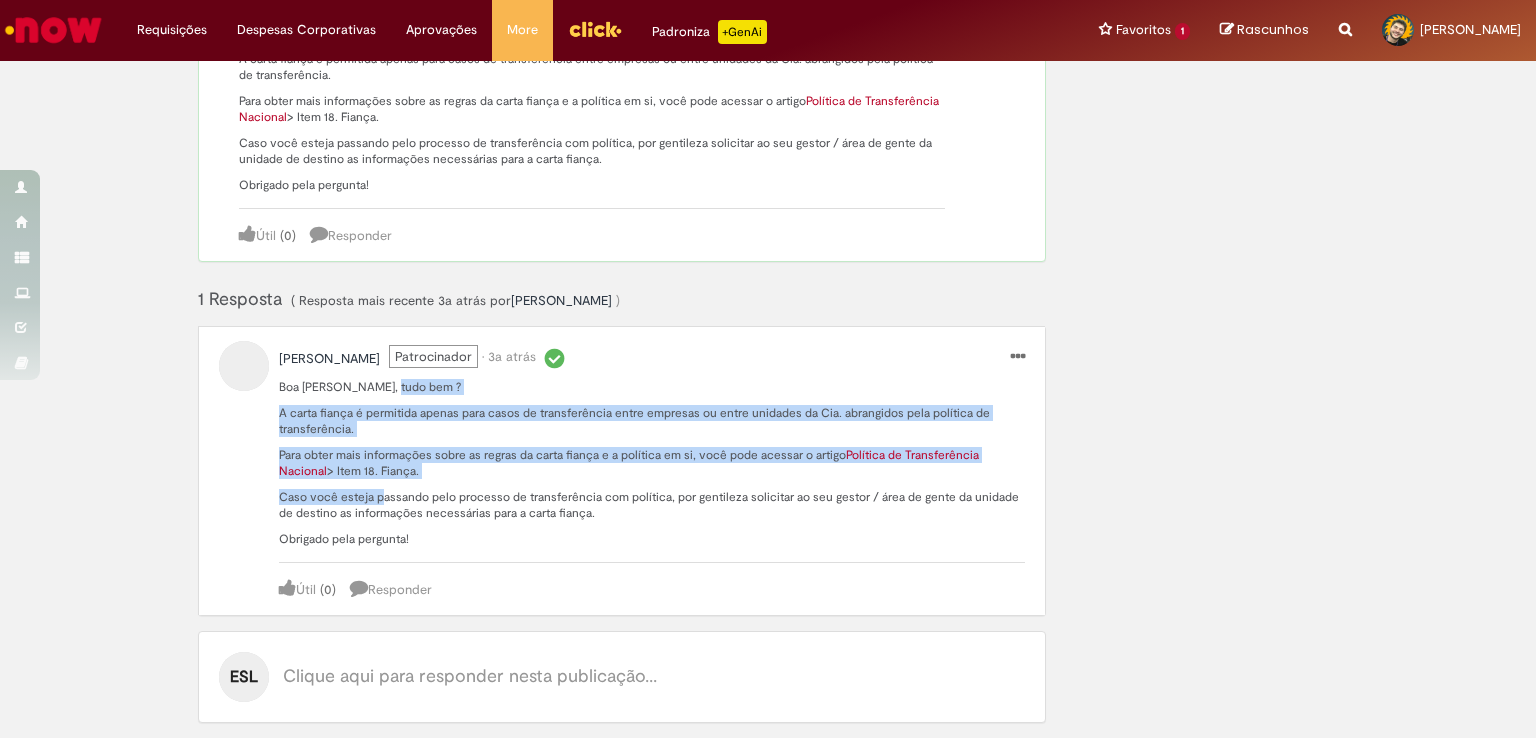 drag, startPoint x: 376, startPoint y: 377, endPoint x: 372, endPoint y: 494, distance: 117.06836 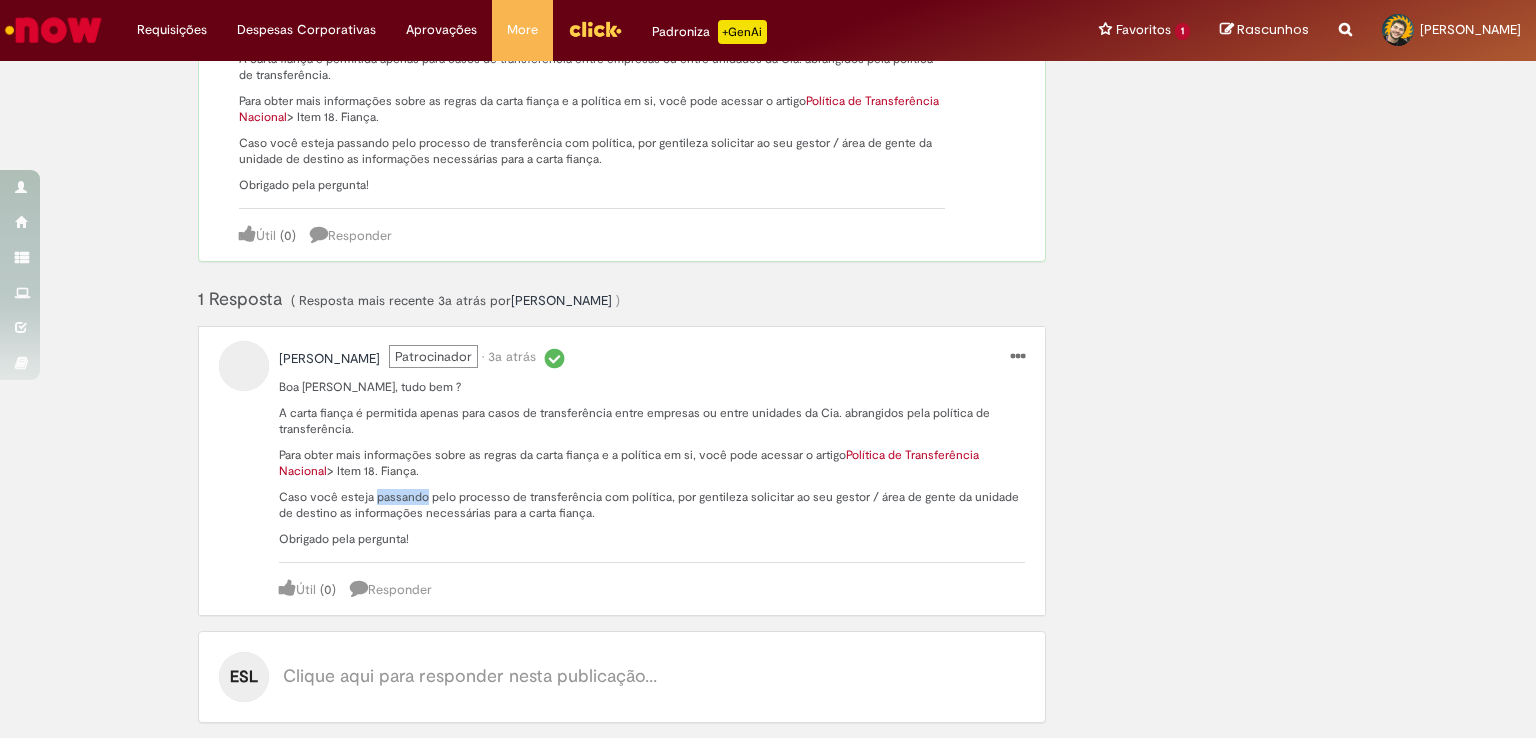 drag, startPoint x: 368, startPoint y: 495, endPoint x: 415, endPoint y: 493, distance: 47.042534 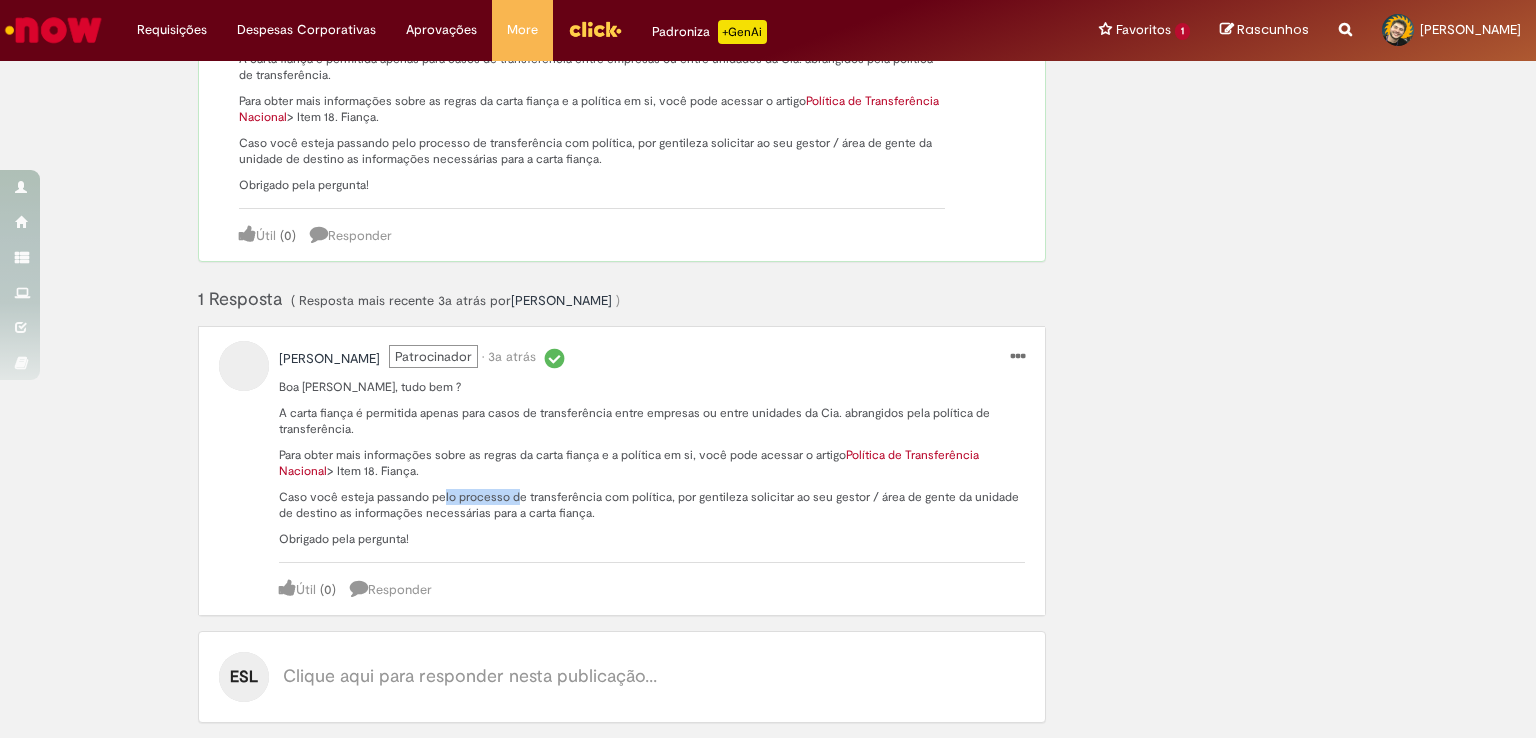 drag, startPoint x: 432, startPoint y: 493, endPoint x: 509, endPoint y: 492, distance: 77.00649 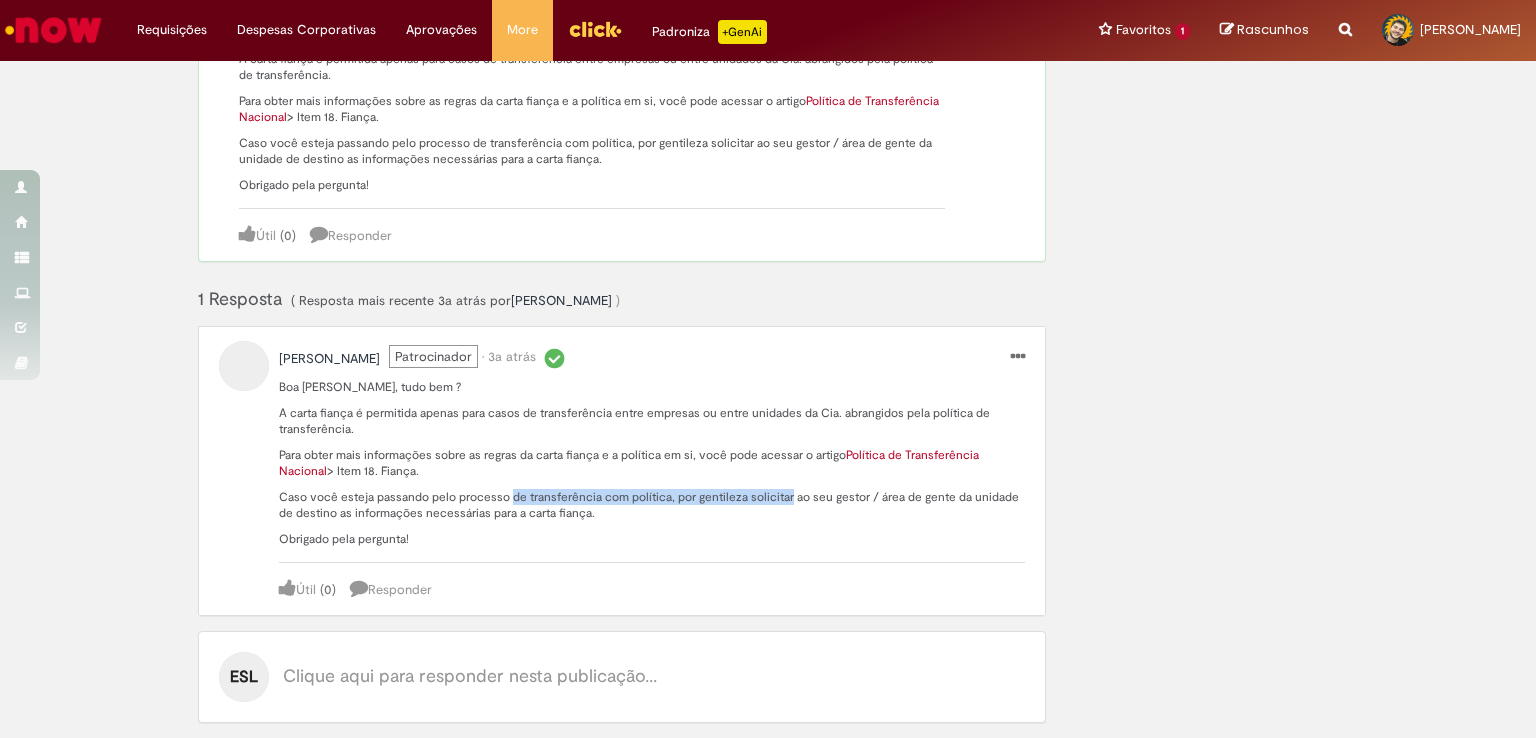 drag, startPoint x: 509, startPoint y: 492, endPoint x: 744, endPoint y: 498, distance: 235.07658 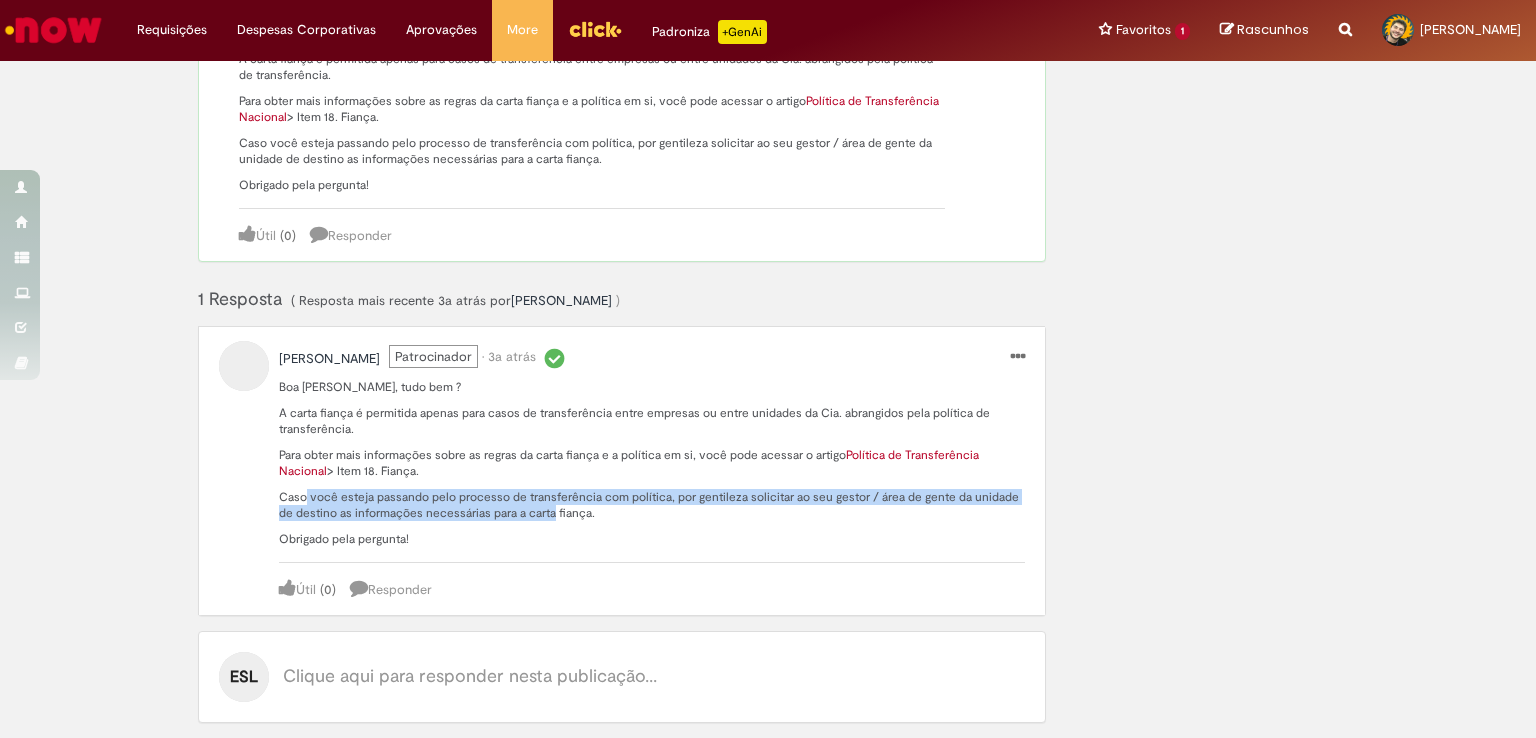drag, startPoint x: 299, startPoint y: 500, endPoint x: 545, endPoint y: 508, distance: 246.13005 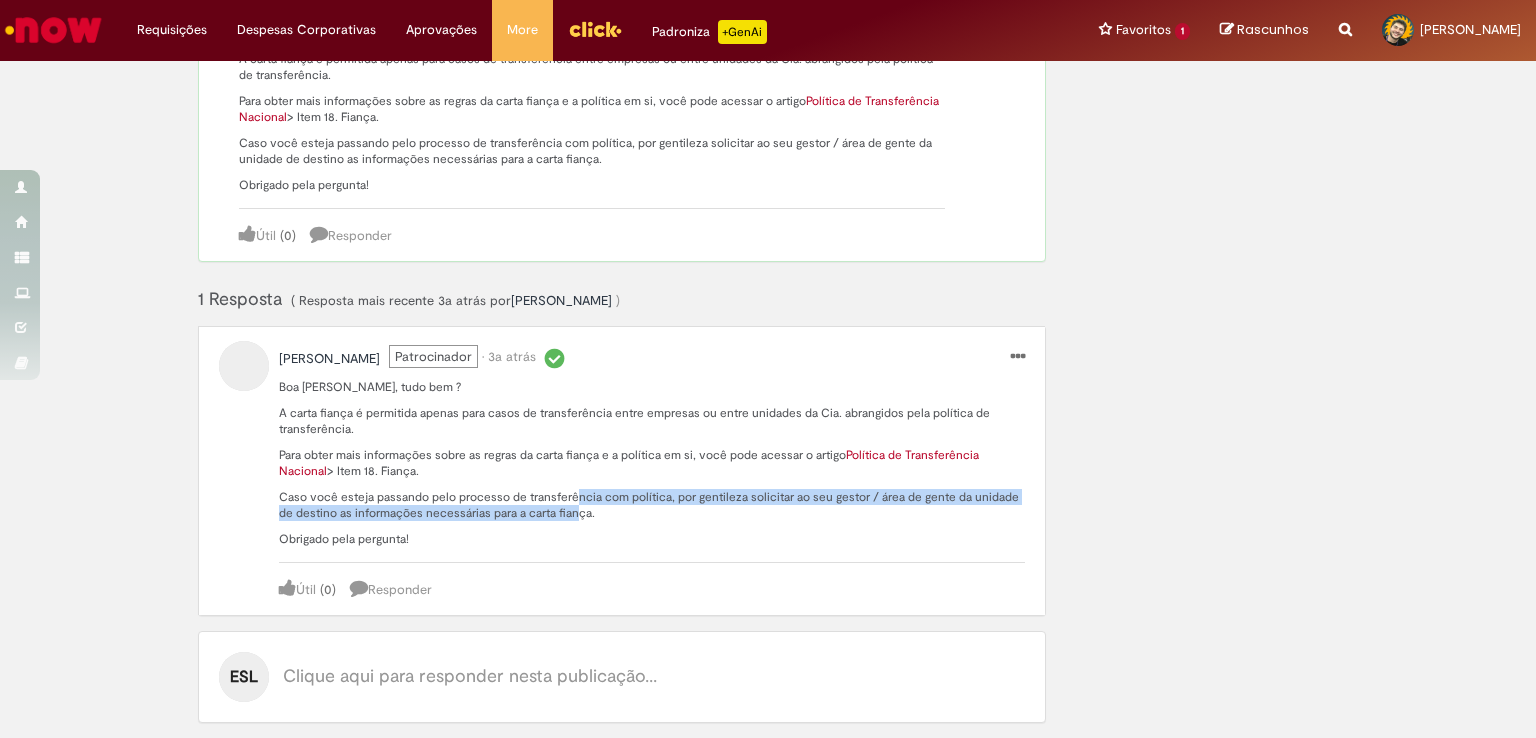 click on "Caso você esteja passando pelo processo de transferência com política, por gentileza solicitar ao seu gestor / área de gente da unidade de destino as informações necessárias para a carta fiança." at bounding box center (652, 505) 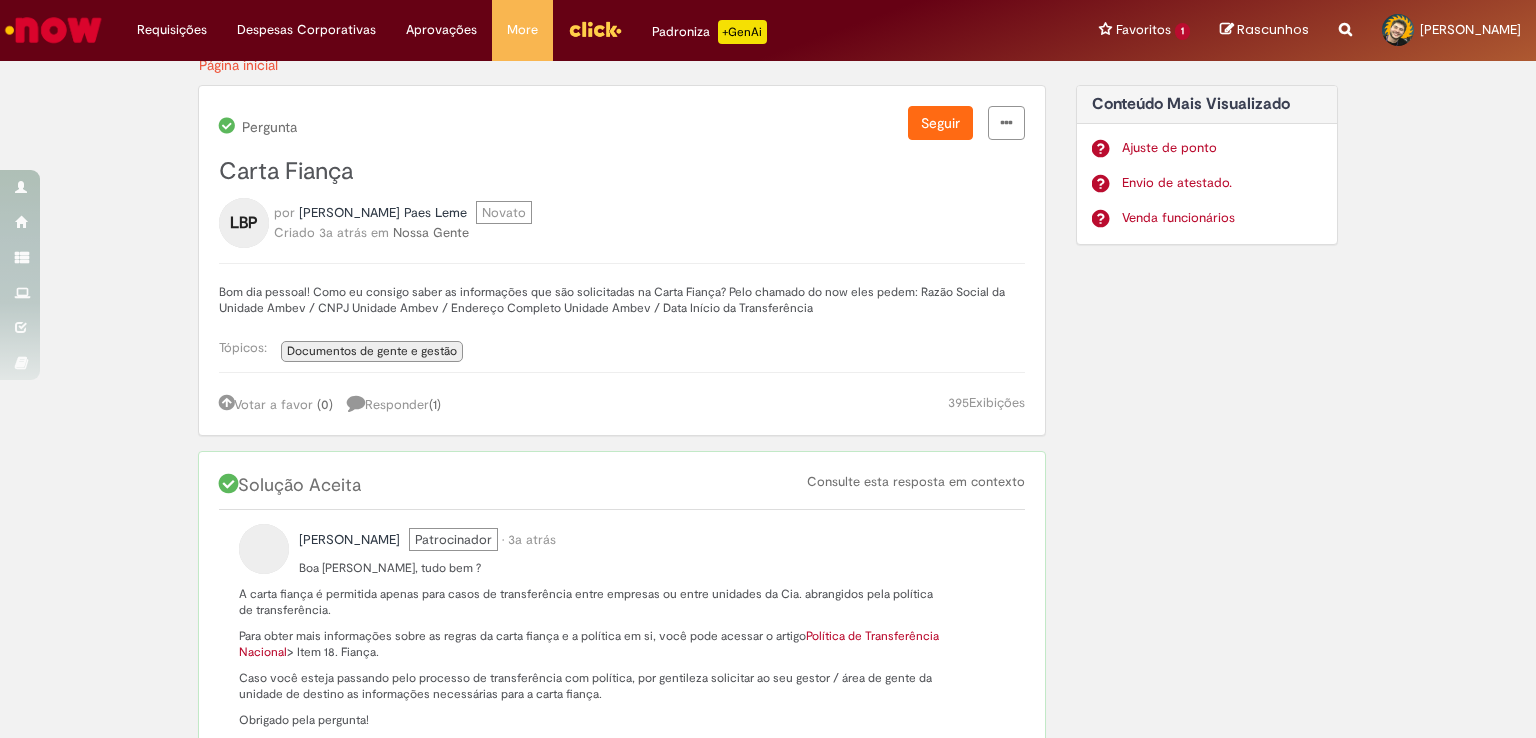 scroll, scrollTop: 0, scrollLeft: 0, axis: both 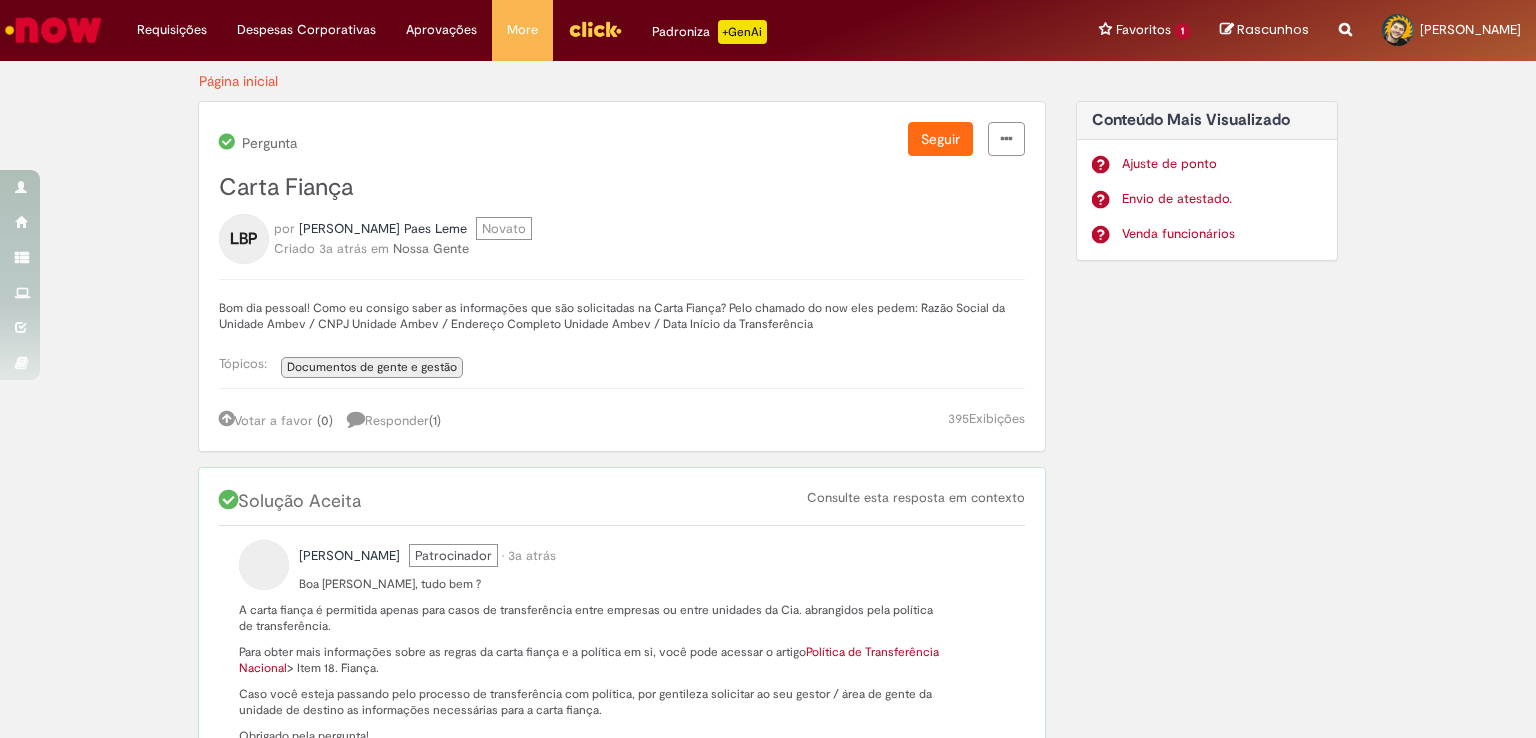 click on "Bom dia pessoal! Como eu consigo saber as informações que são solicitadas na Carta Fiança? Pelo chamado do now eles pedem: Razão Social da Unidade Ambev / CNPJ Unidade Ambev / Endereço Completo Unidade Ambev / Data Início da Transferência" at bounding box center (622, 316) 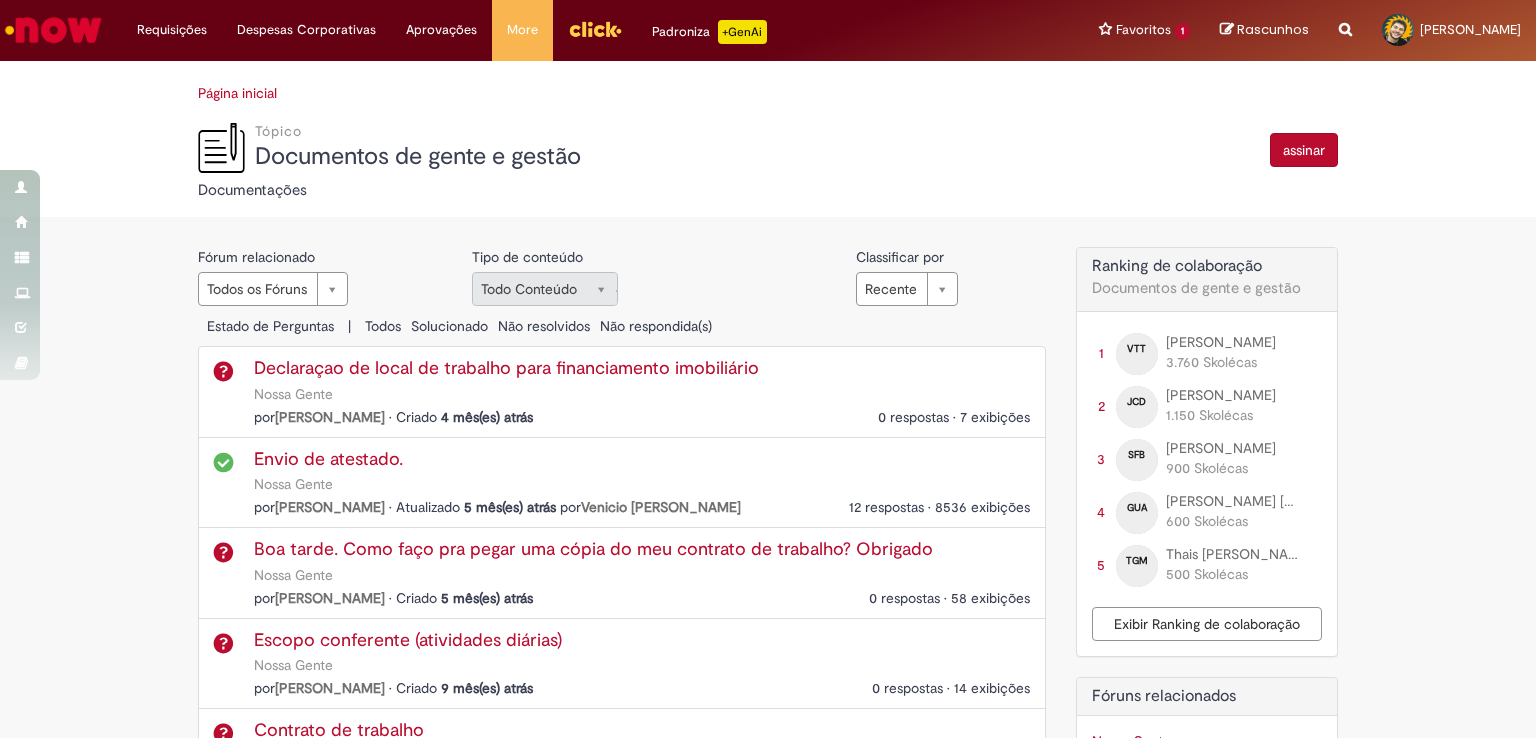scroll, scrollTop: 0, scrollLeft: 0, axis: both 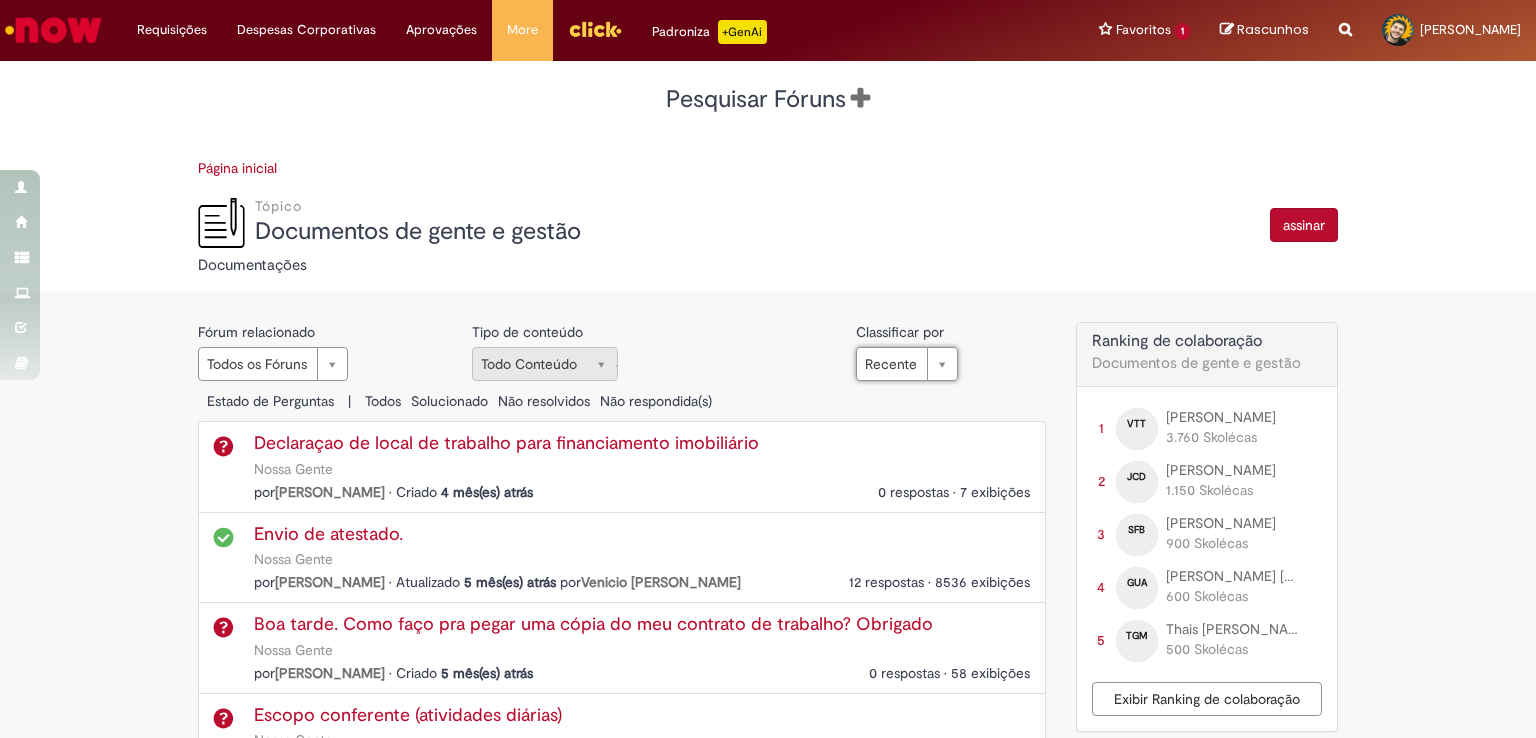 drag, startPoint x: 762, startPoint y: 312, endPoint x: 655, endPoint y: 370, distance: 121.70867 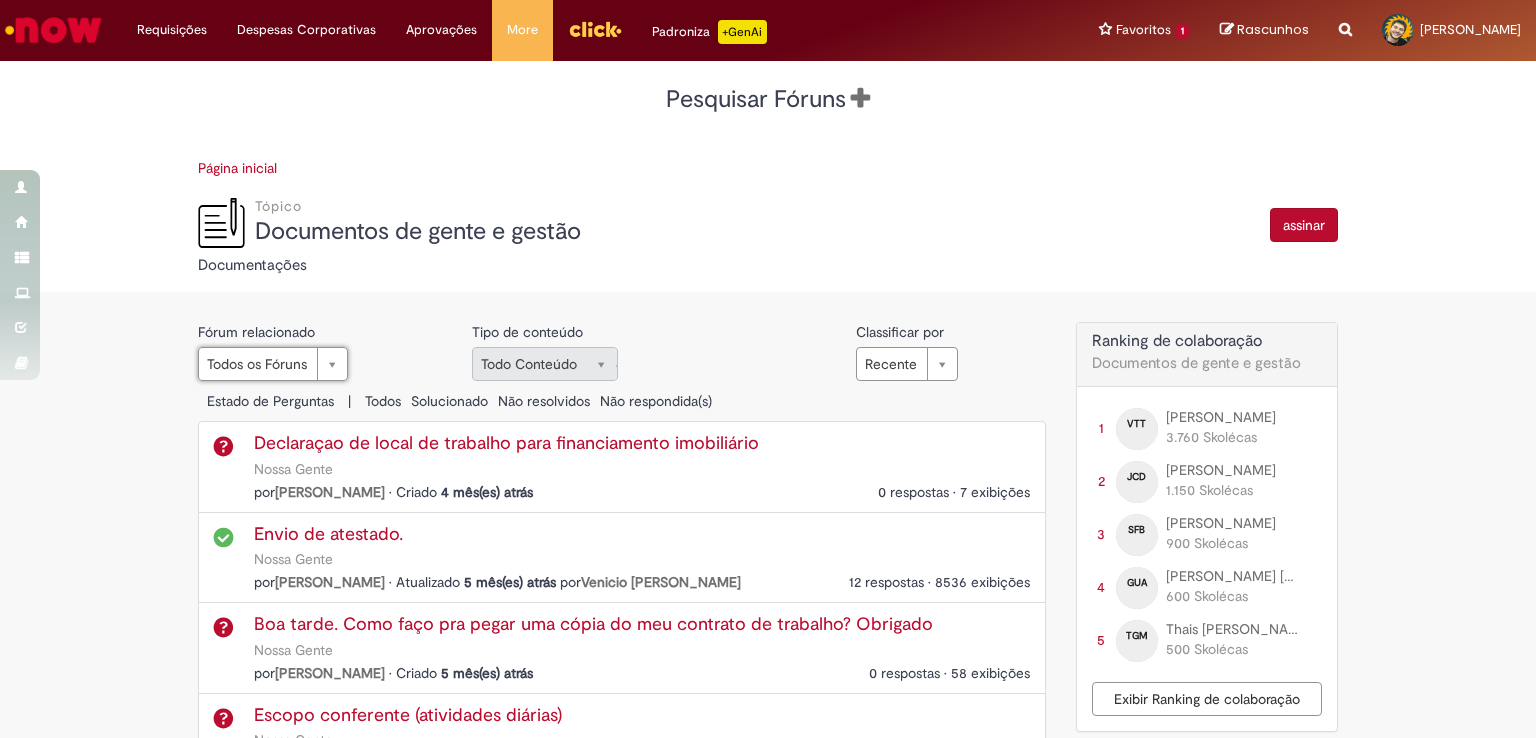 select 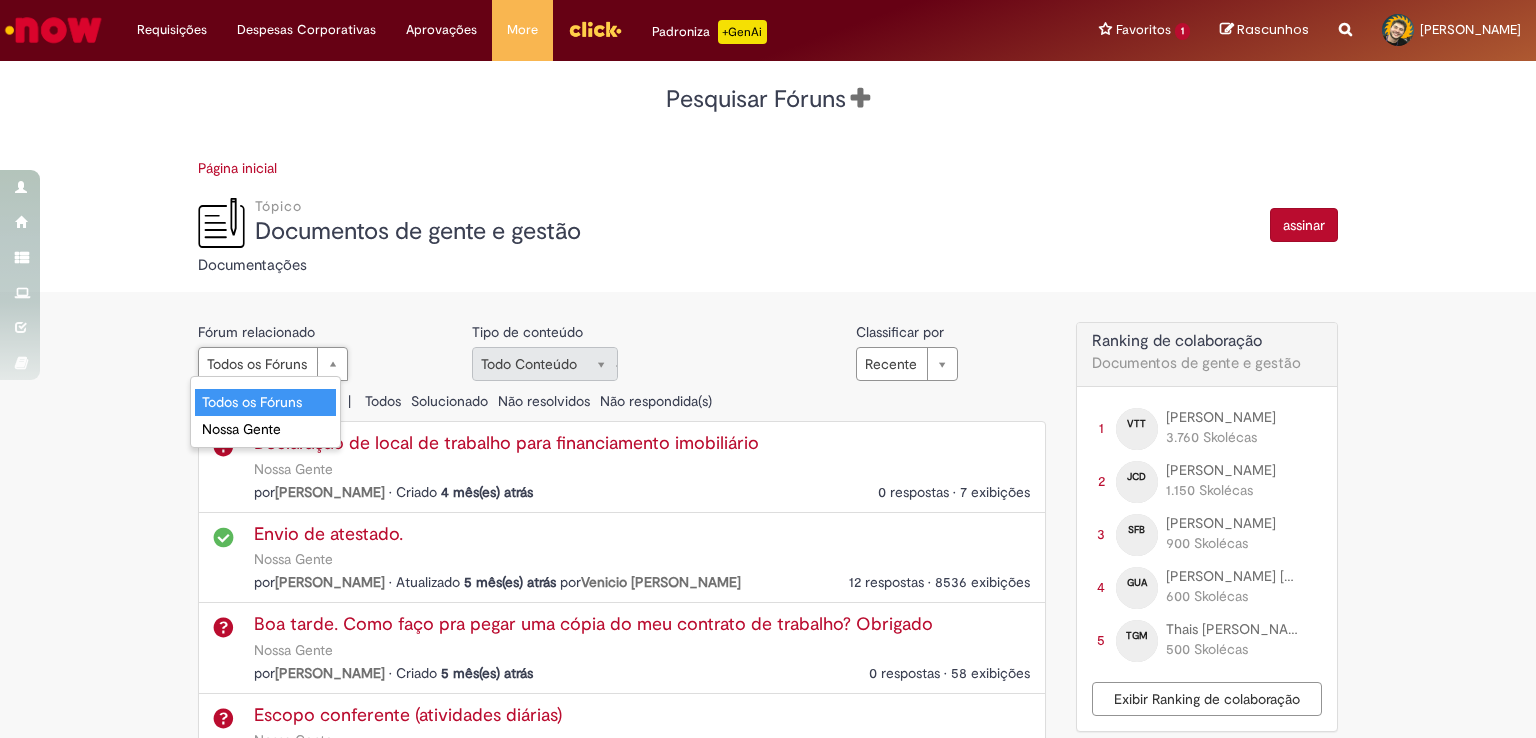 drag, startPoint x: 364, startPoint y: 358, endPoint x: 401, endPoint y: 356, distance: 37.054016 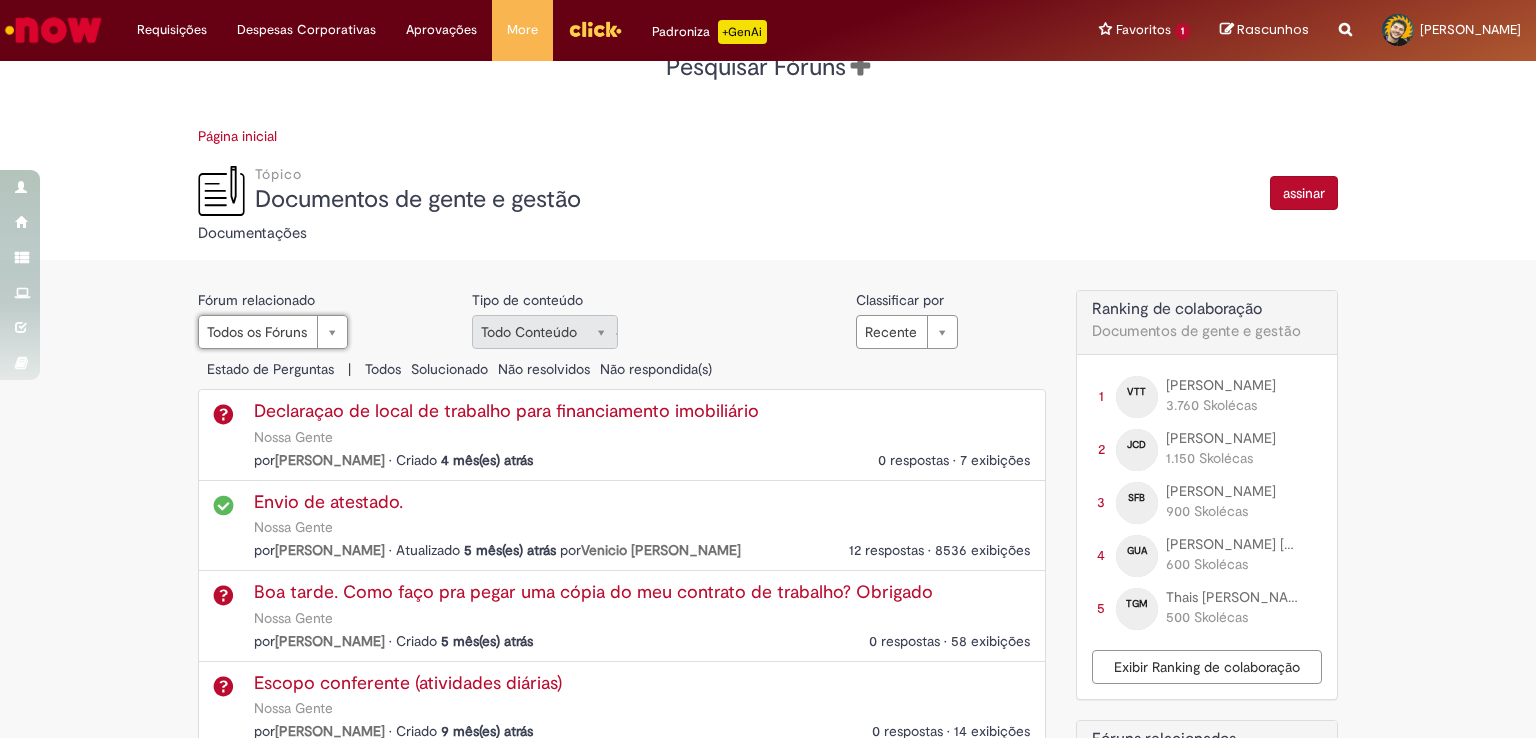 scroll, scrollTop: 0, scrollLeft: 0, axis: both 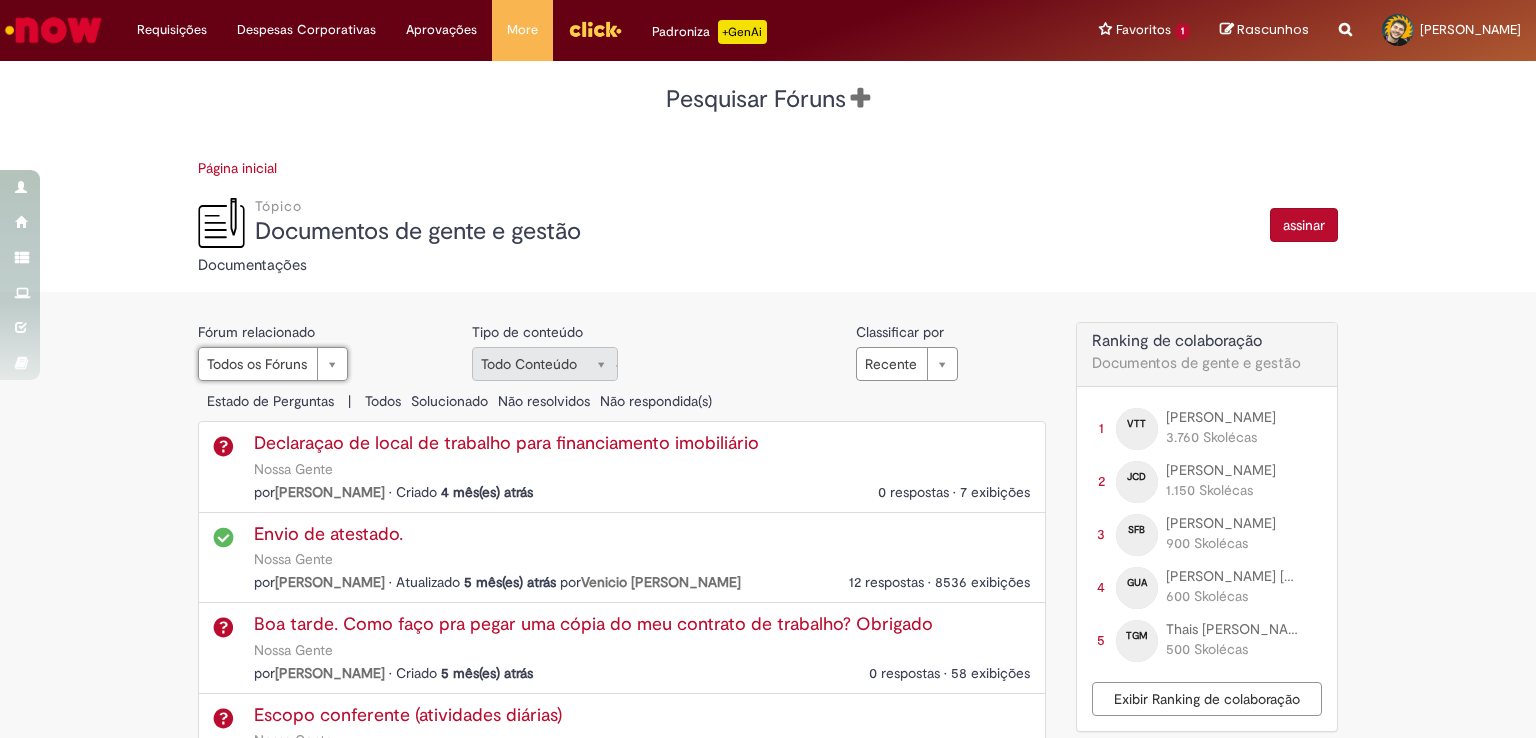 click on "Pesquisar Fóruns  Pesquisar Fóruns   Pesquisar Fóruns" at bounding box center (768, 99) 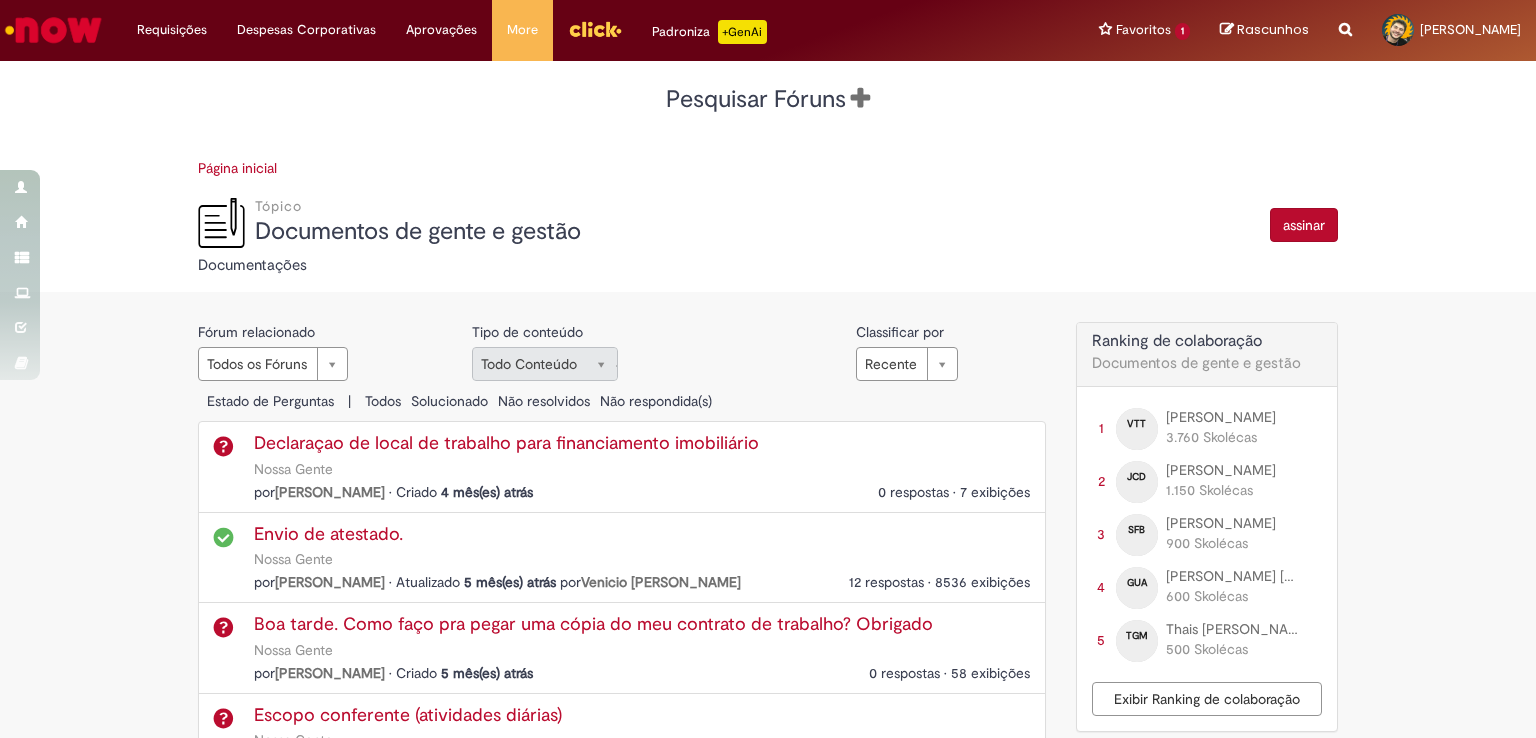 click at bounding box center [860, 98] 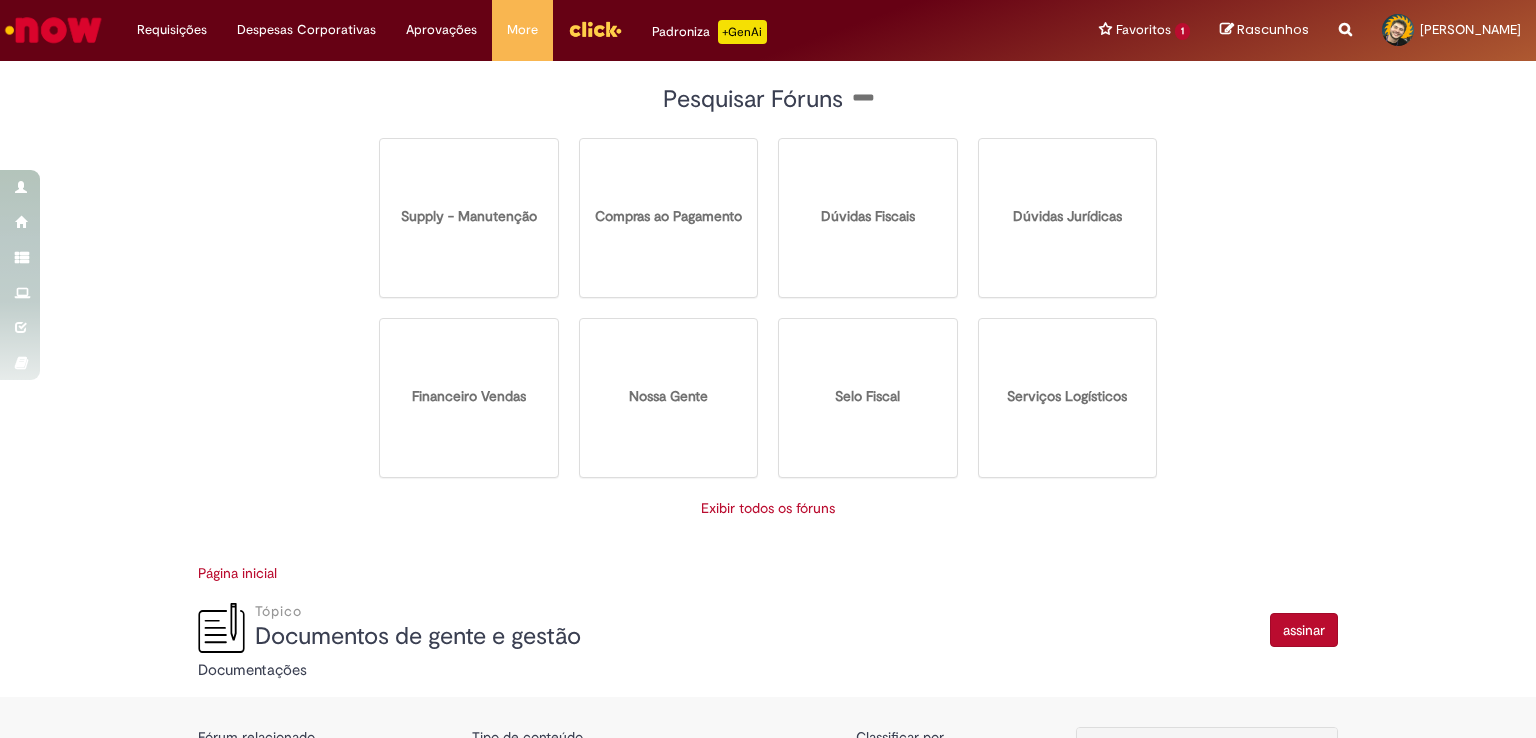 click at bounding box center [669, 352] 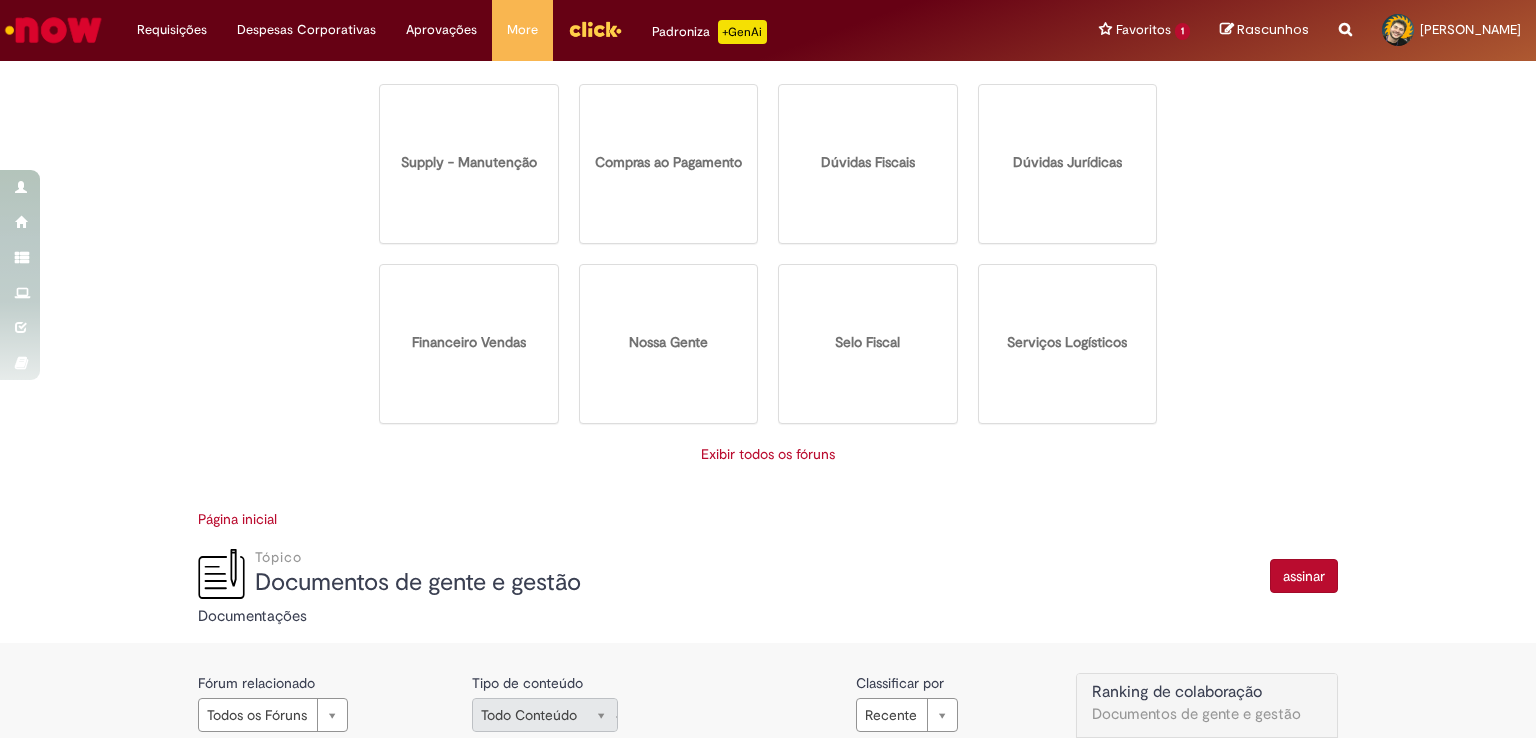 scroll, scrollTop: 100, scrollLeft: 0, axis: vertical 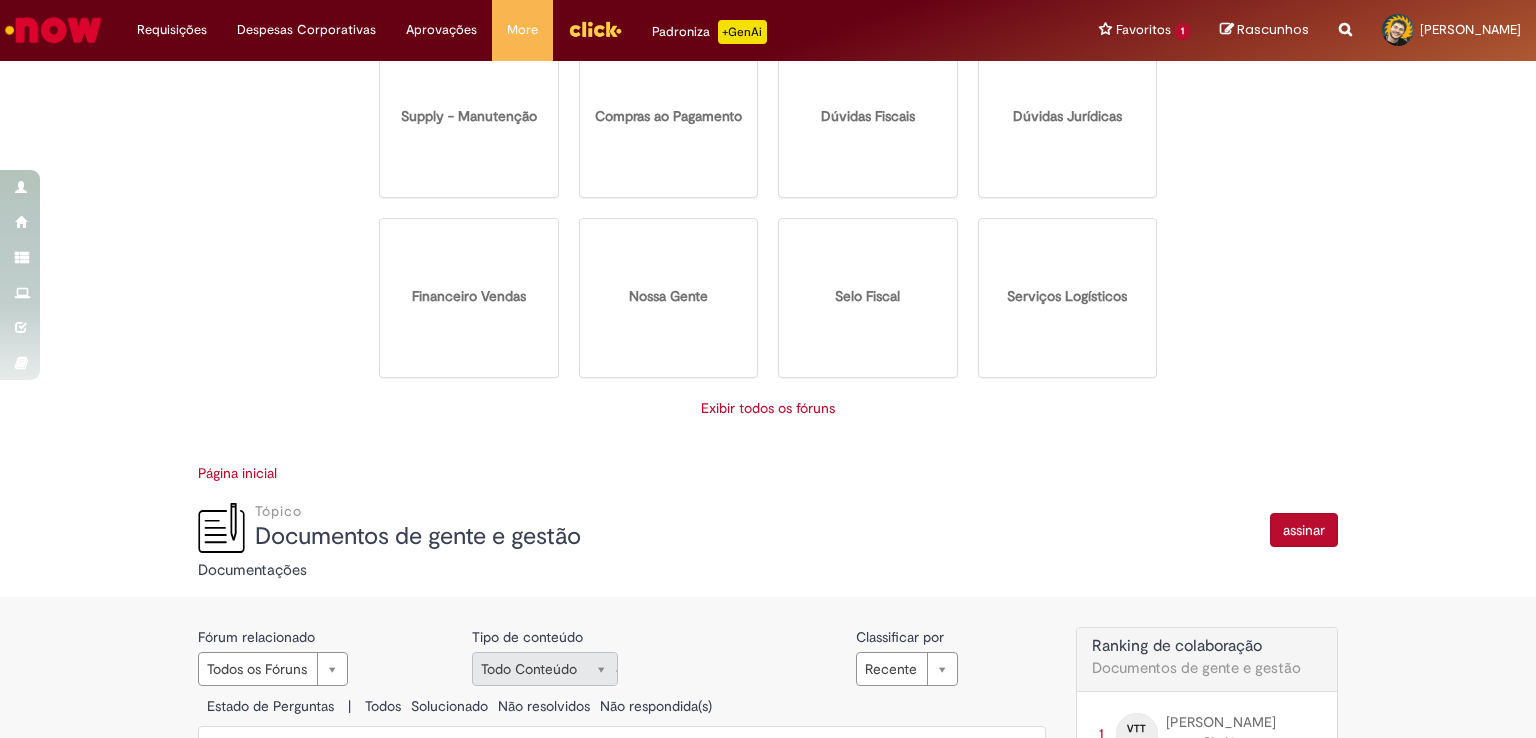 select on "**********" 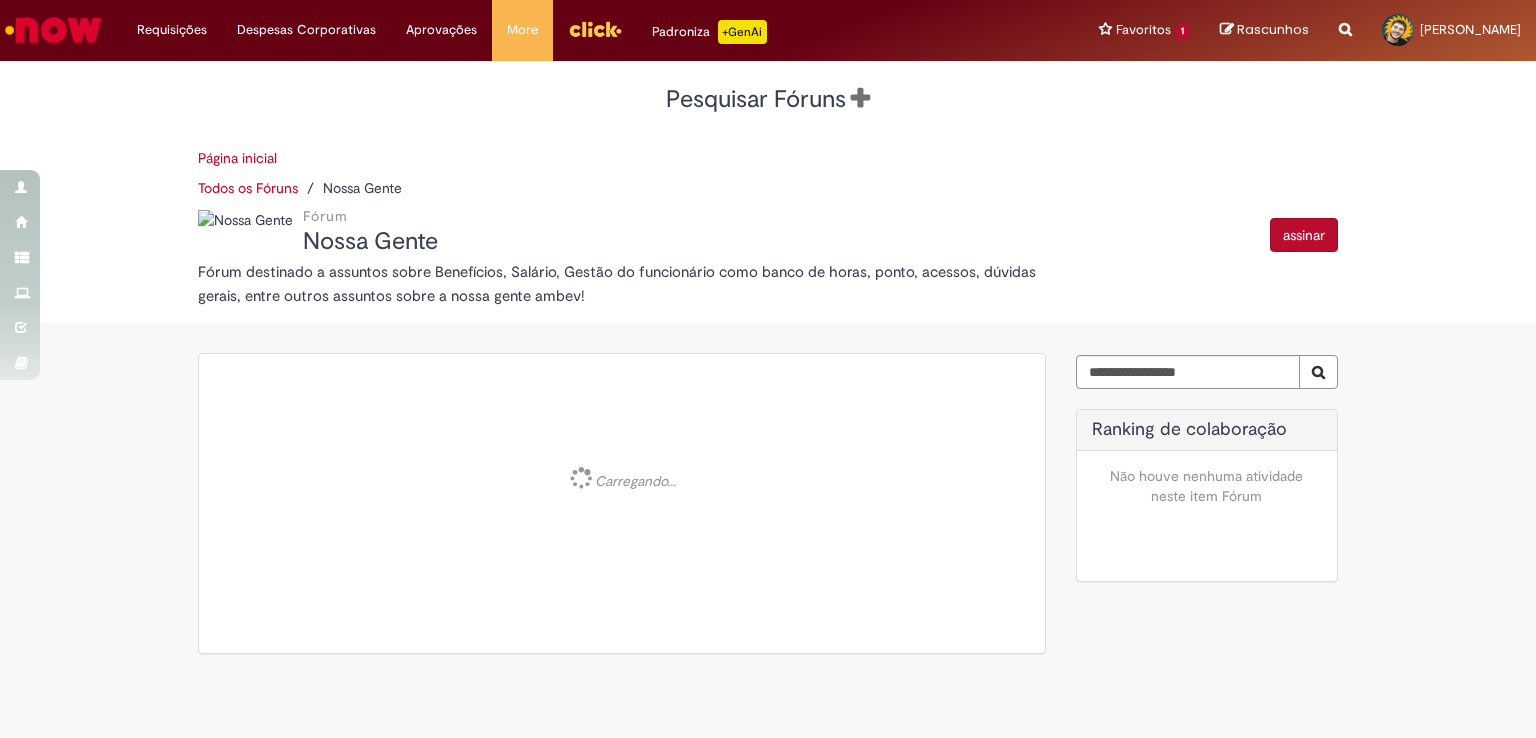 scroll, scrollTop: 0, scrollLeft: 0, axis: both 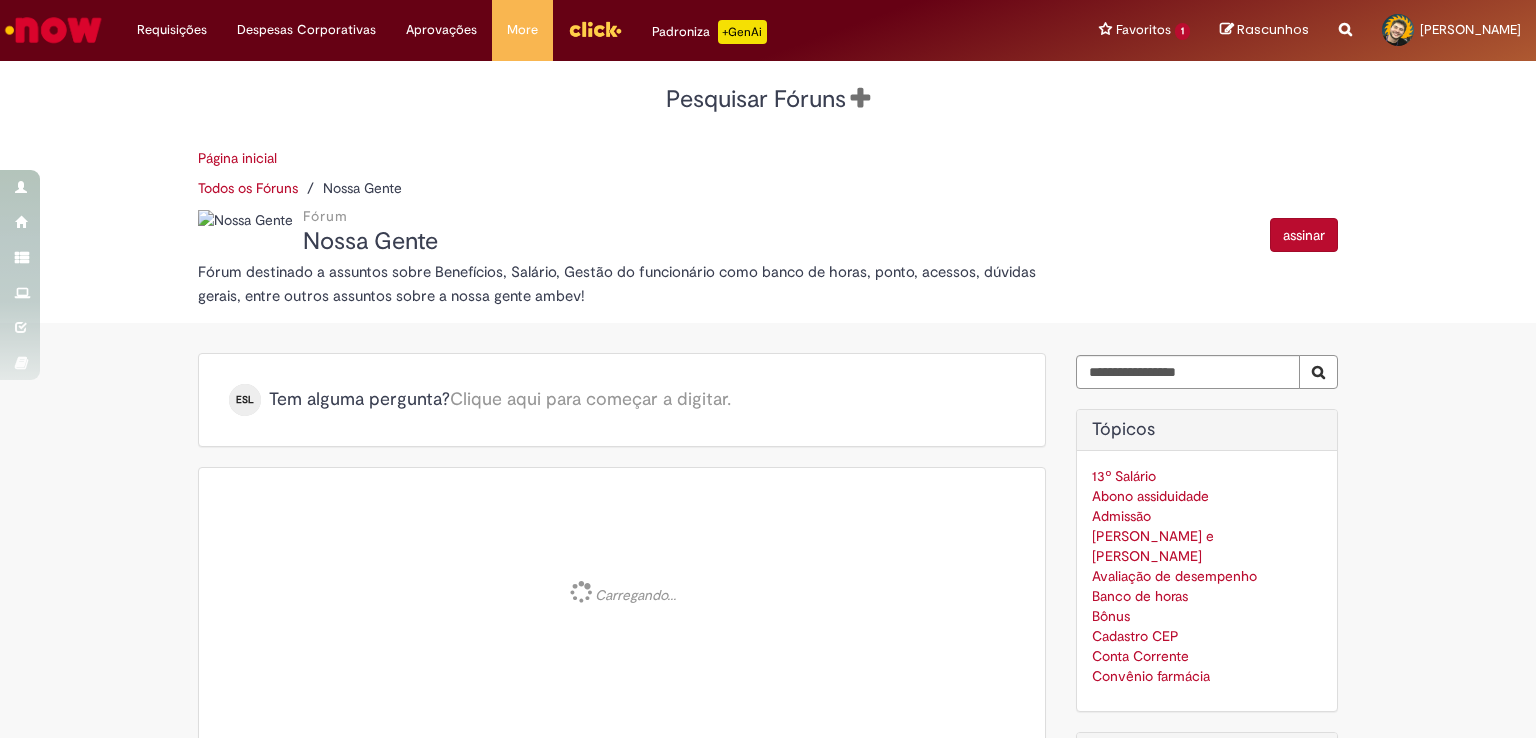 select 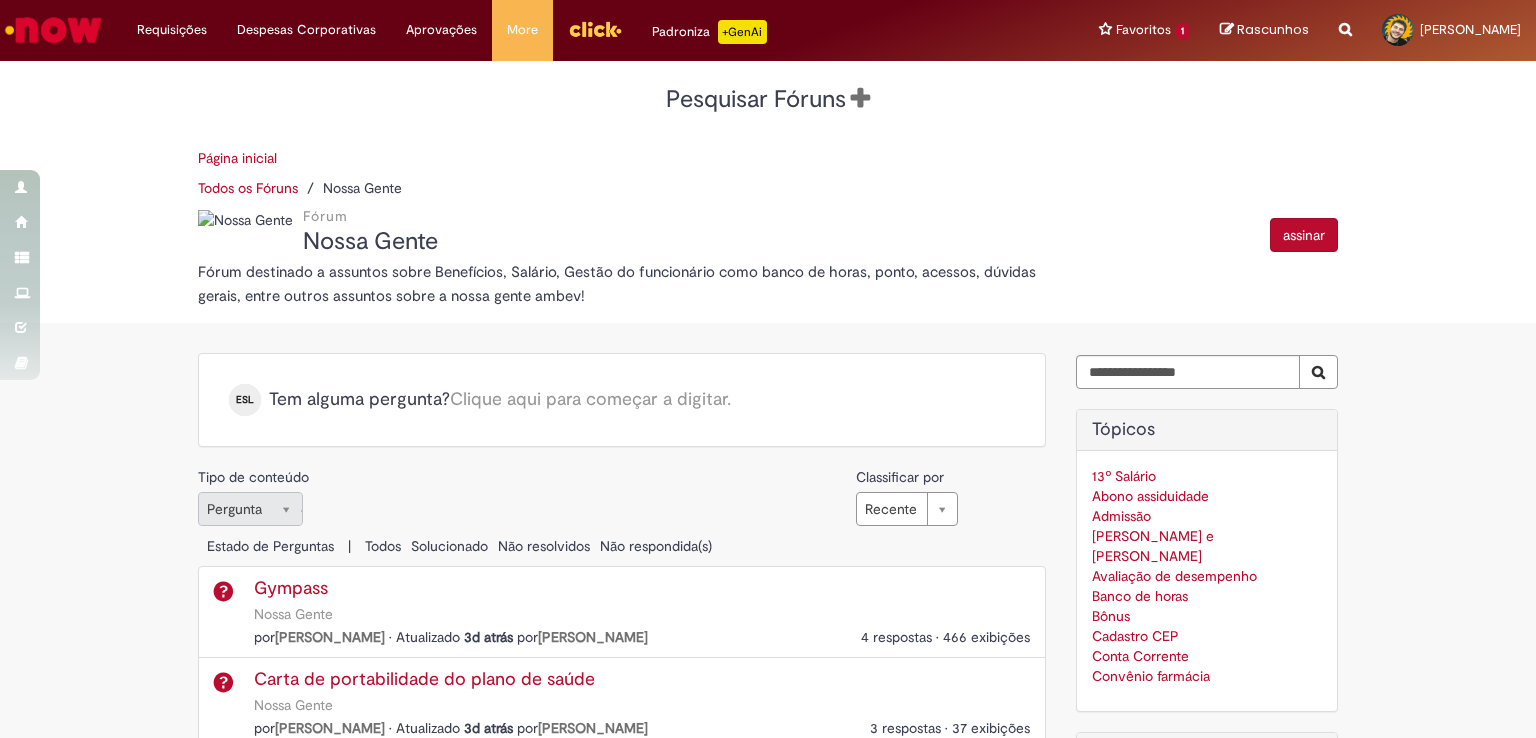 click on "Tópicos
13º Salário     Abono assiduidade     Admissão     Auxílio creche e Babá     Avaliação de desempenho     Banco de horas     Bônus     Cadastro CEP     Conta Corrente     Convênio farmácia
Ranking de colaboração
Nossa Gente
1 AAD Amanda Araujo da Silva Amanda Araujo da Silva 6.900 Skolécas 2 FDO Fabiana de Oliveira Santos Fabiana de Oliveira Santos 4.360 Skolécas 3 VTT Vinicius Thomaz Teixeira Vinicius Thomaz Teixeira 3.760 Skolécas 4 Henrique Gomes Rodrigues Henrique Gomes Rodrigues 3.120 Skolécas 5 RND Raelis Natanha da Silva Raelis Natanha da Silva 2.290 Skolécas
Exibir Ranking de colaboração
Conteúdo Mais Visualizado
Ajuste de ponto   Envio de atestado.   Venda funcionários" at bounding box center (1207, 849) 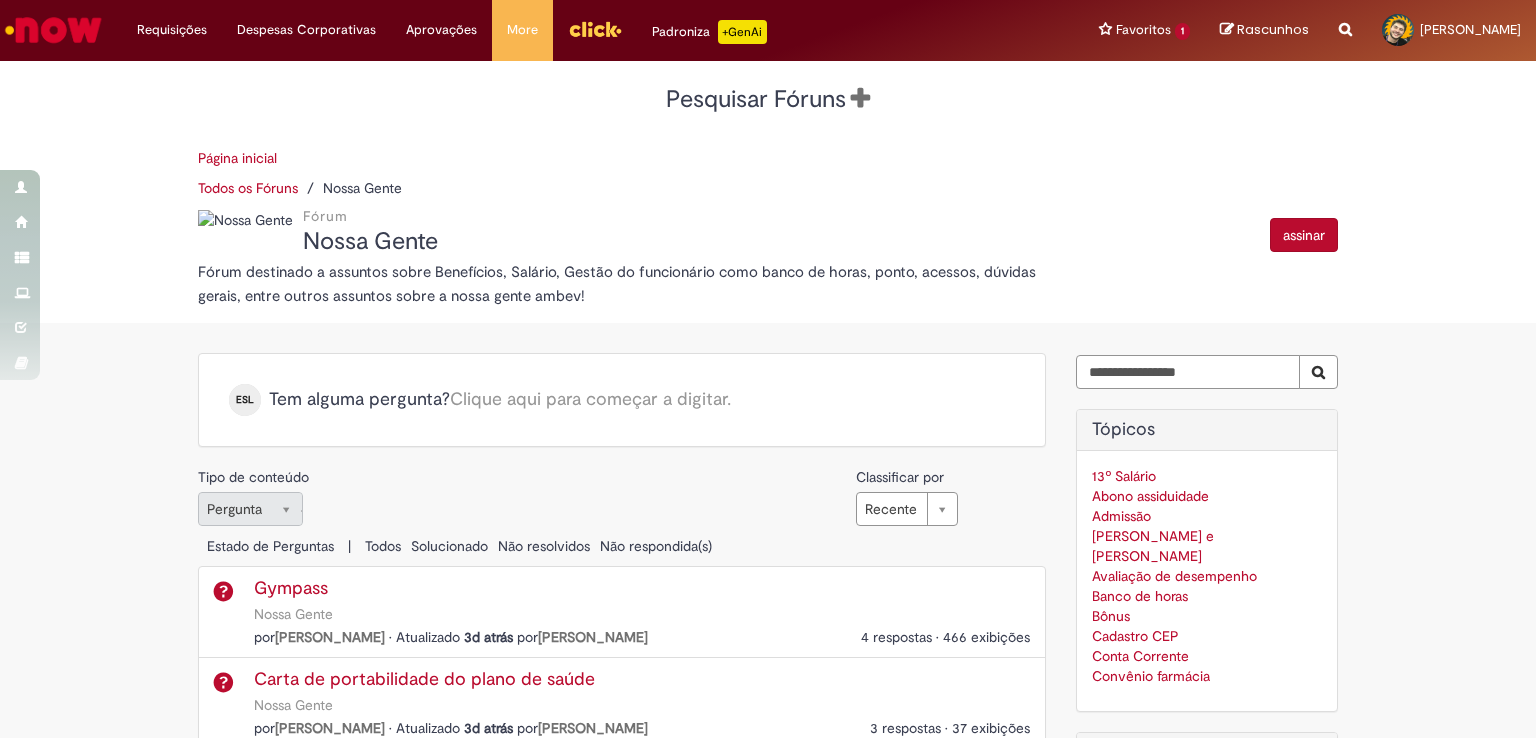 click at bounding box center [1188, 372] 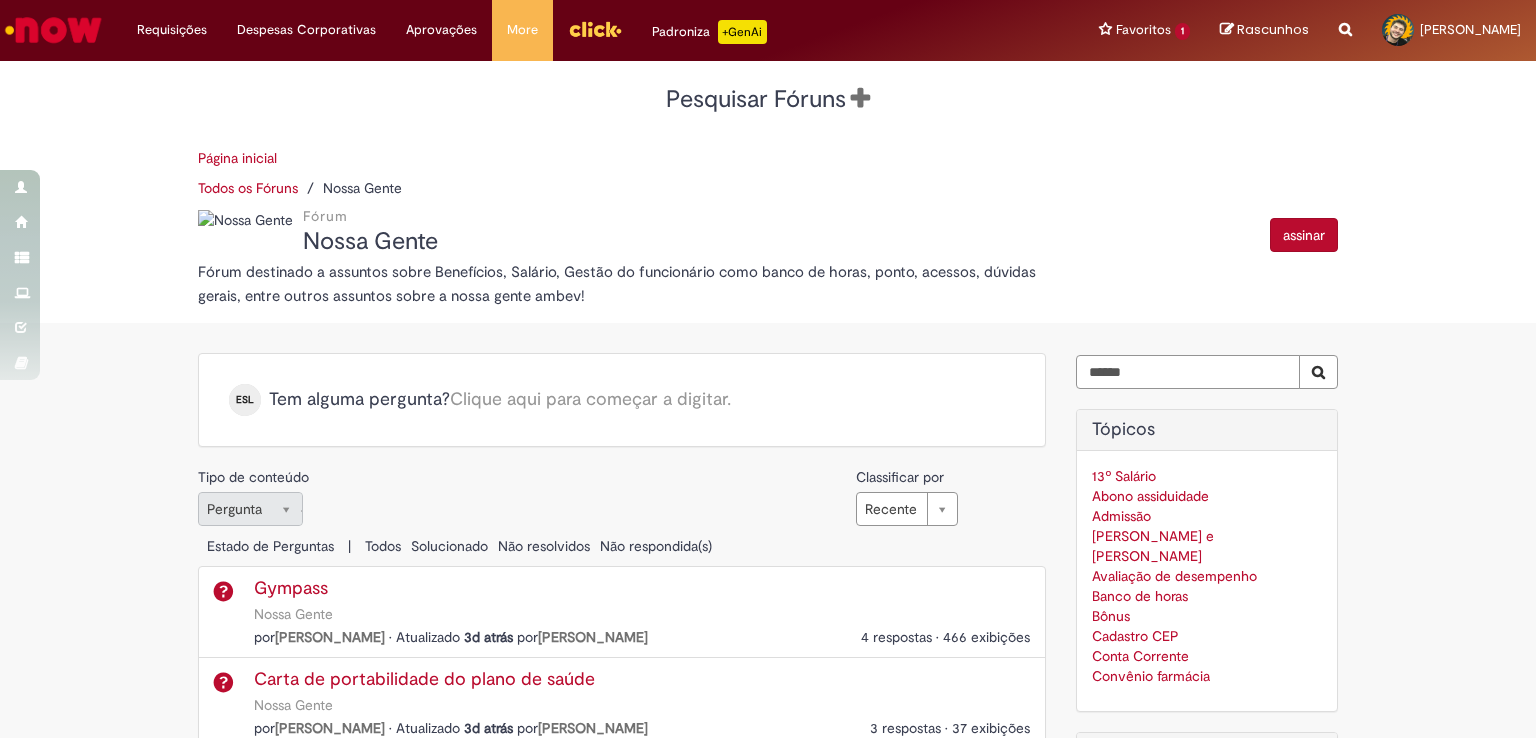 type on "******" 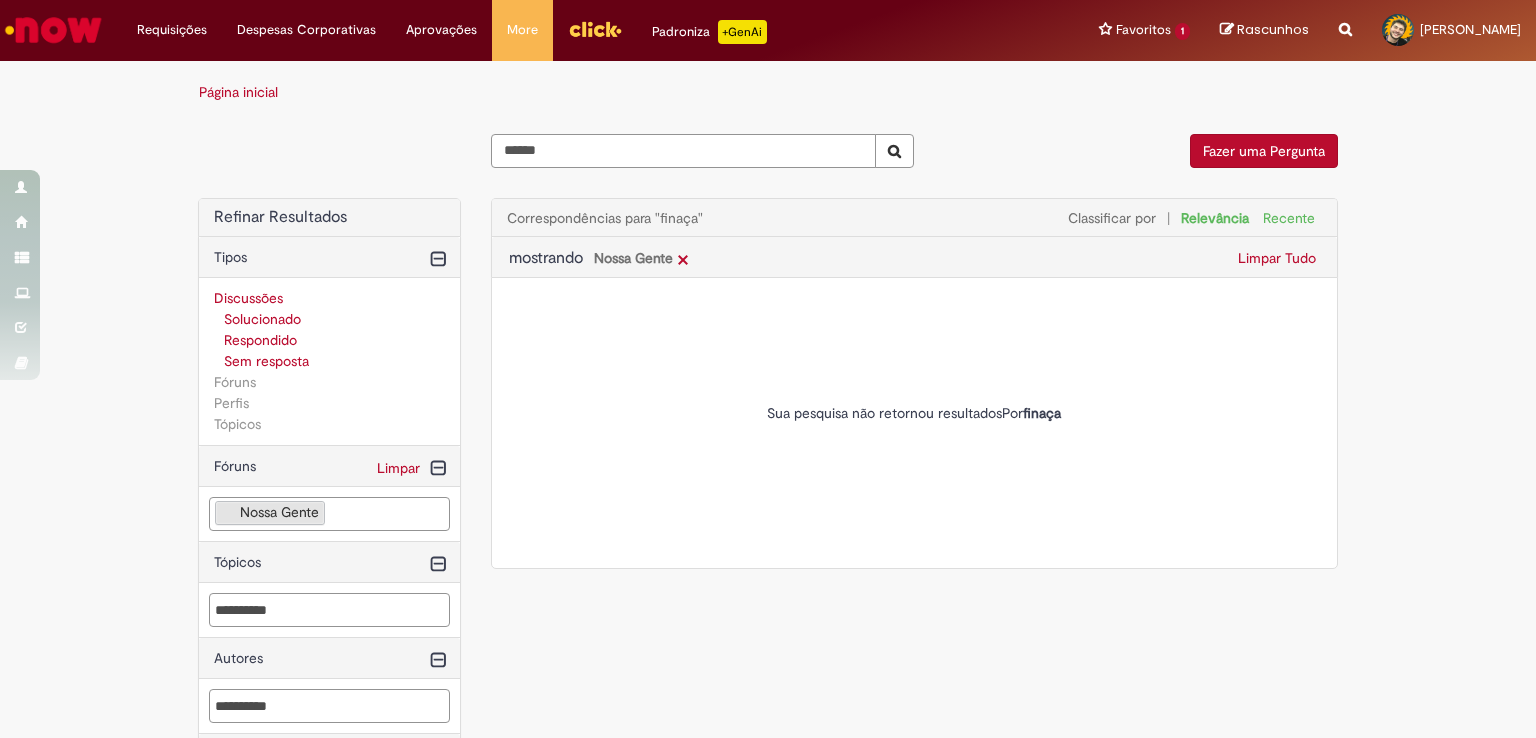 click on "******" at bounding box center (684, 151) 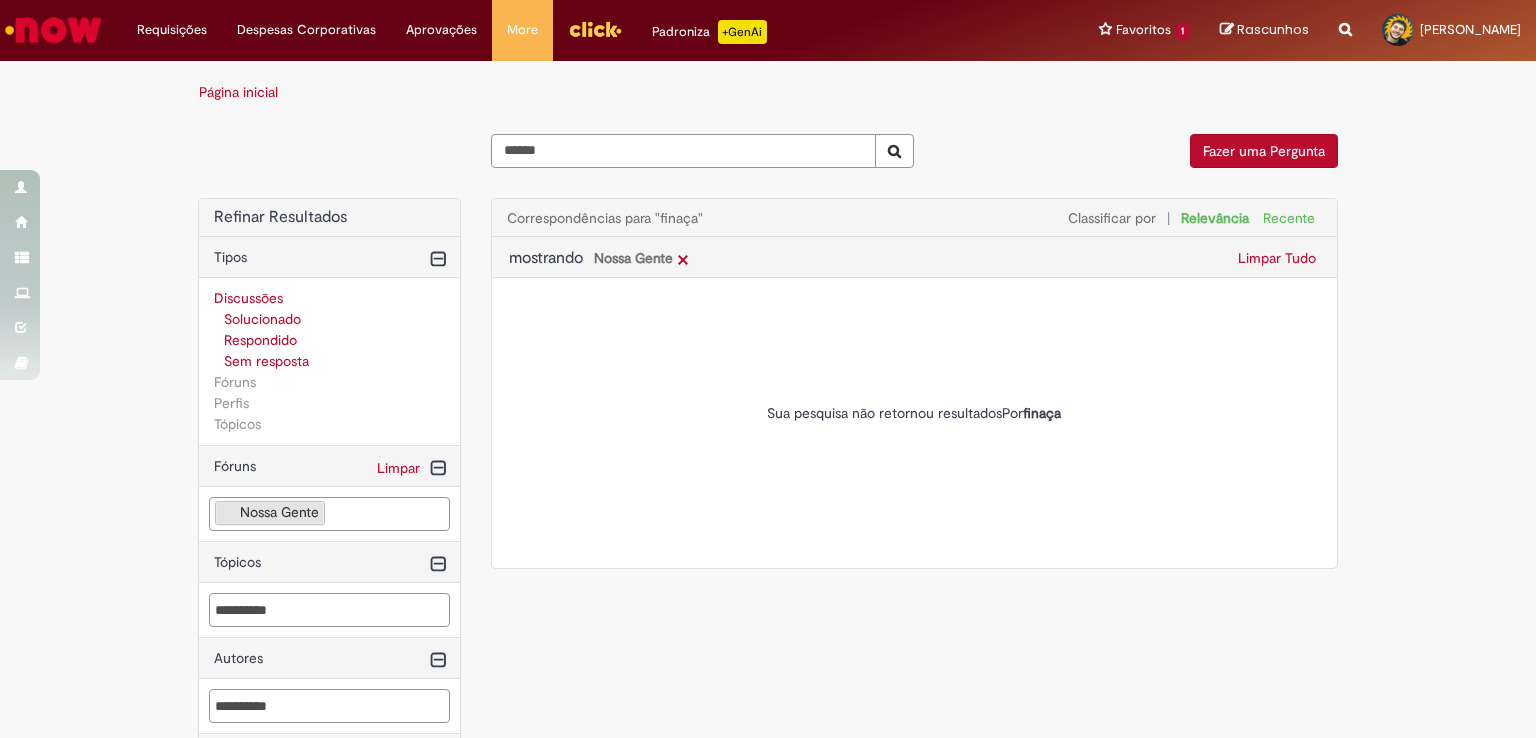 type on "******" 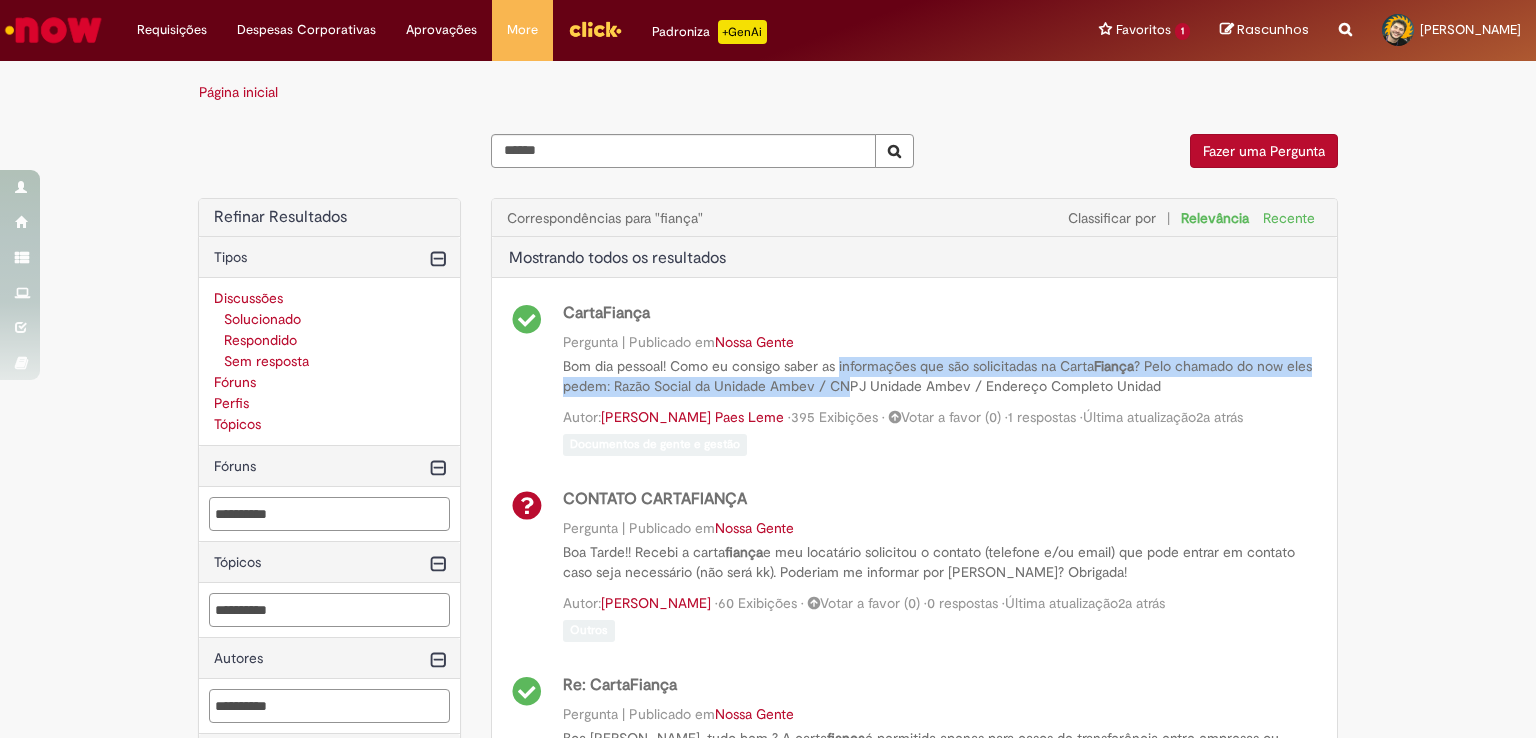 drag, startPoint x: 832, startPoint y: 373, endPoint x: 867, endPoint y: 394, distance: 40.81666 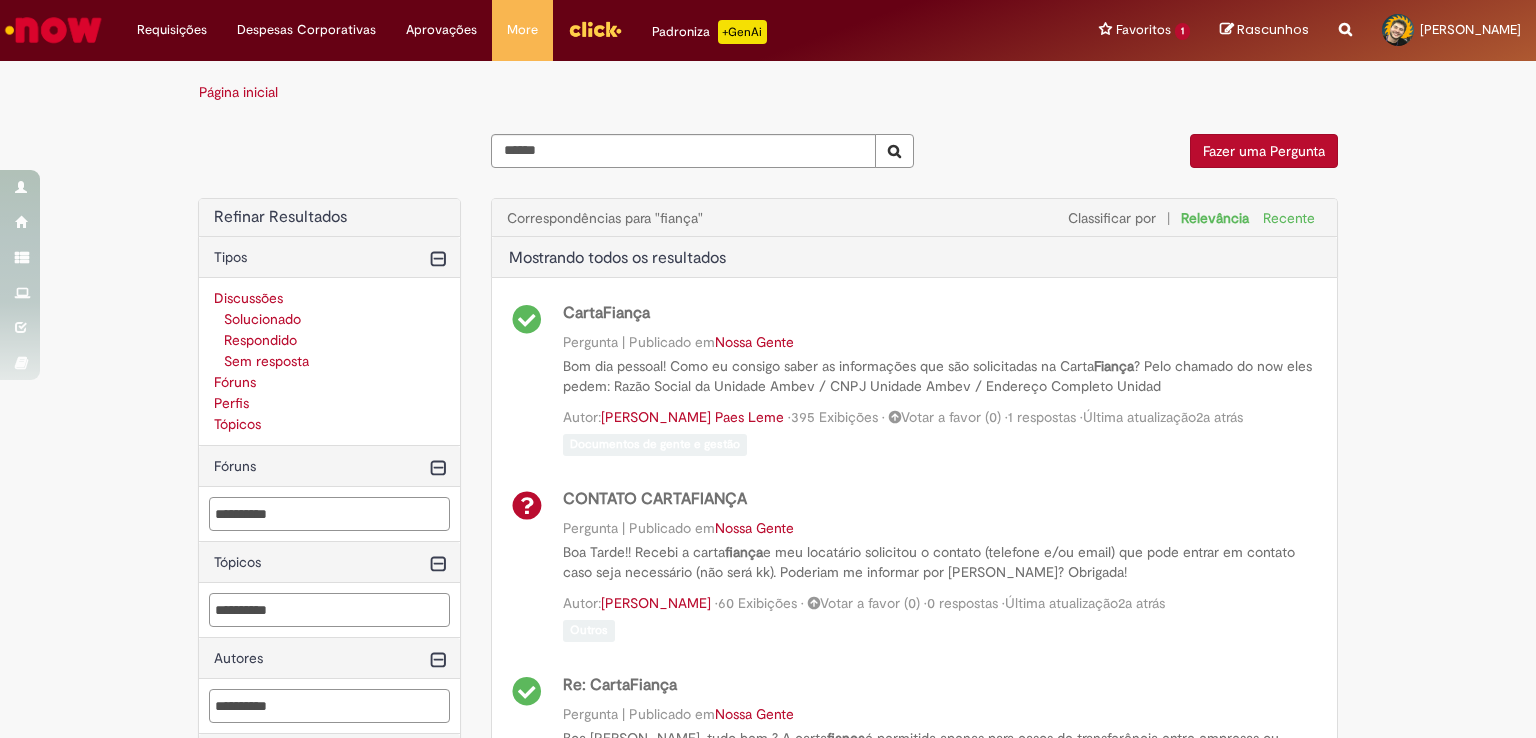 click on "Pergunta    |   Publicado em  Nossa Gente" at bounding box center (938, 344) 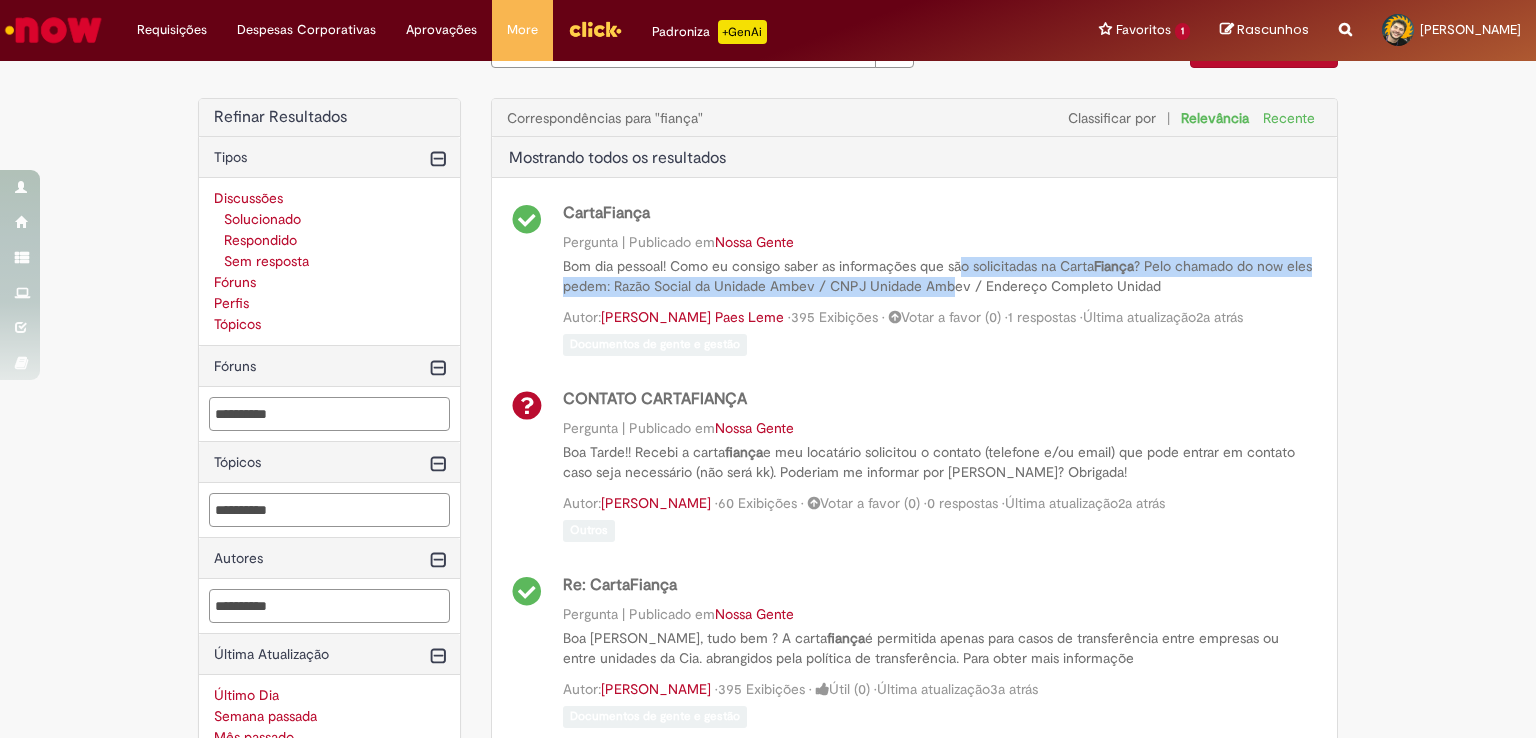 drag, startPoint x: 955, startPoint y: 265, endPoint x: 975, endPoint y: 288, distance: 30.479502 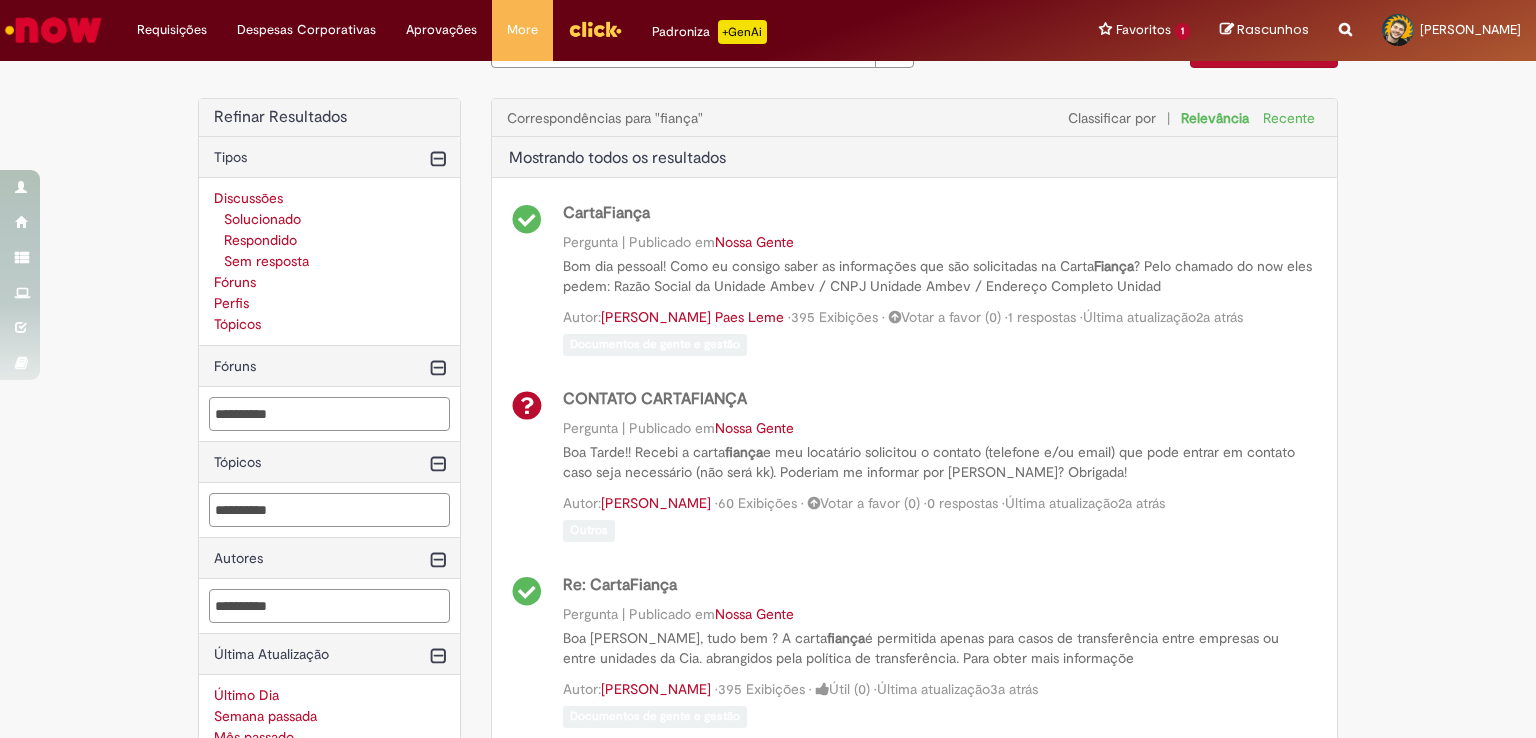 click at bounding box center (53, 30) 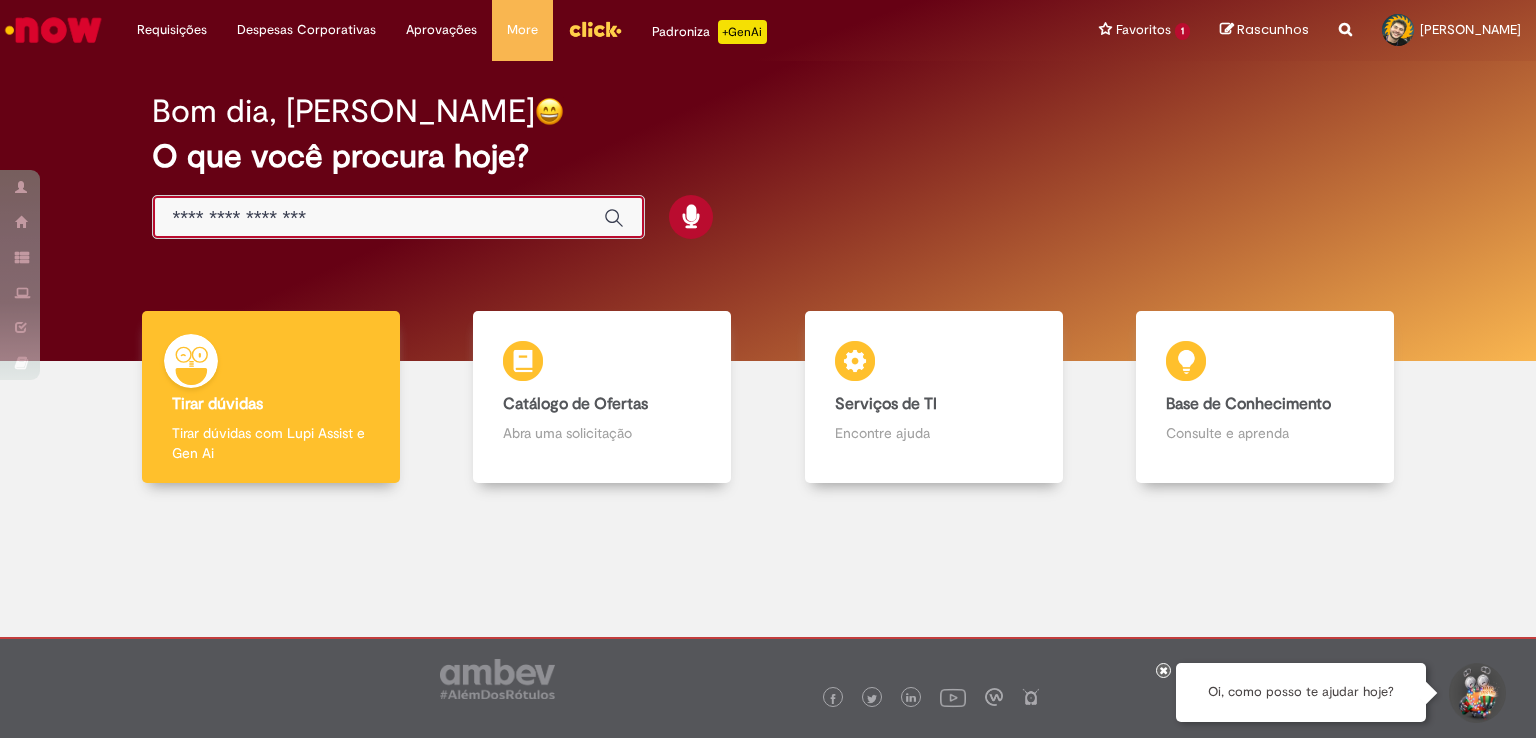 scroll, scrollTop: 0, scrollLeft: 0, axis: both 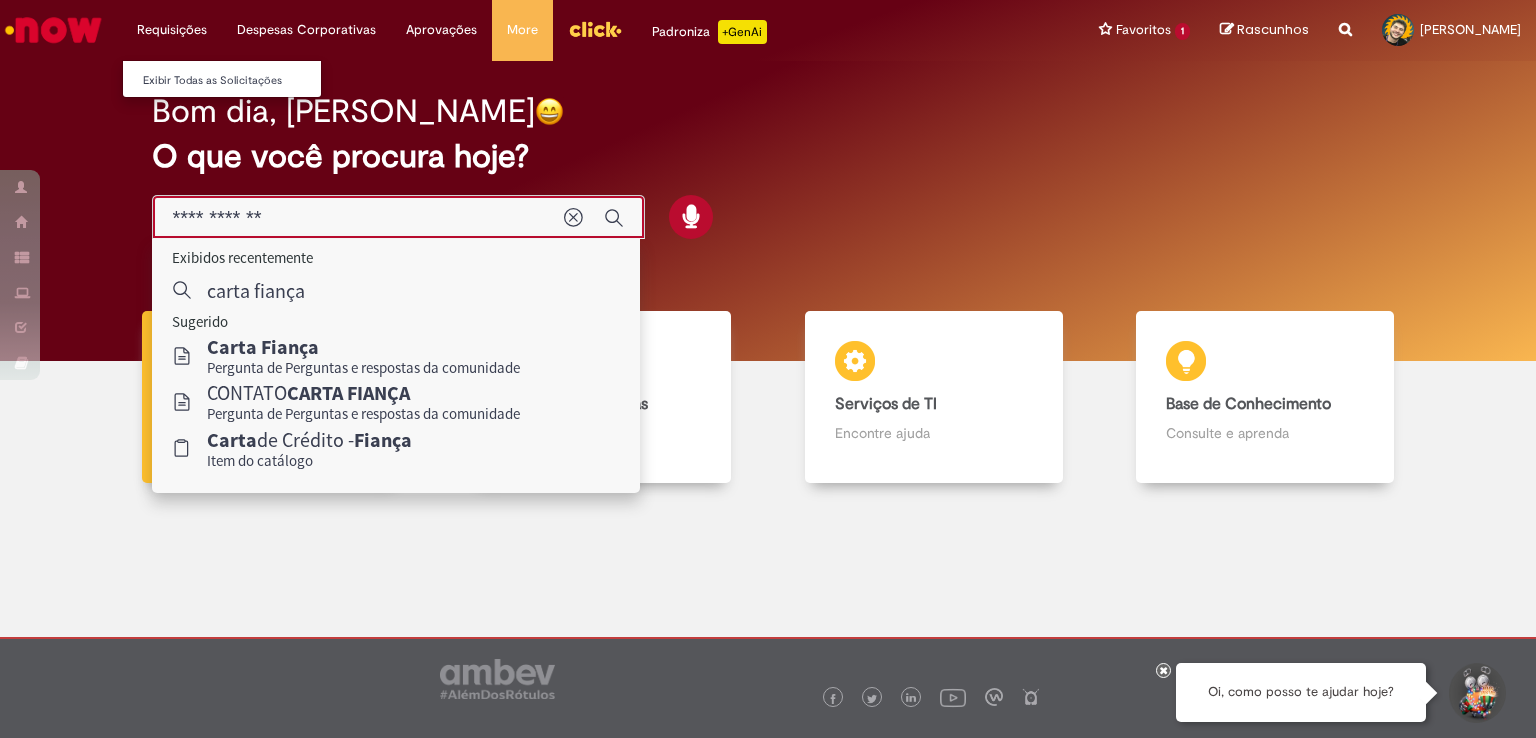 type on "**********" 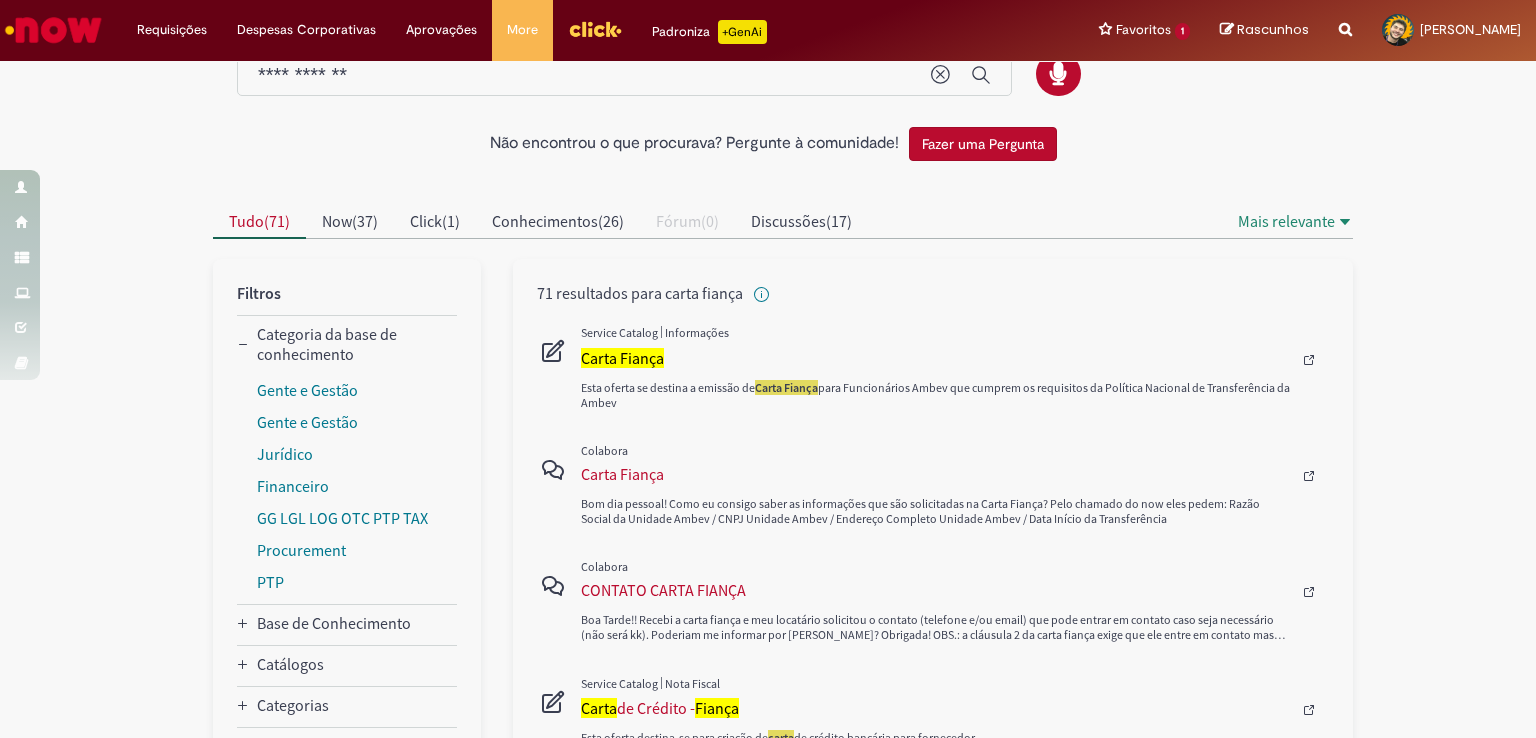 scroll, scrollTop: 100, scrollLeft: 0, axis: vertical 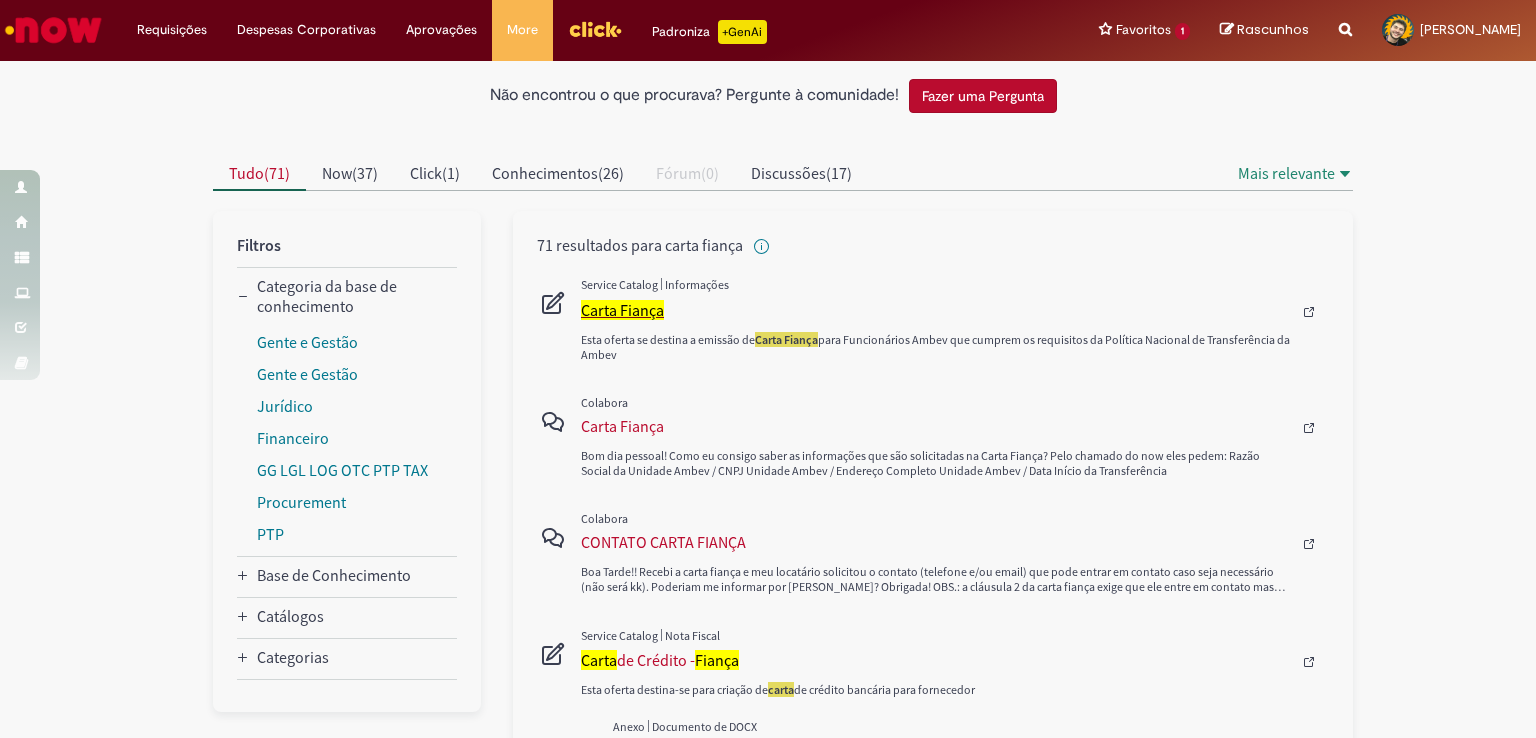 click on "Carta Fiança" at bounding box center [622, 310] 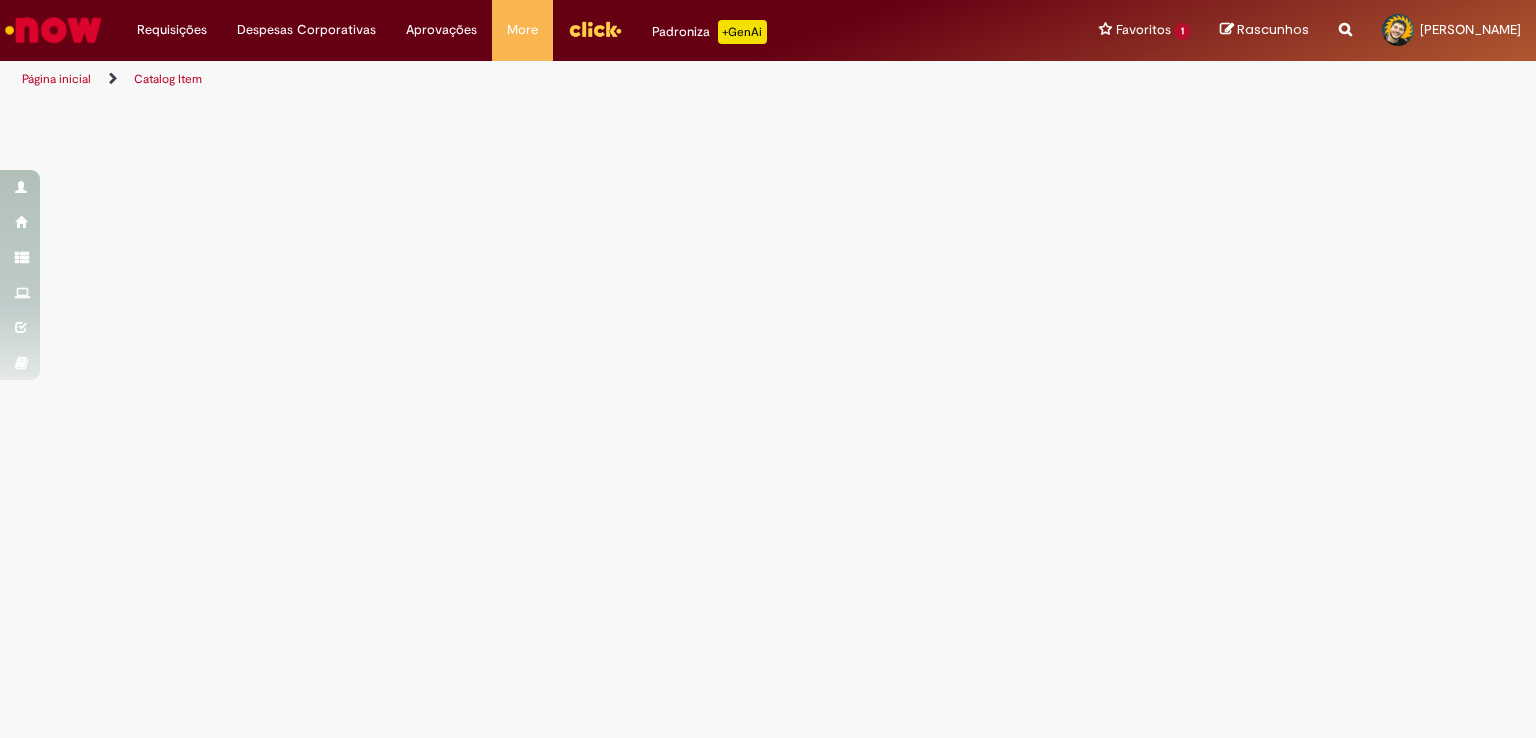 scroll, scrollTop: 0, scrollLeft: 0, axis: both 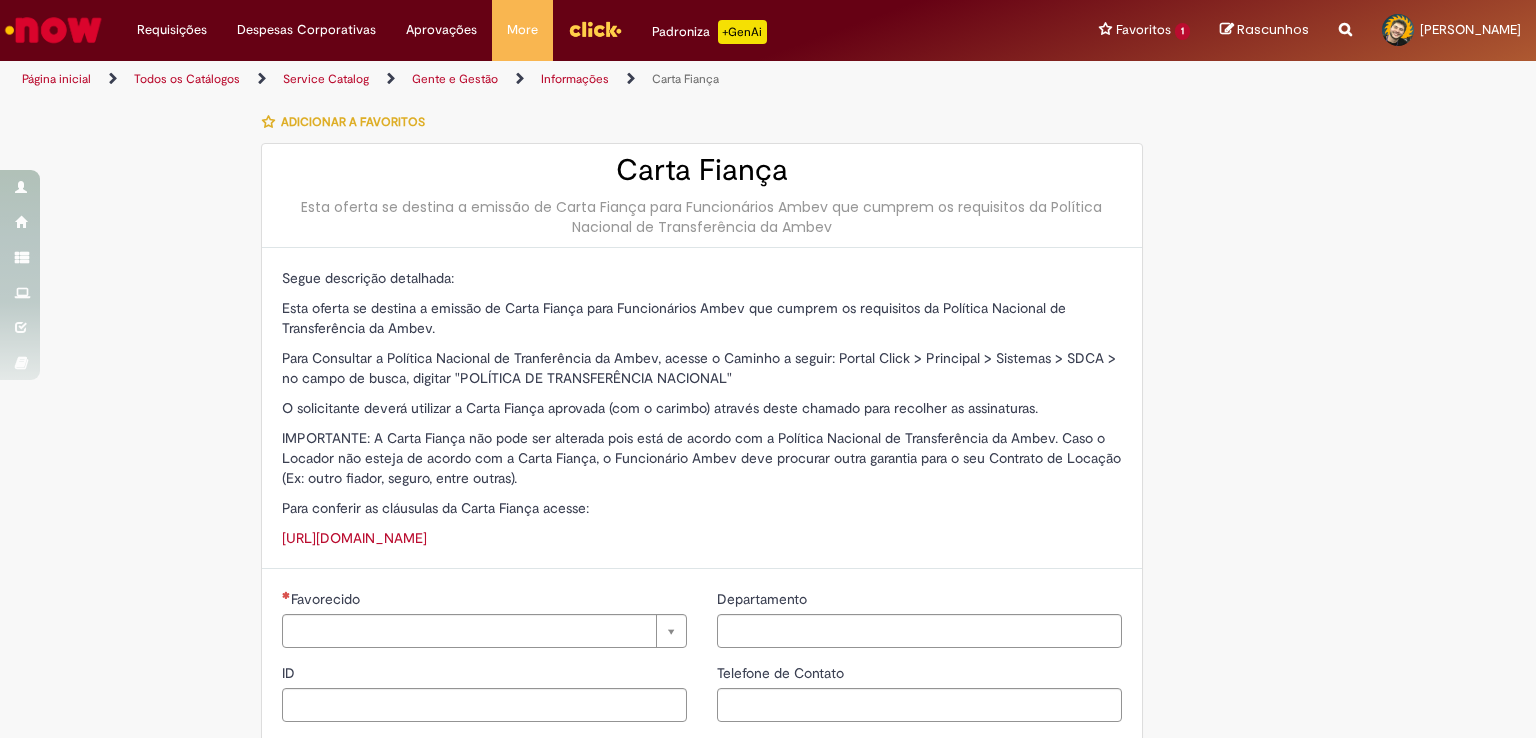 type on "********" 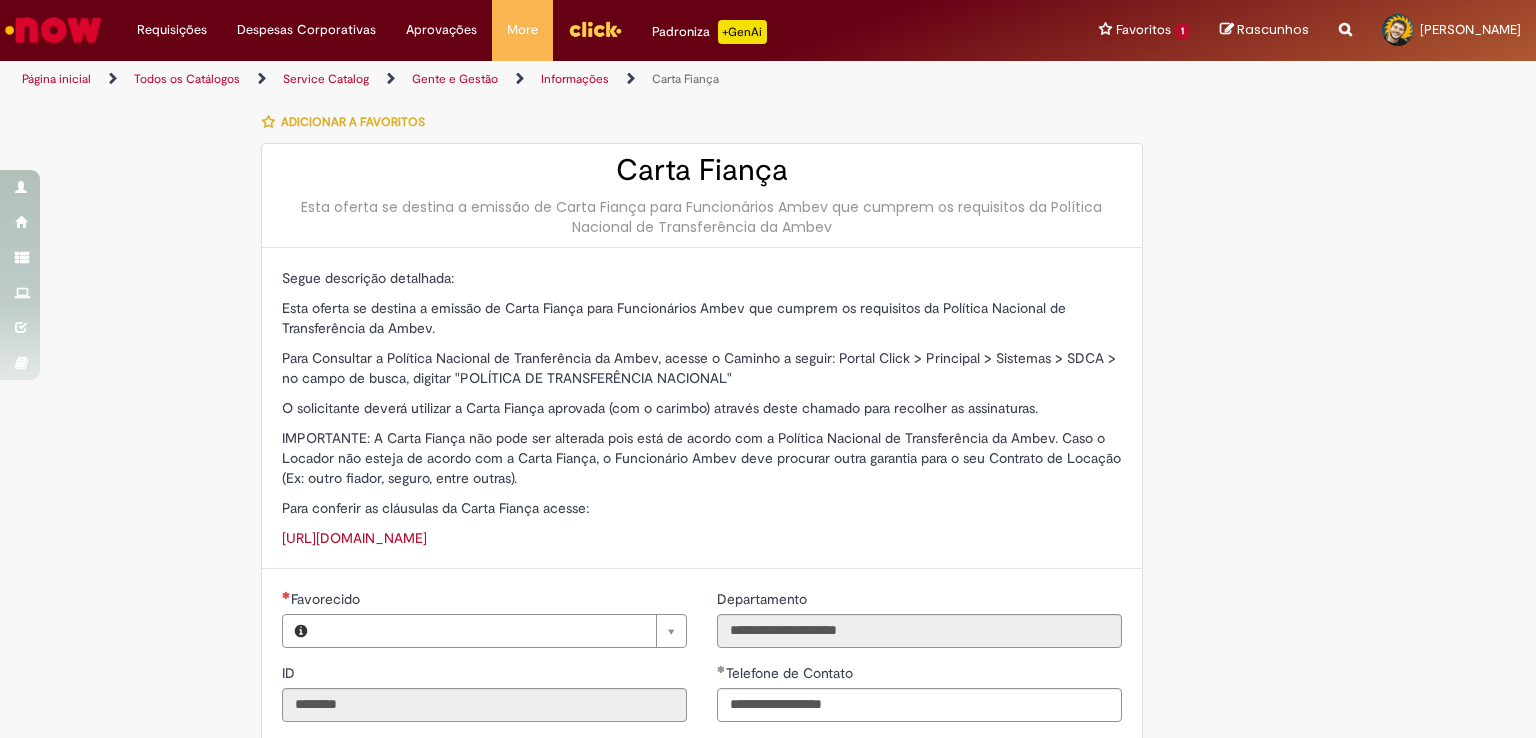 type on "**********" 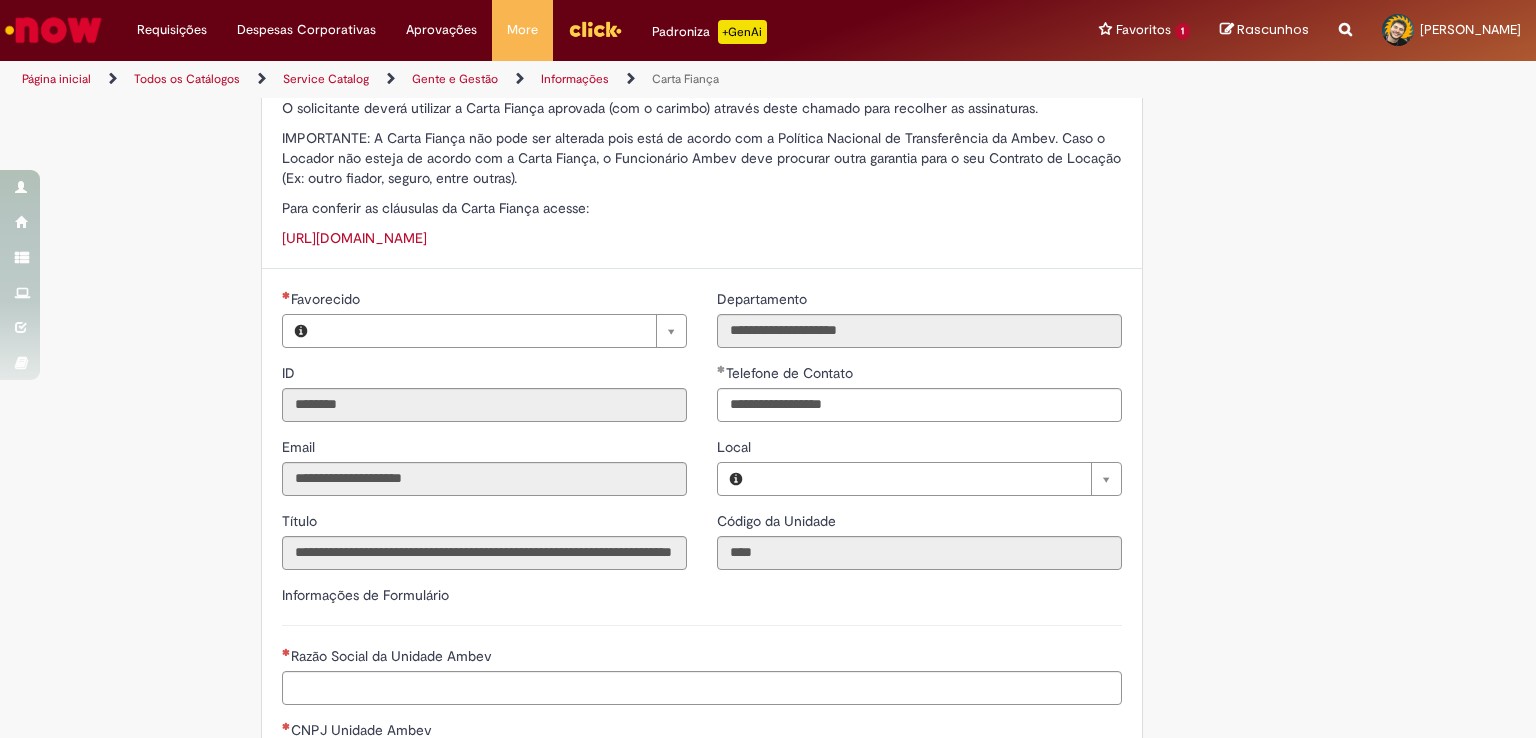 type on "**********" 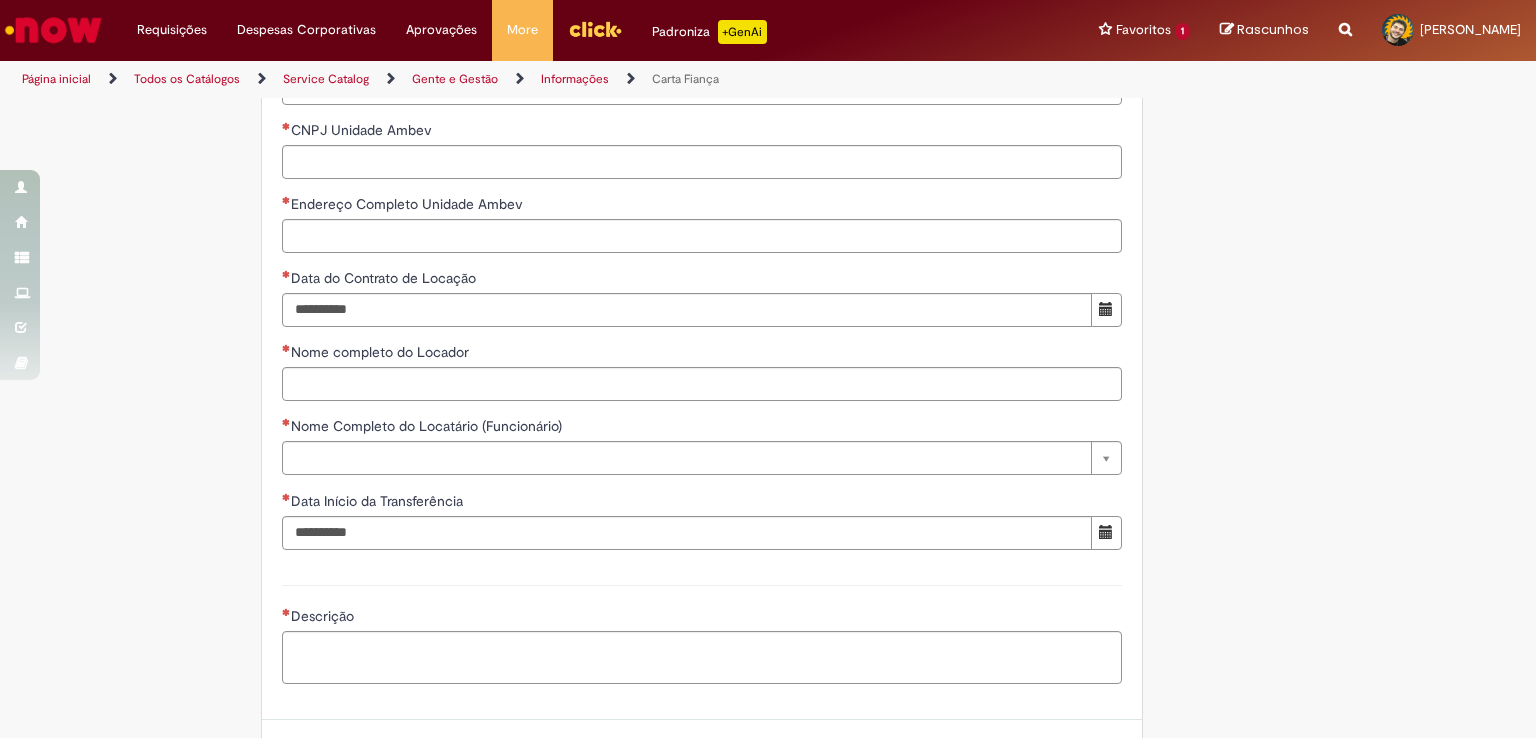 scroll, scrollTop: 800, scrollLeft: 0, axis: vertical 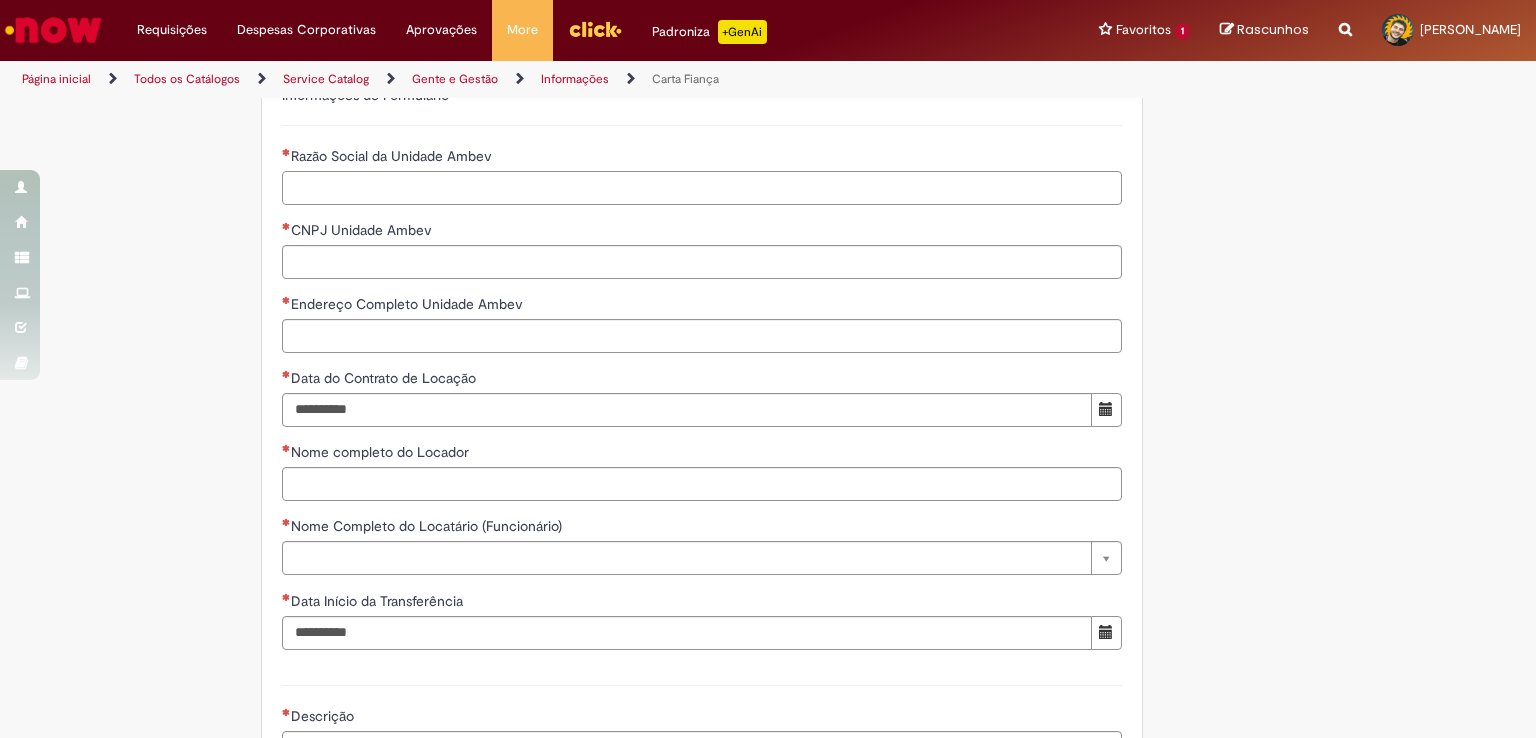 click on "Razão Social da Unidade Ambev" at bounding box center (702, 188) 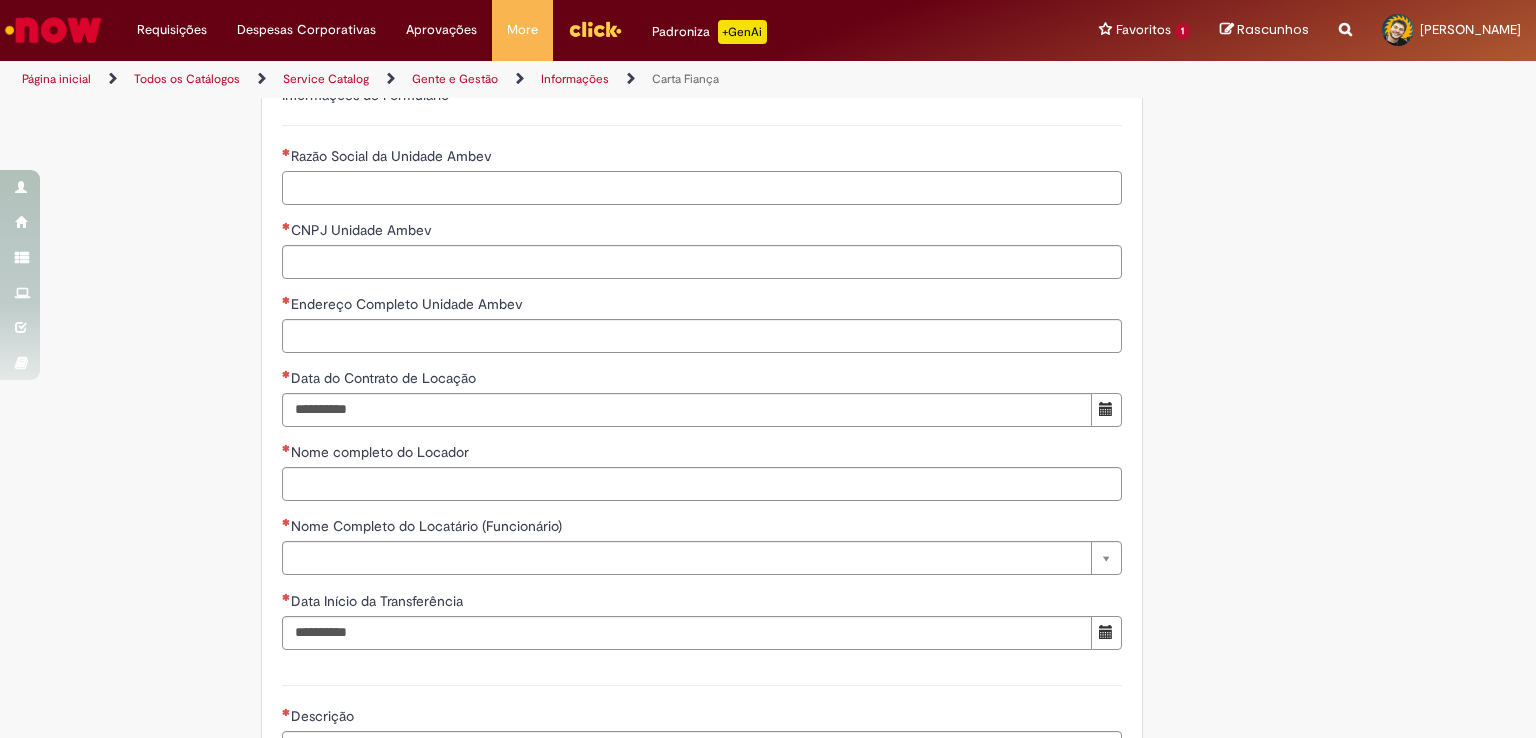 click on "Razão Social da Unidade Ambev" at bounding box center (702, 188) 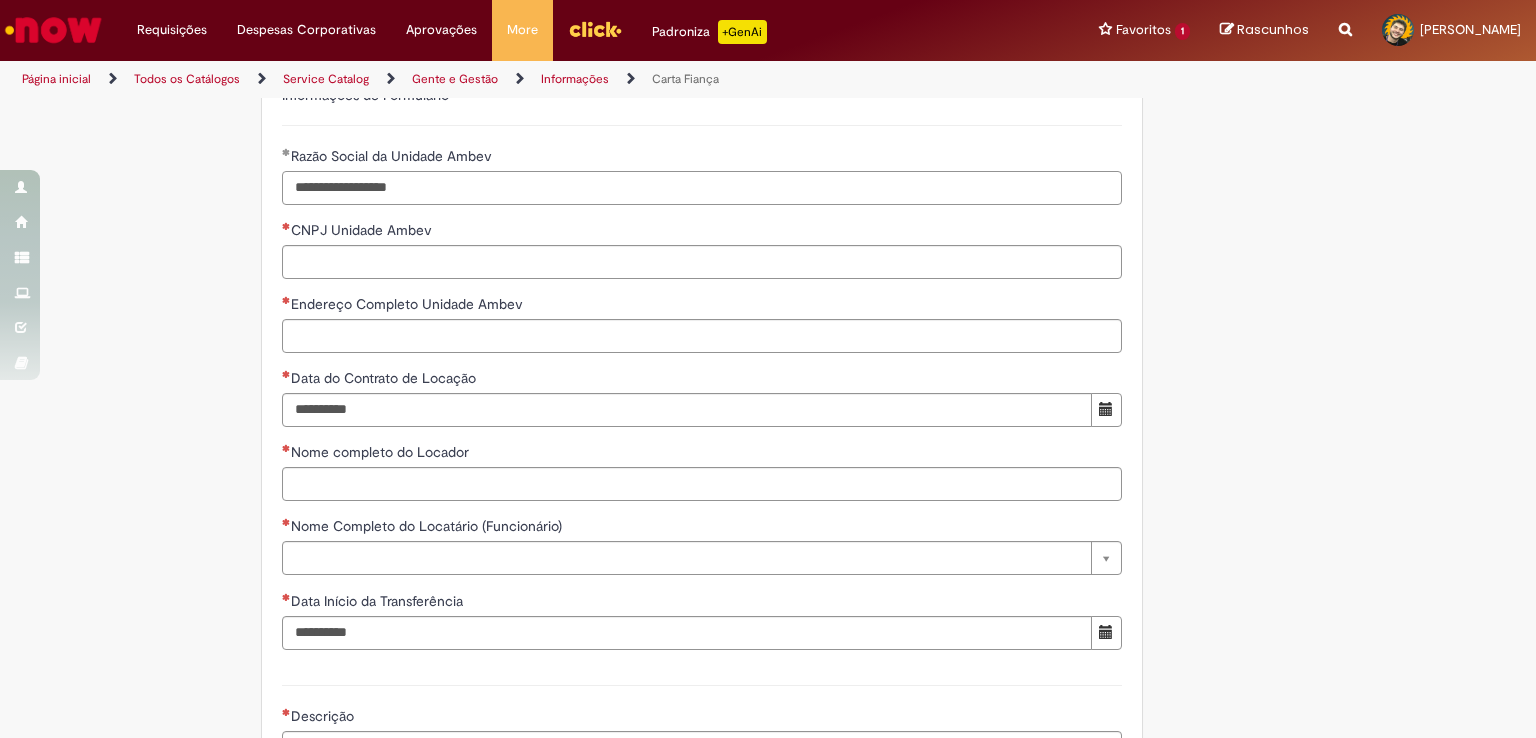 type on "**********" 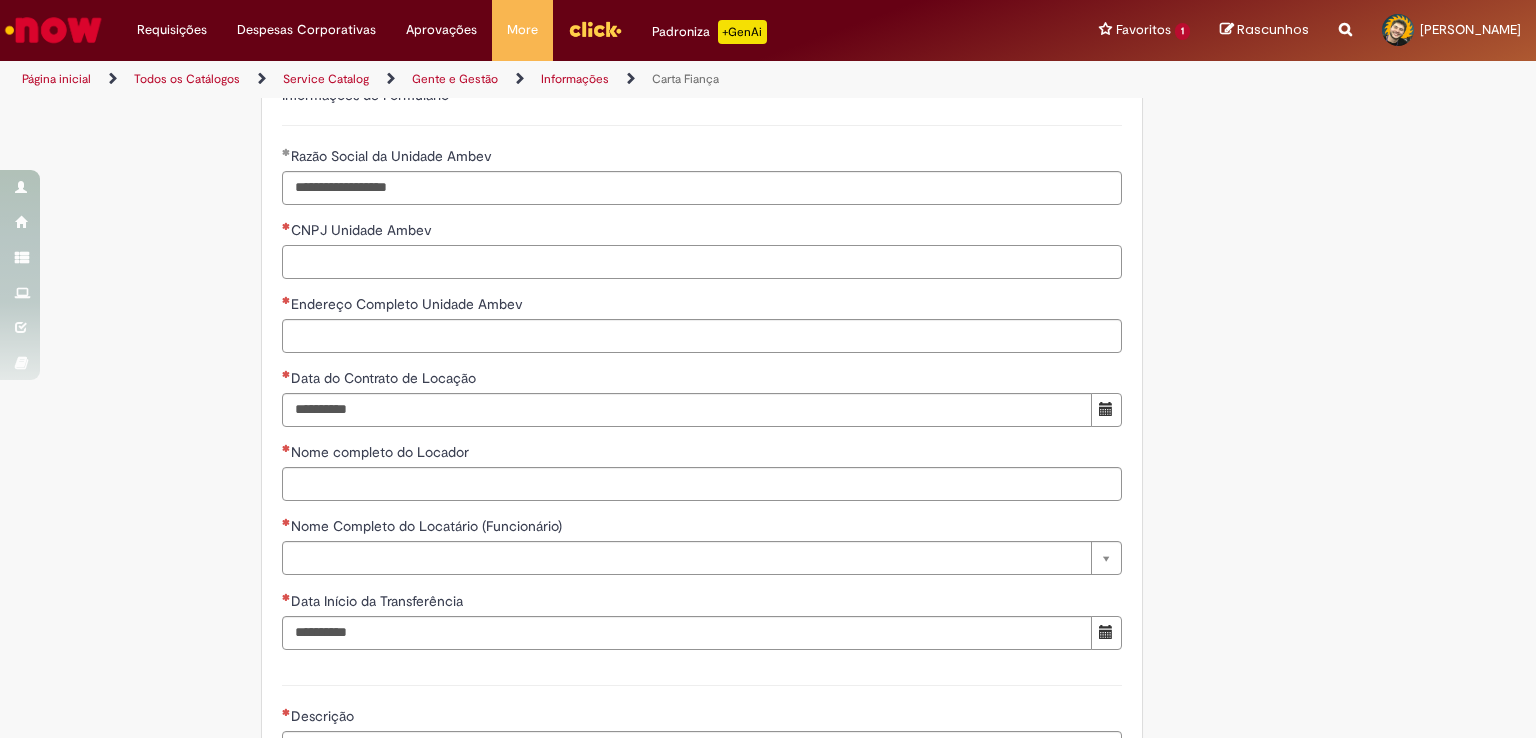 click on "CNPJ Unidade Ambev" at bounding box center (702, 262) 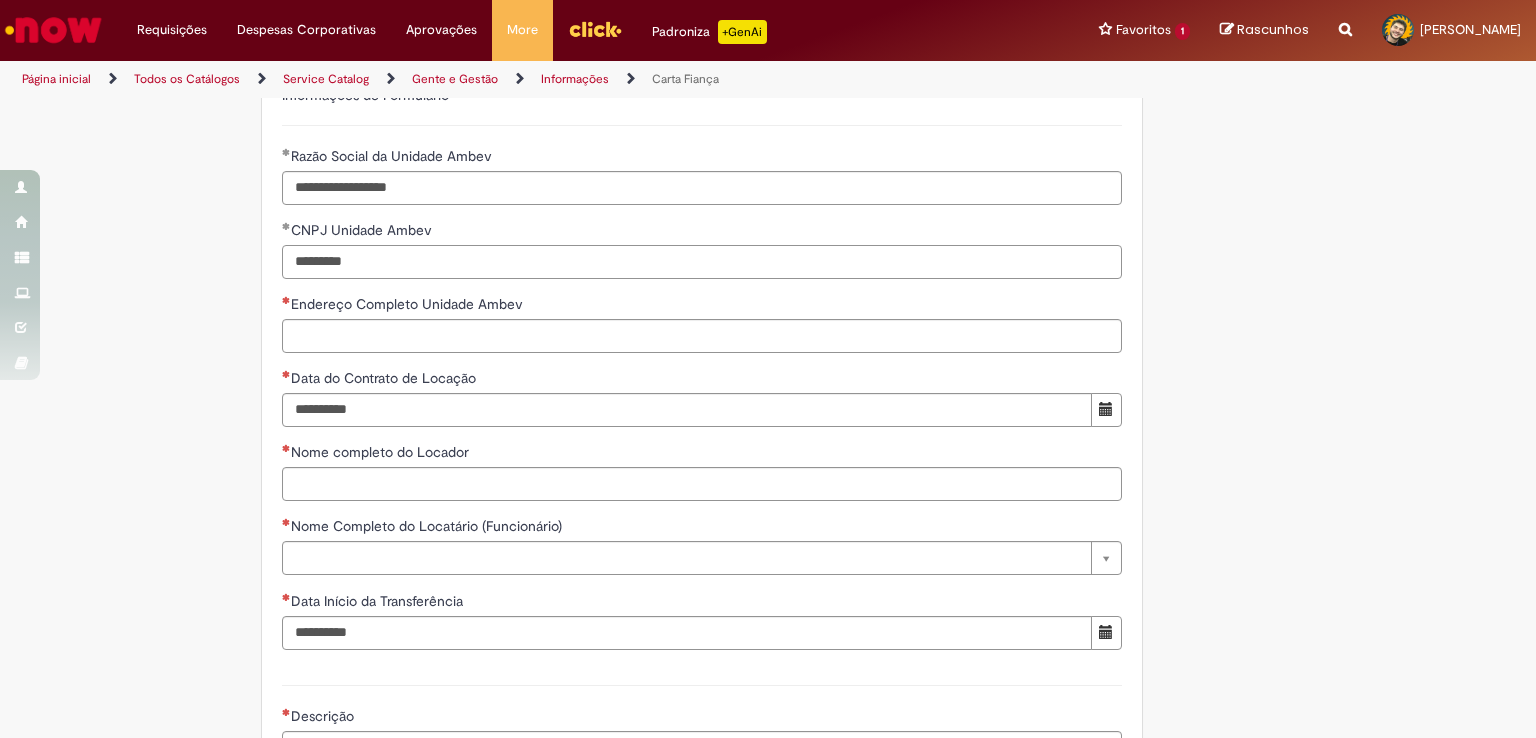 type on "**********" 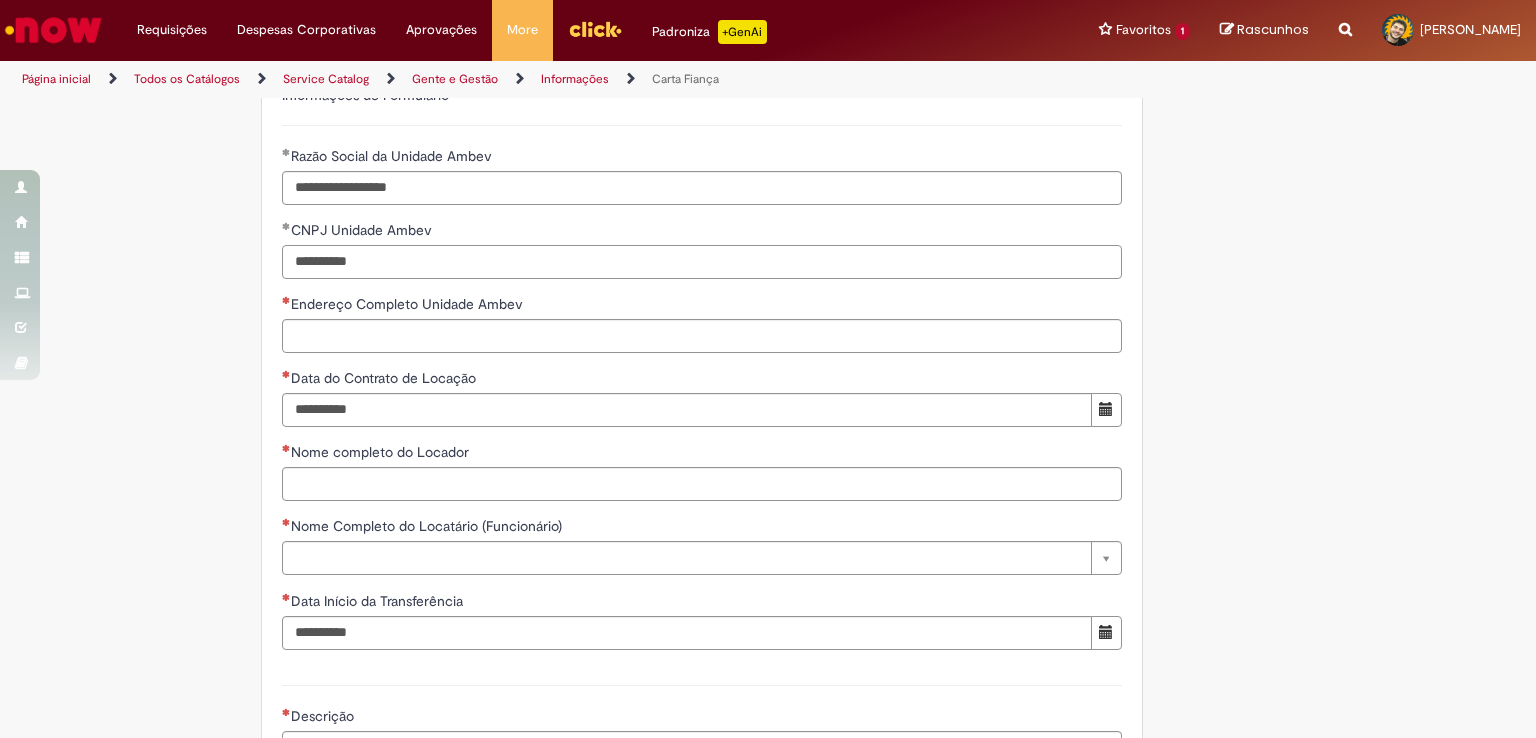 drag, startPoint x: 222, startPoint y: 289, endPoint x: 201, endPoint y: 289, distance: 21 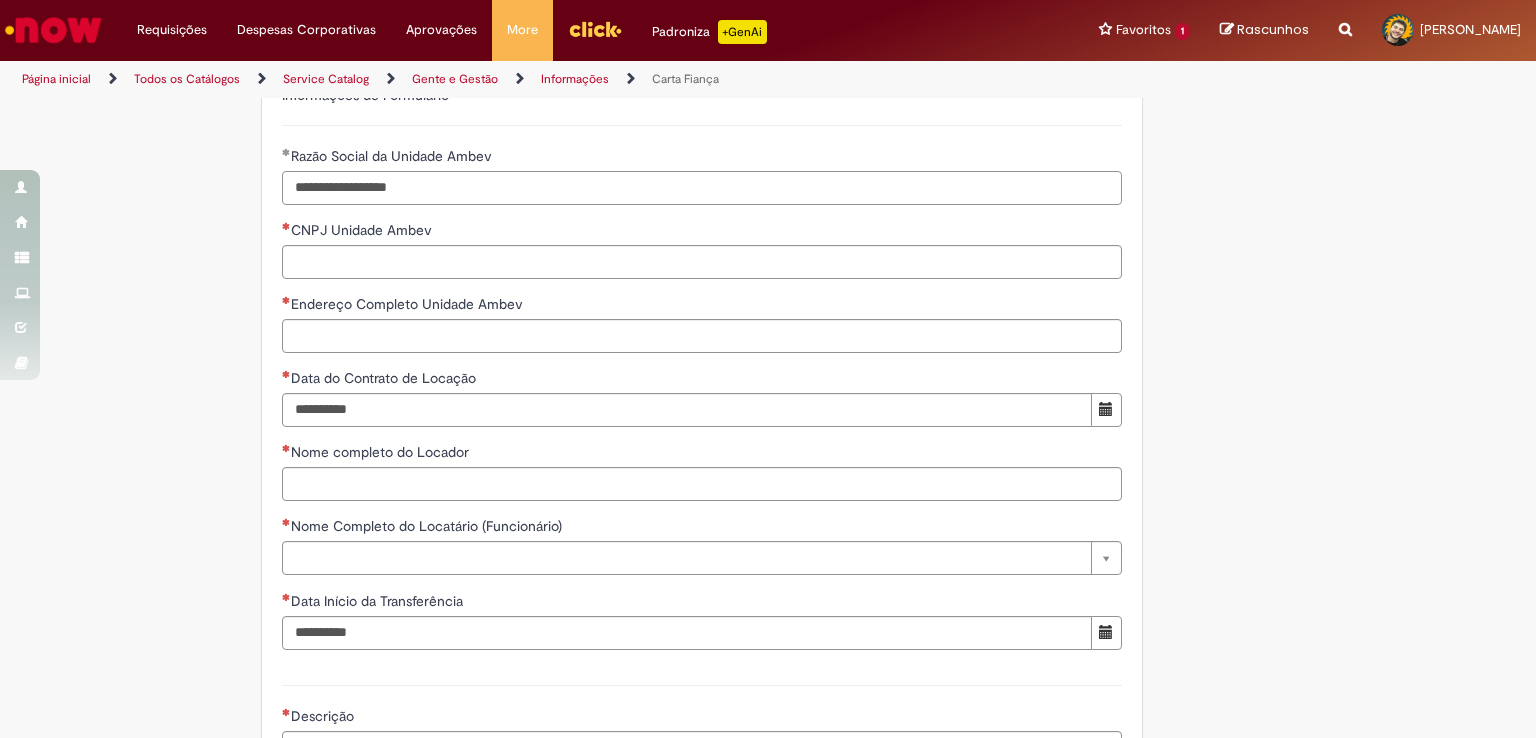 click on "**********" at bounding box center (702, 188) 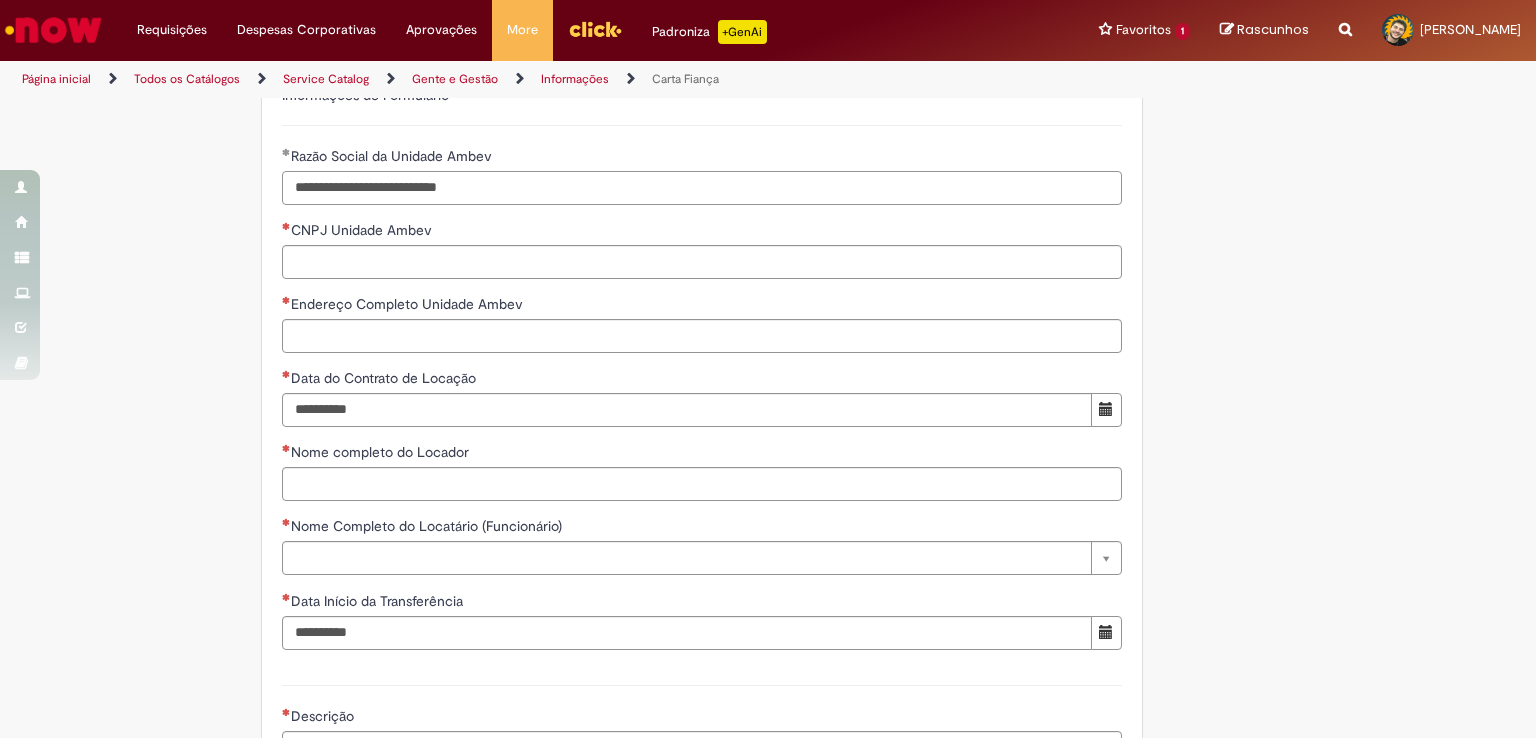drag, startPoint x: 408, startPoint y: 201, endPoint x: 188, endPoint y: 209, distance: 220.1454 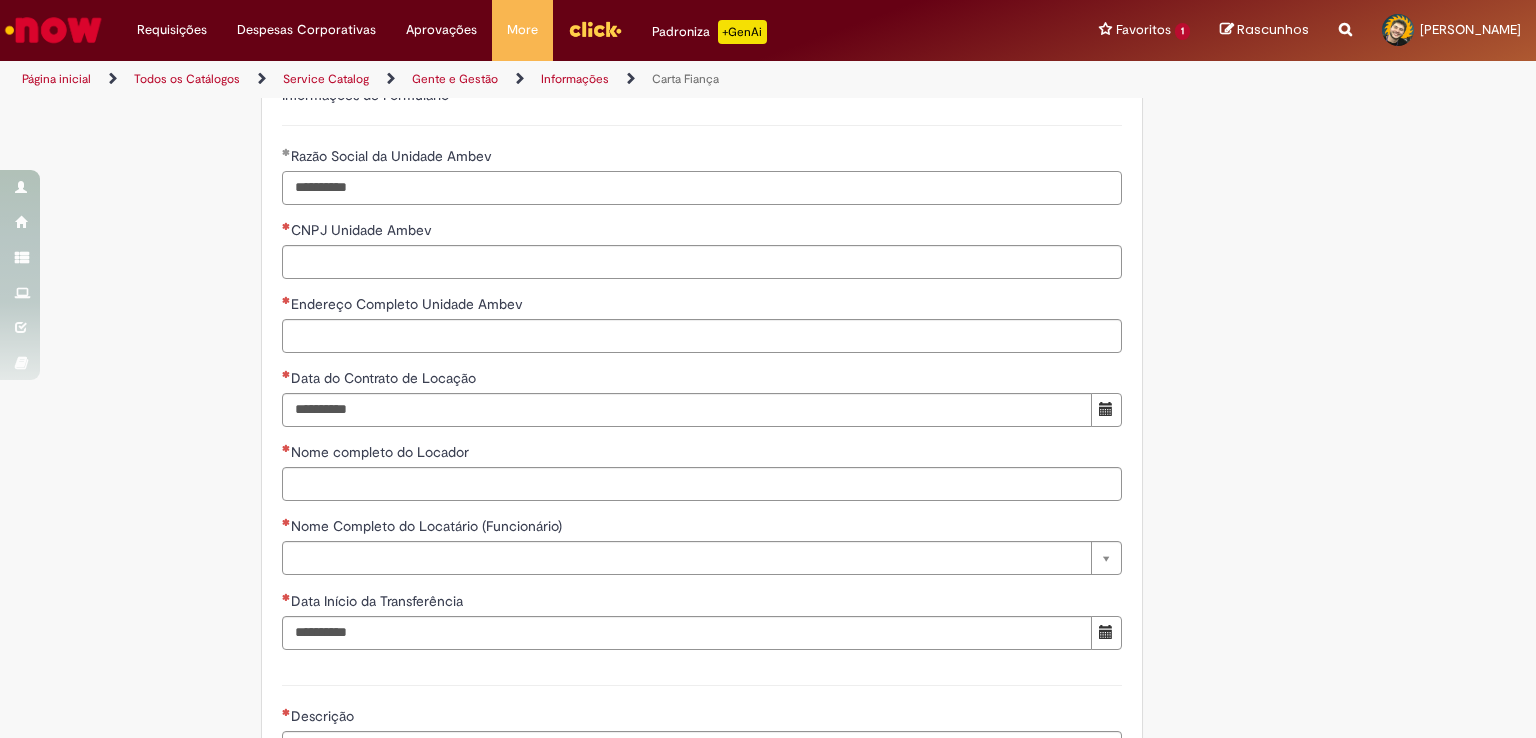 type on "**********" 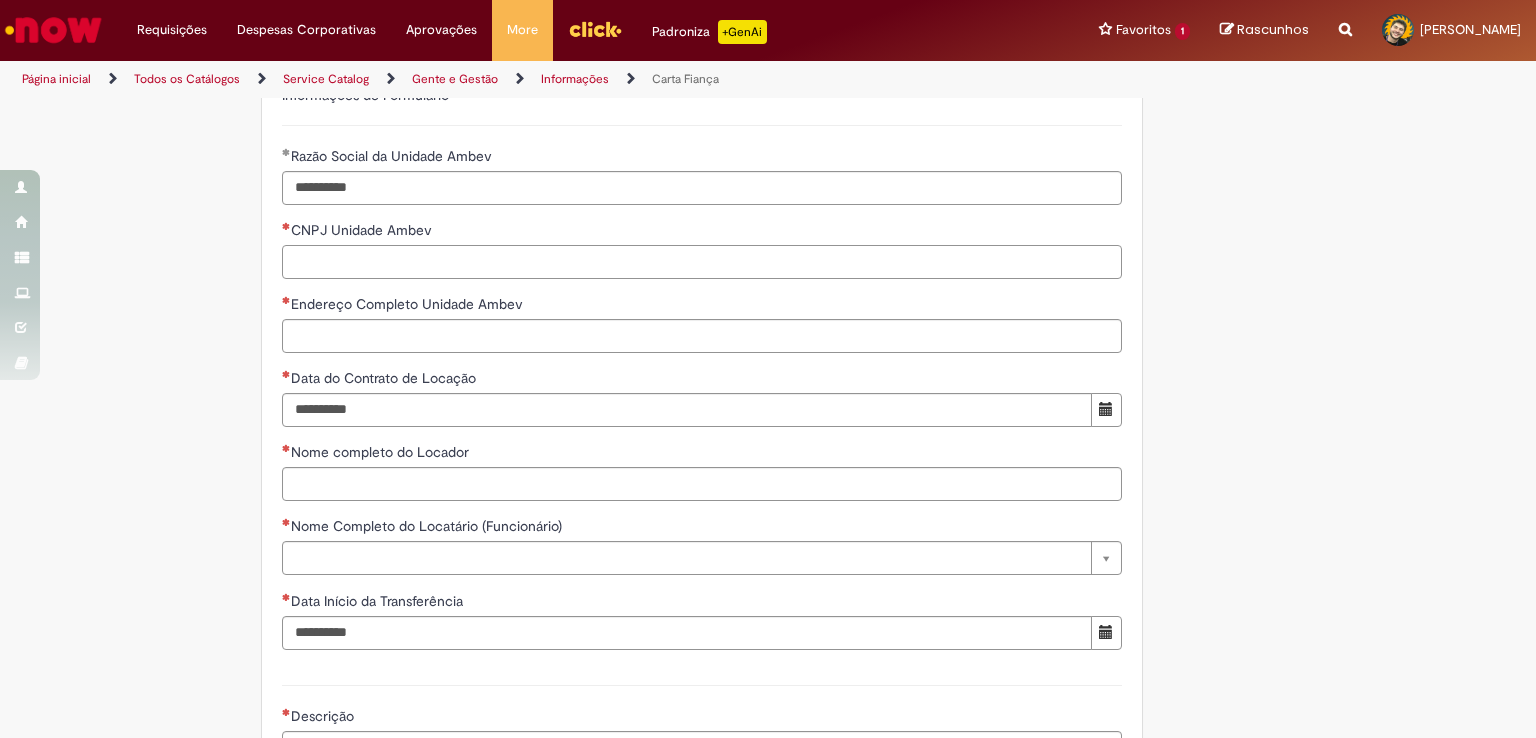 click on "CNPJ Unidade Ambev" at bounding box center [702, 262] 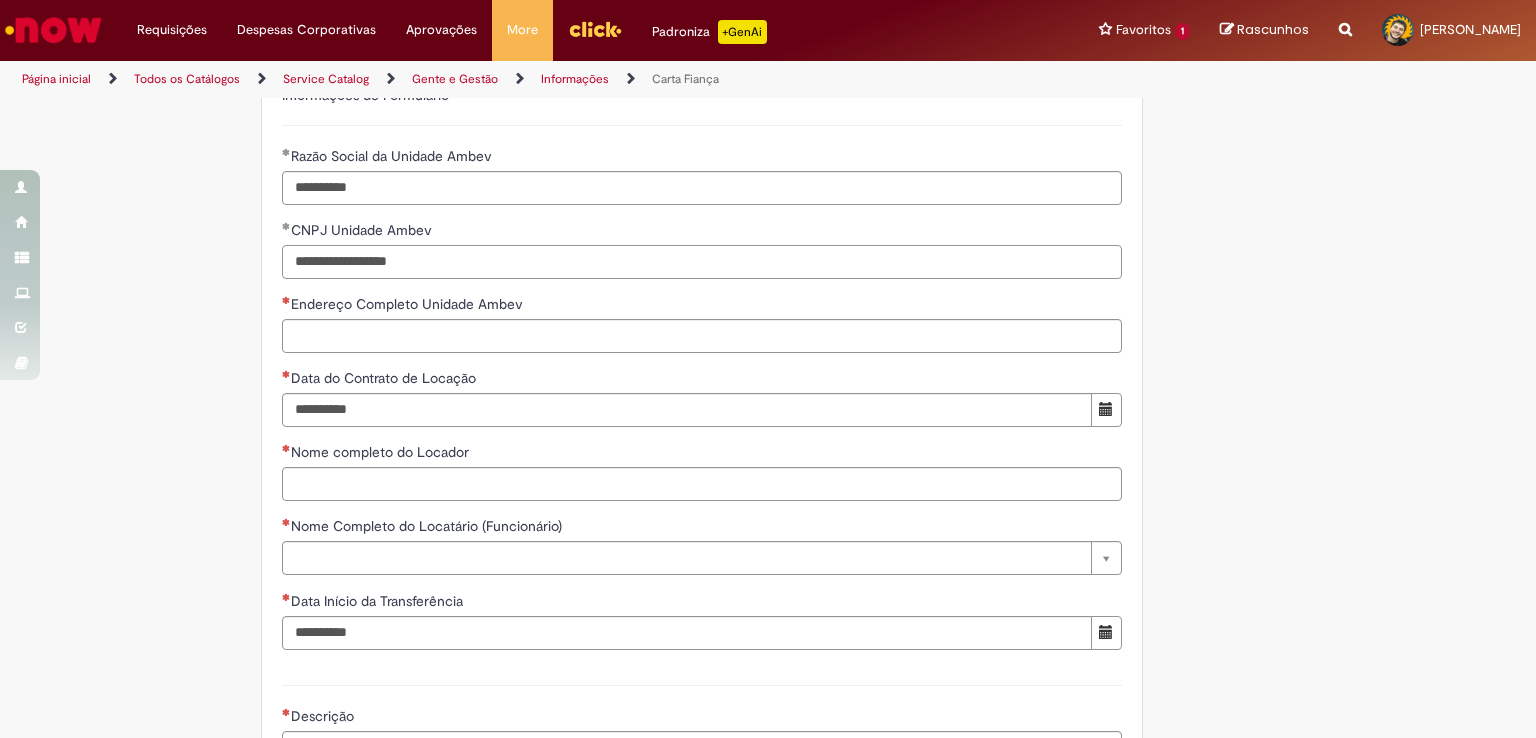 type on "**********" 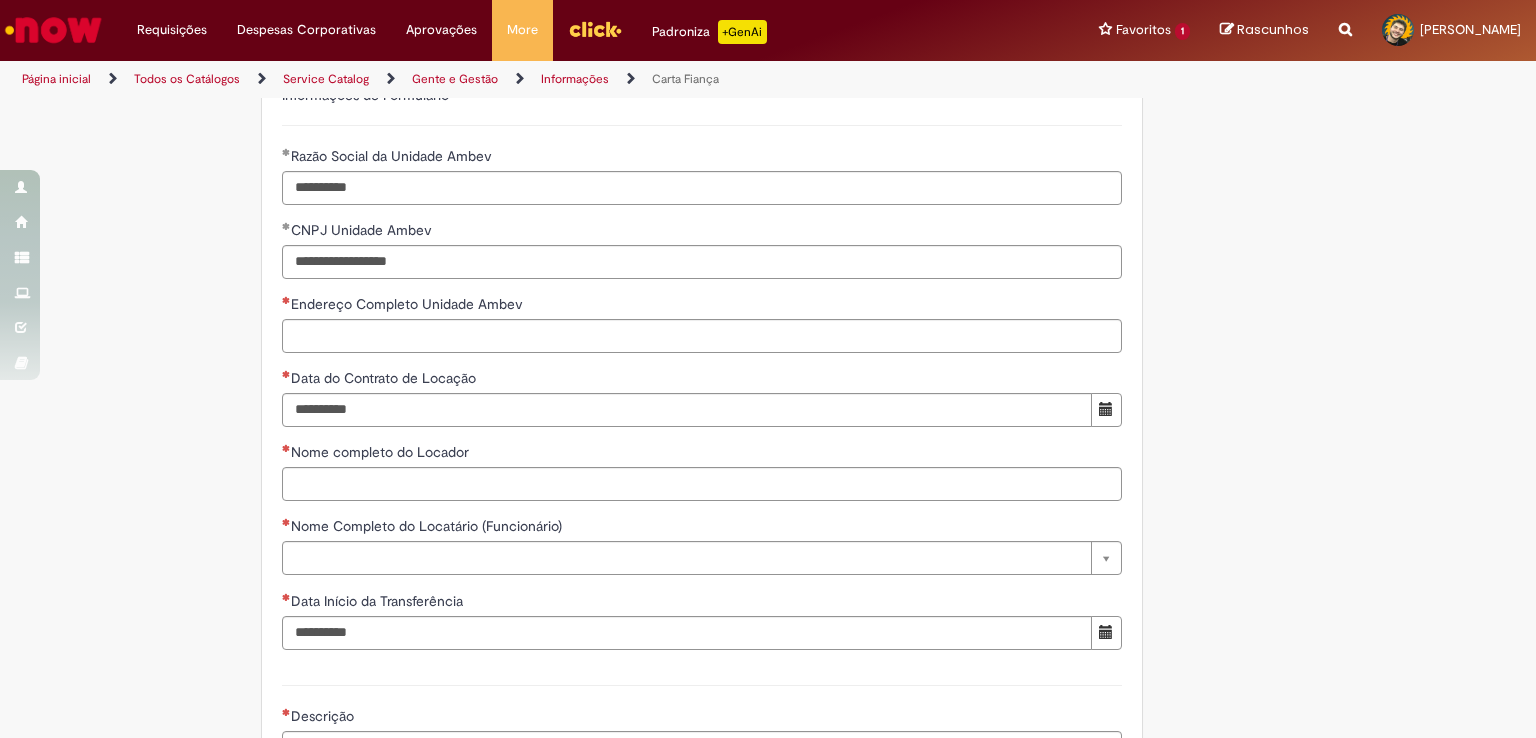 click on "Adicionar a Favoritos
Carta Fiança
Esta oferta se destina a emissão de Carta Fiança para Funcionários Ambev que cumprem os requisitos da Política Nacional de Transferência da Ambev
Segue descrição detalhada:
Esta oferta se destina a emissão de Carta Fiança para Funcionários Ambev que cumprem os requisitos da Política Nacional de Transferência da Ambev.
Para Consultar a Política Nacional de Tranferência da Ambev, acesse o Caminho a seguir: Portal Click > Principal > Sistemas > SDCA > no campo de busca, digitar "POLÍTICA DE TRANSFERÊNCIA NACIONAL"
O solicitante deverá utilizar a Carta Fiança aprovada (com o carimbo) através deste chamado para recolher as assinaturas.
Para conferir as cláusulas da Carta Fiança acesse:
[URL][DOMAIN_NAME]" at bounding box center [670, 152] 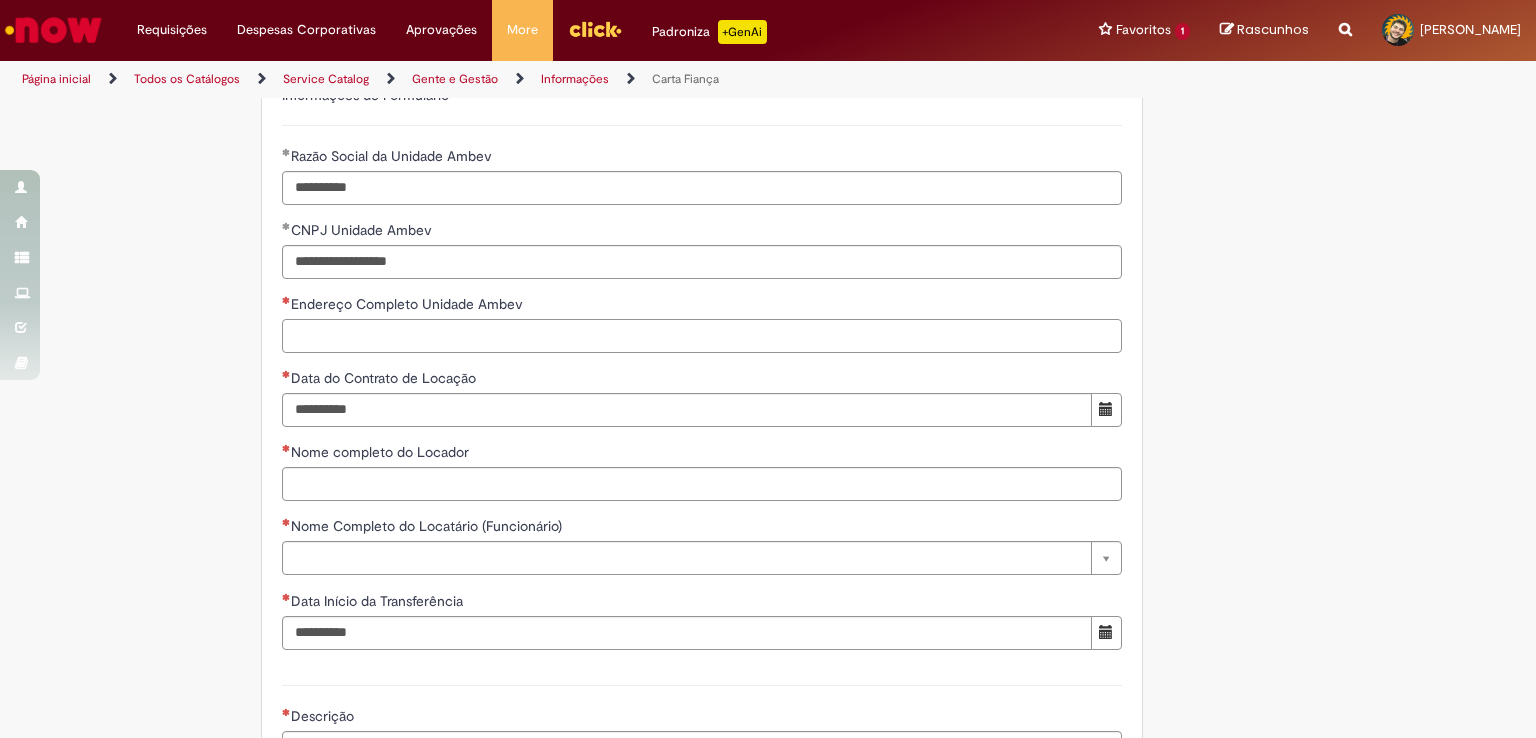 click on "Endereço Completo Unidade Ambev" at bounding box center [702, 336] 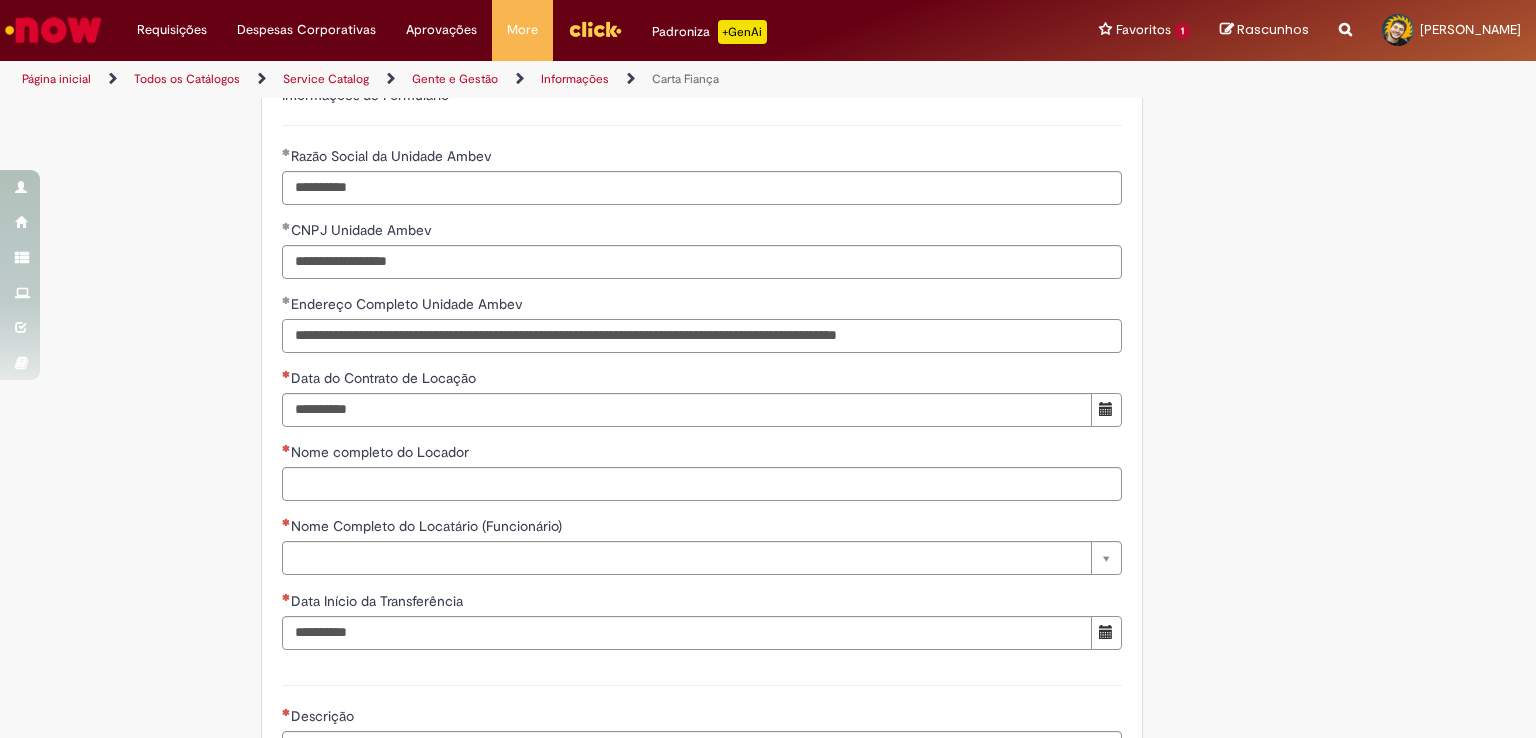 type on "**********" 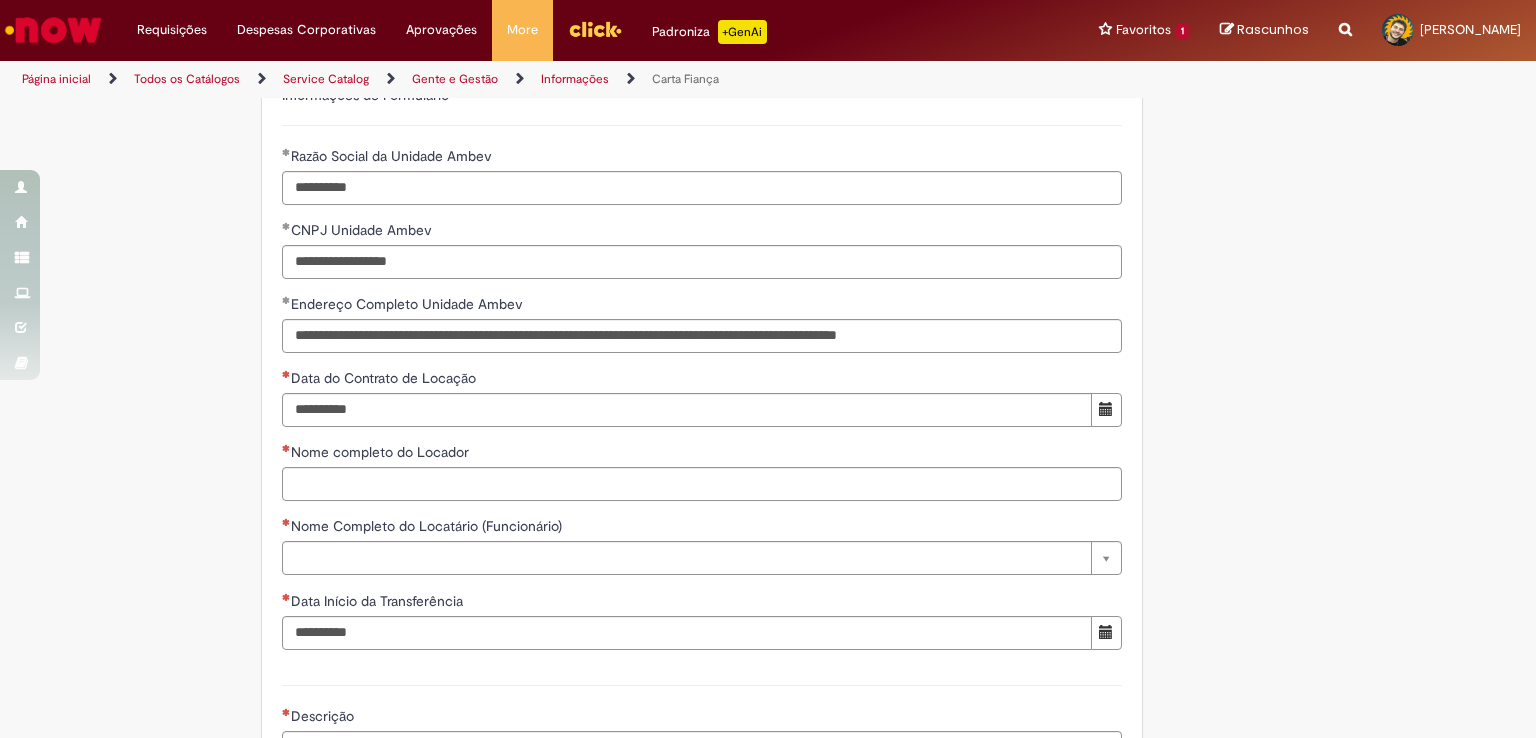 click on "Data do Contrato de Locação" at bounding box center (702, 380) 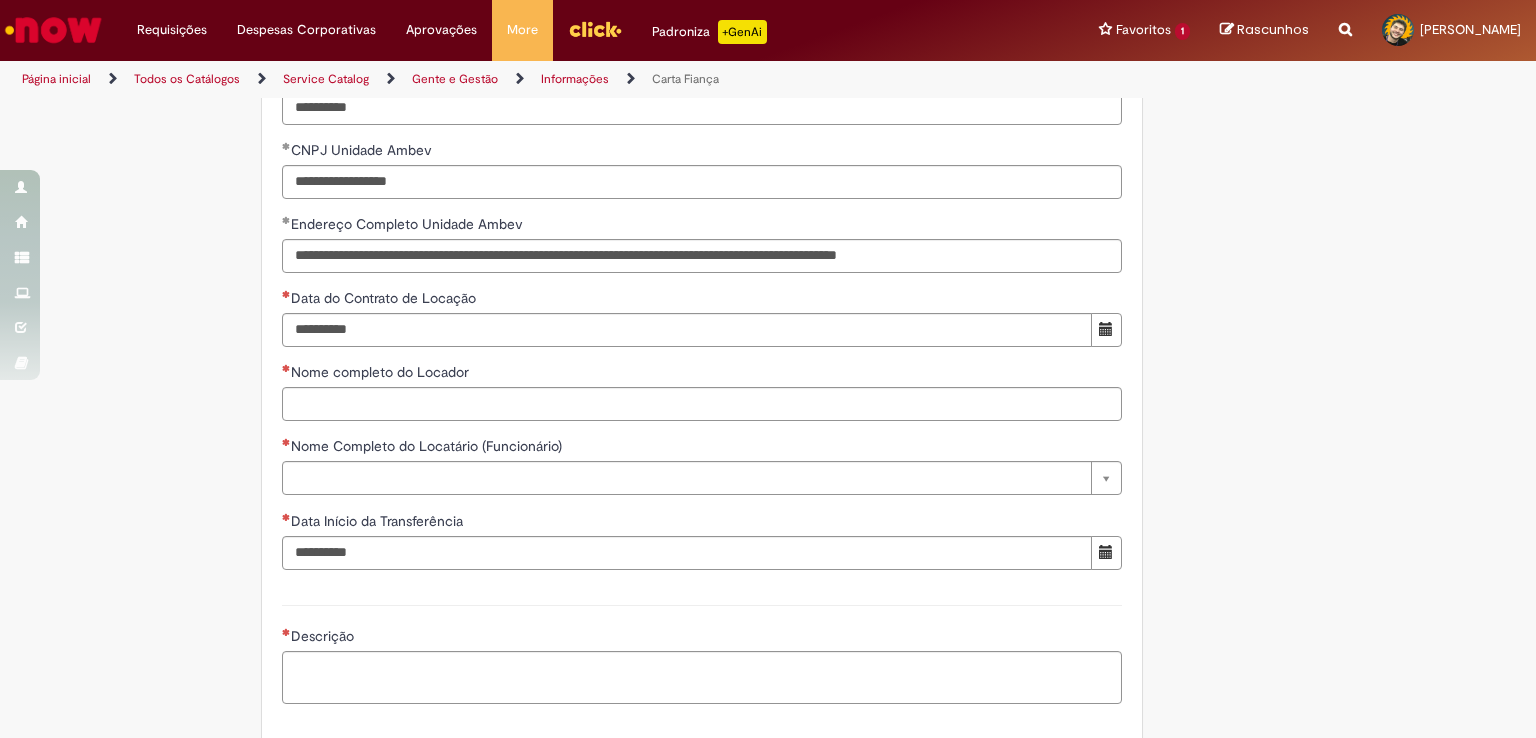 scroll, scrollTop: 1000, scrollLeft: 0, axis: vertical 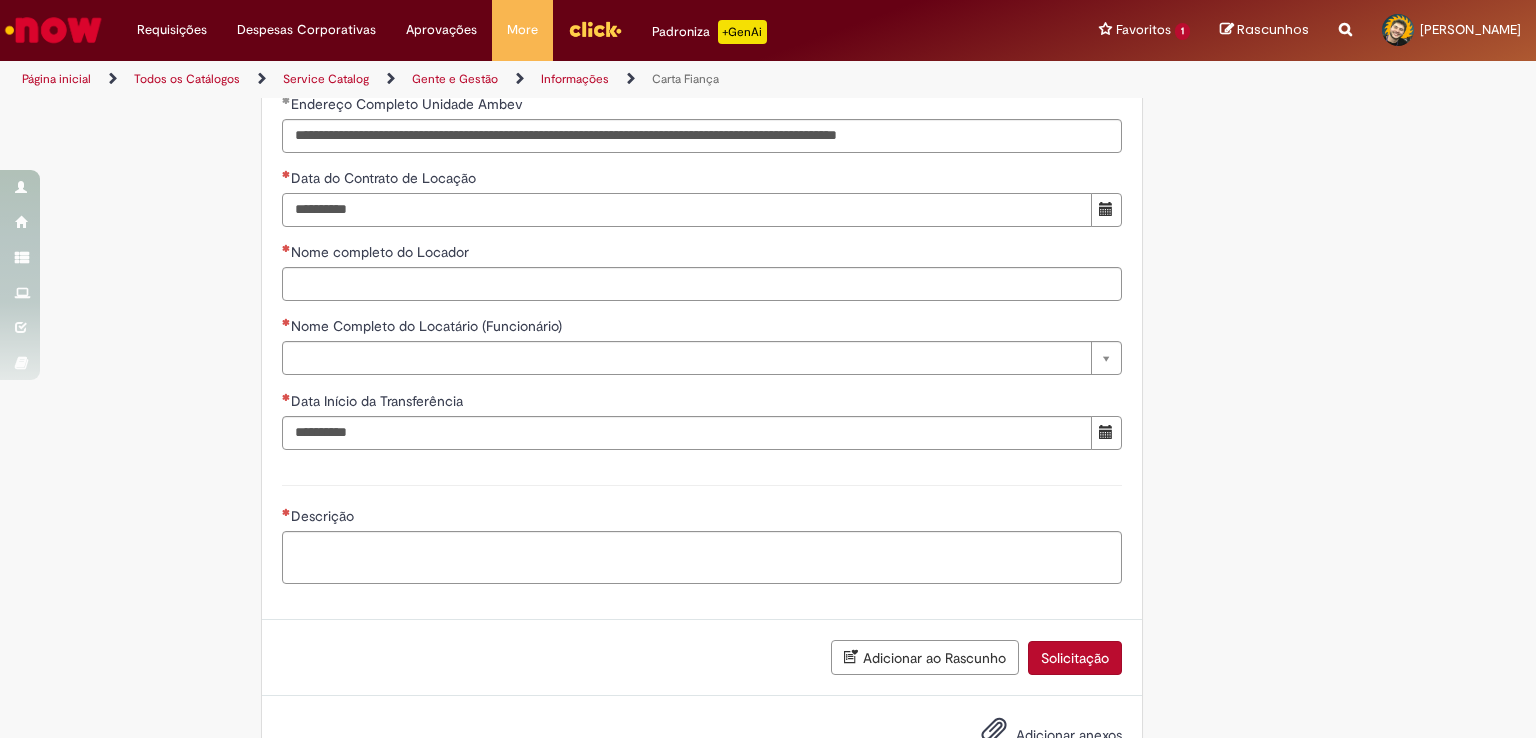click on "Data do Contrato de Locação" at bounding box center [687, 210] 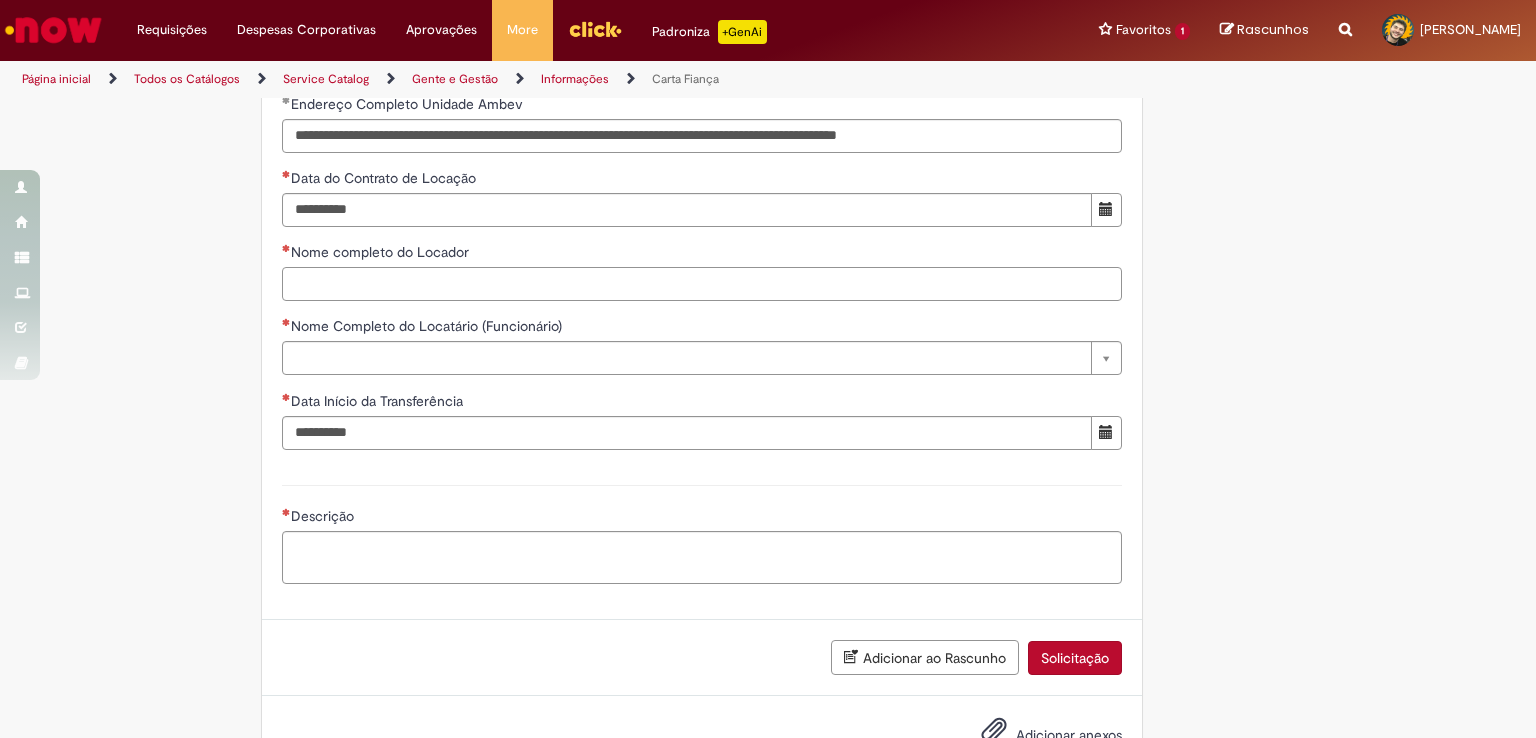 click on "Nome completo do Locador" at bounding box center (702, 284) 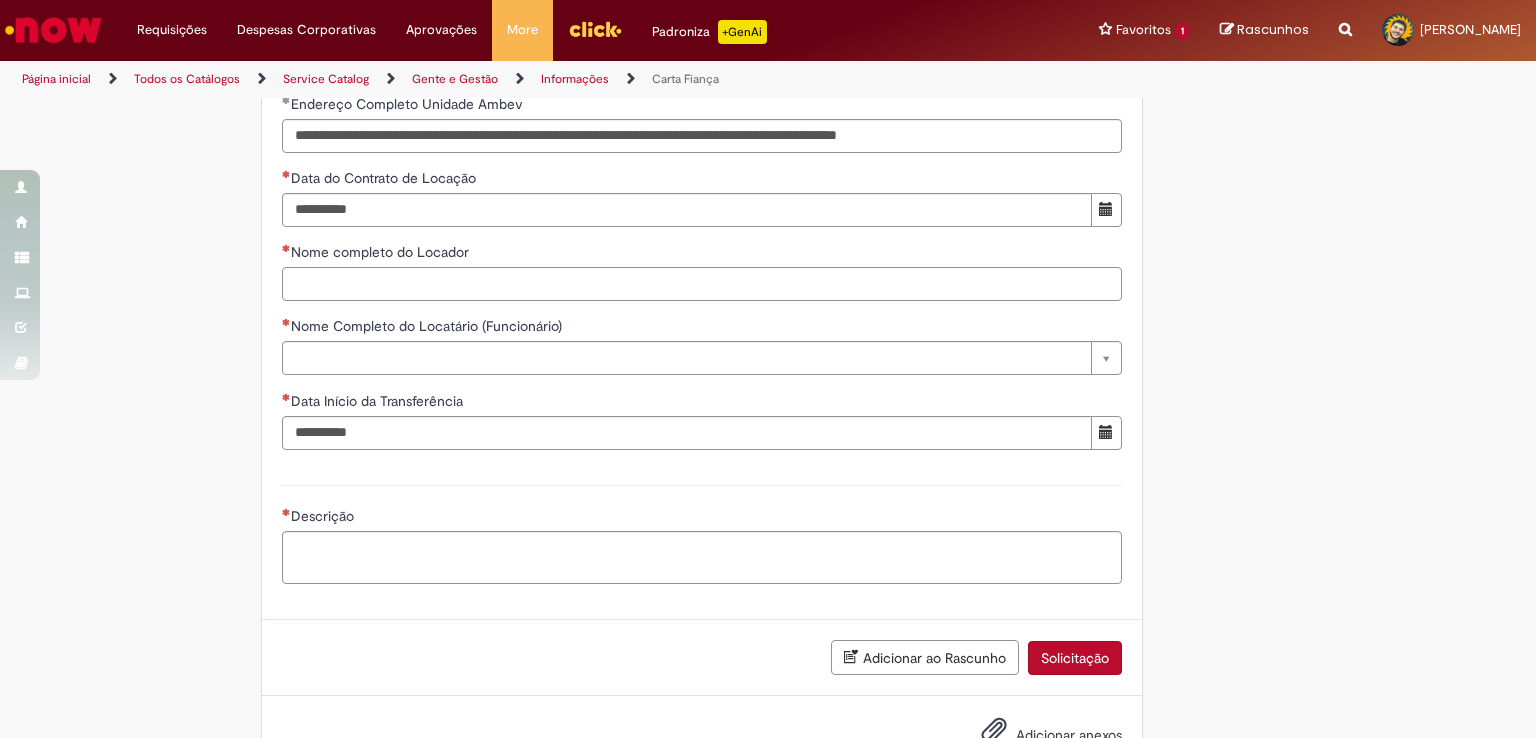 click on "Nome completo do Locador" at bounding box center (702, 284) 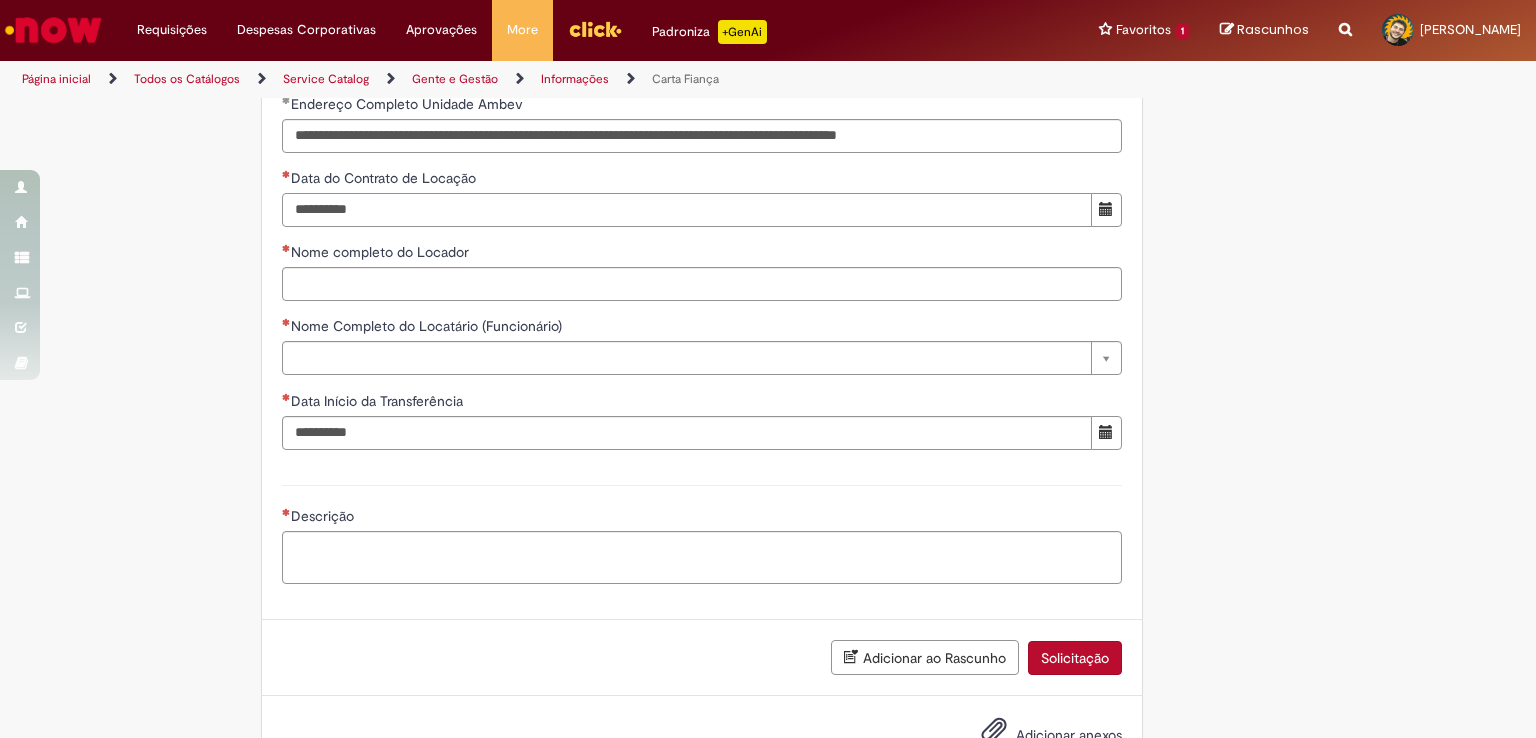 click on "Data do Contrato de Locação" at bounding box center (687, 210) 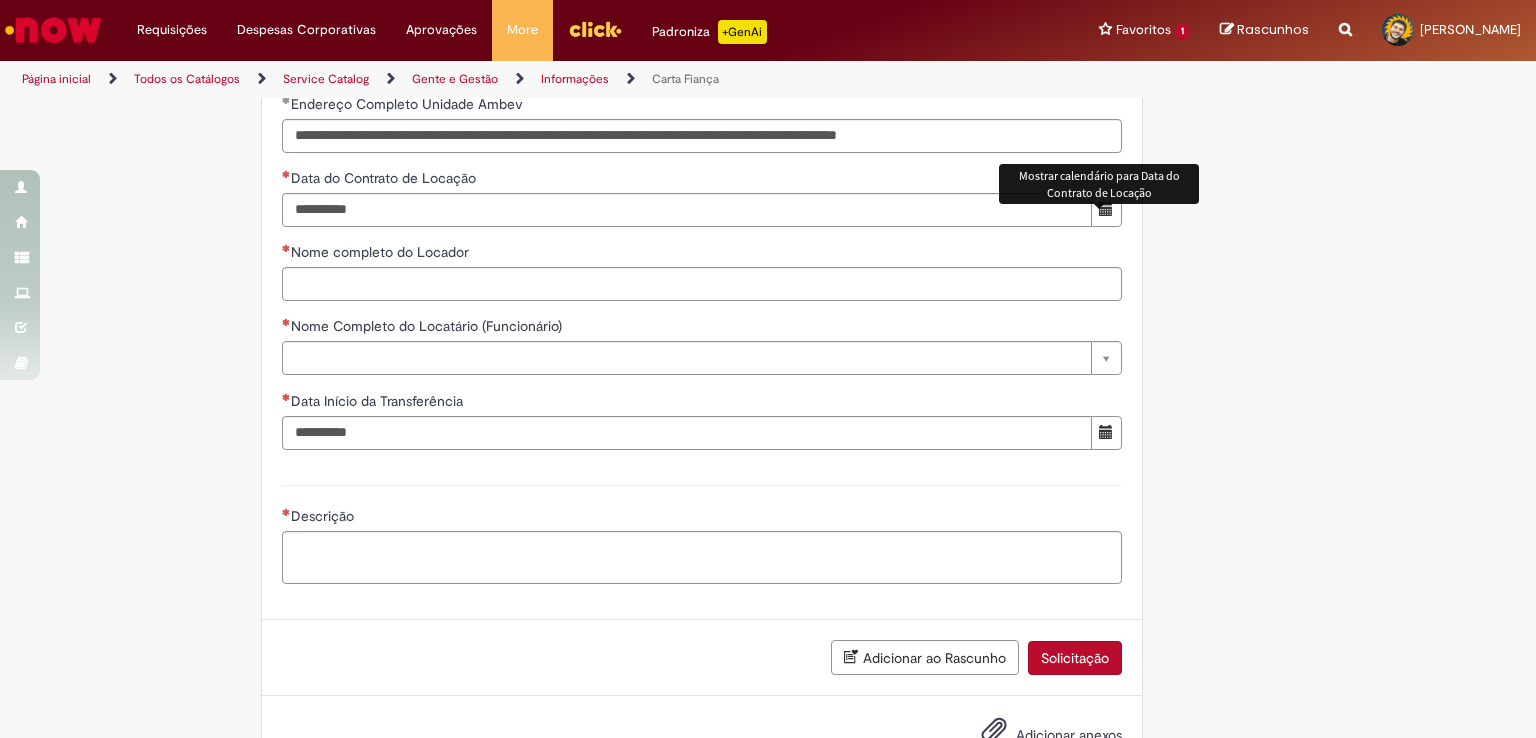 click at bounding box center [1106, 209] 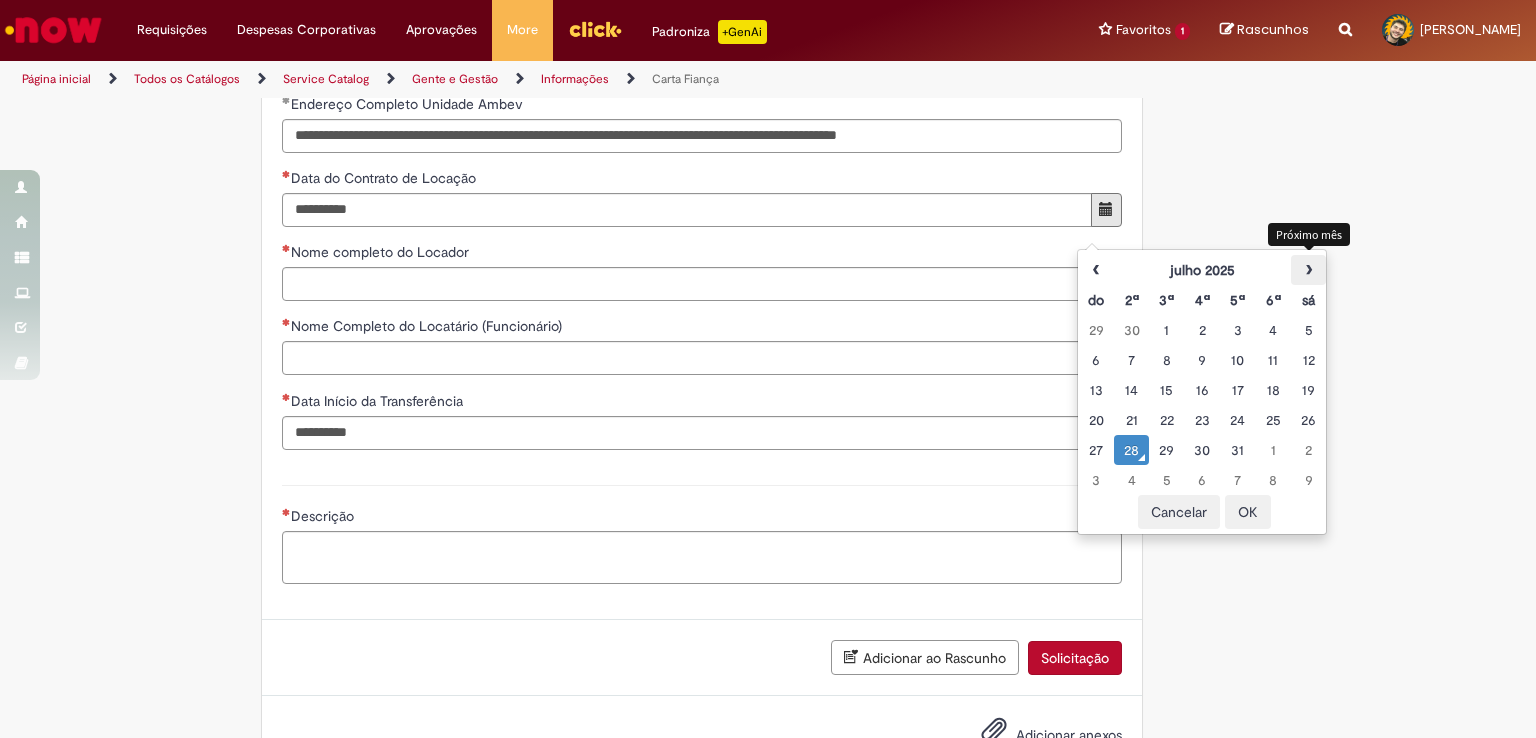 click on "›" at bounding box center [1308, 270] 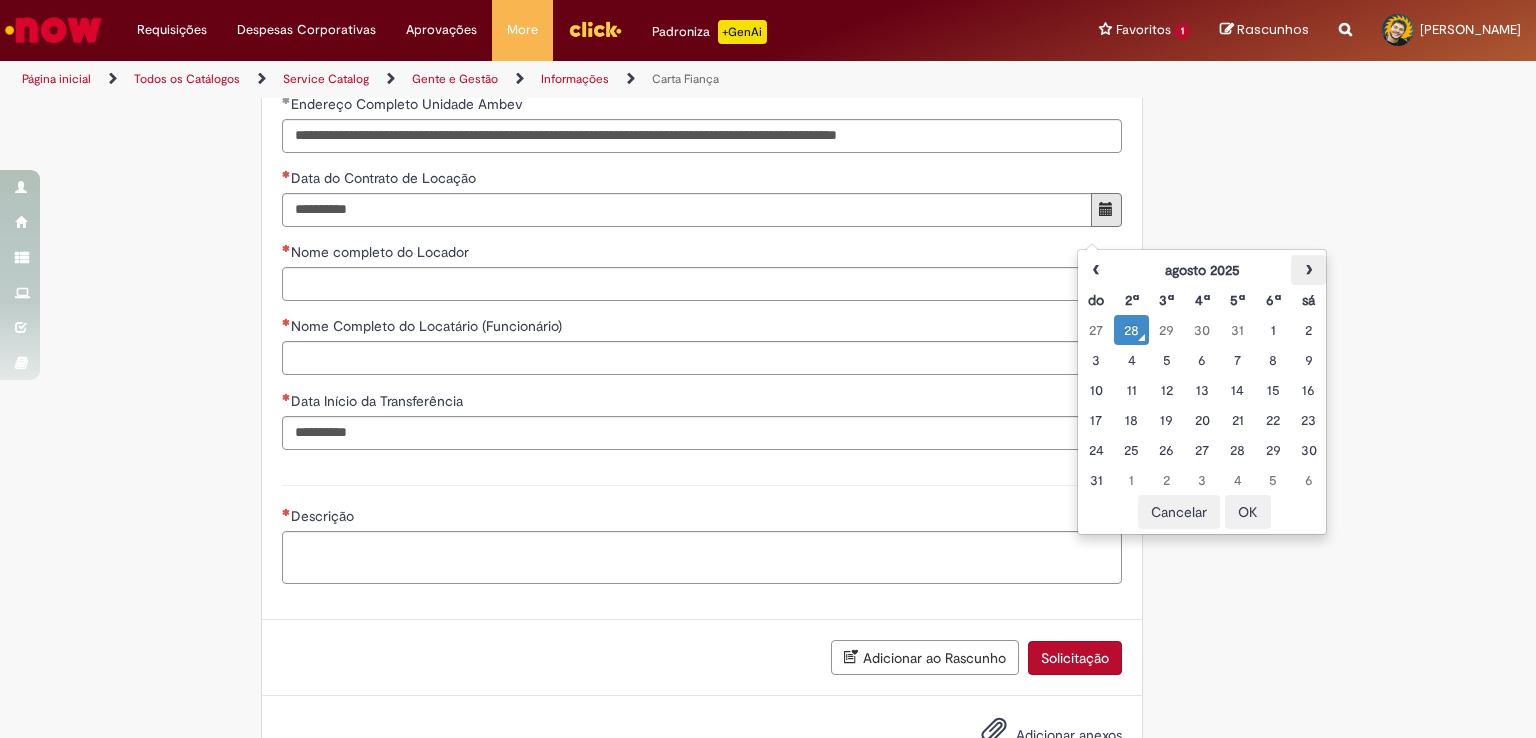 click on "›" at bounding box center (1308, 270) 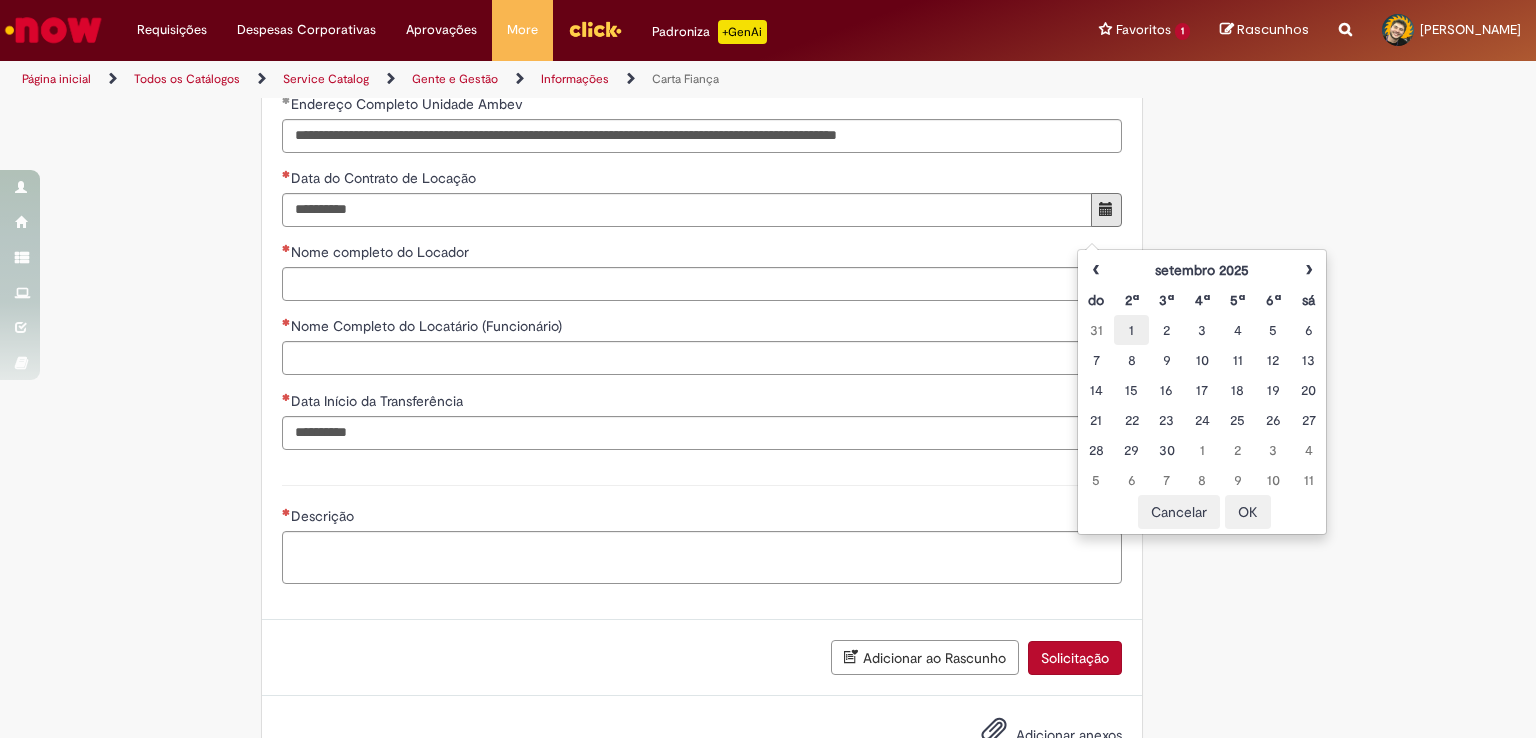 click on "1" at bounding box center (1131, 330) 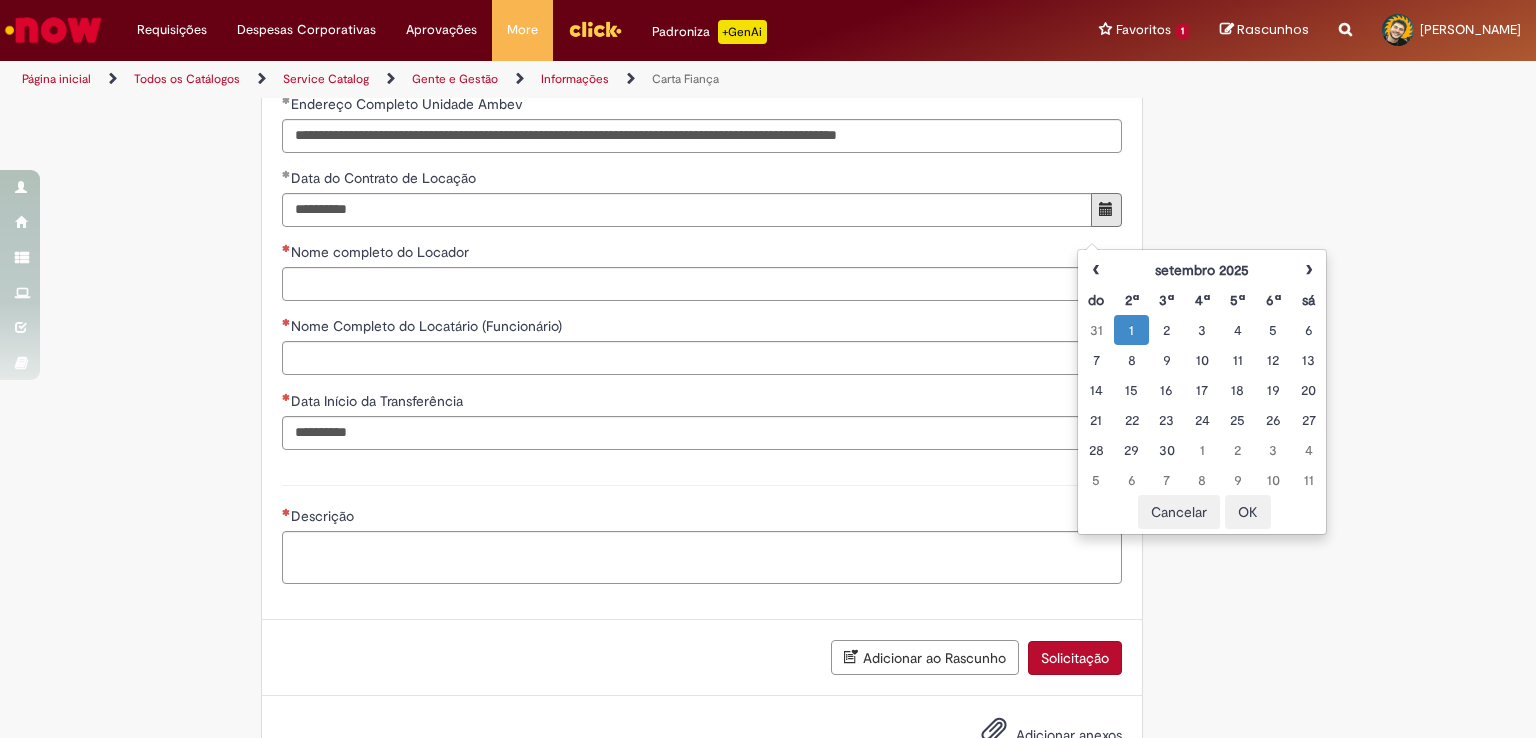 type on "**********" 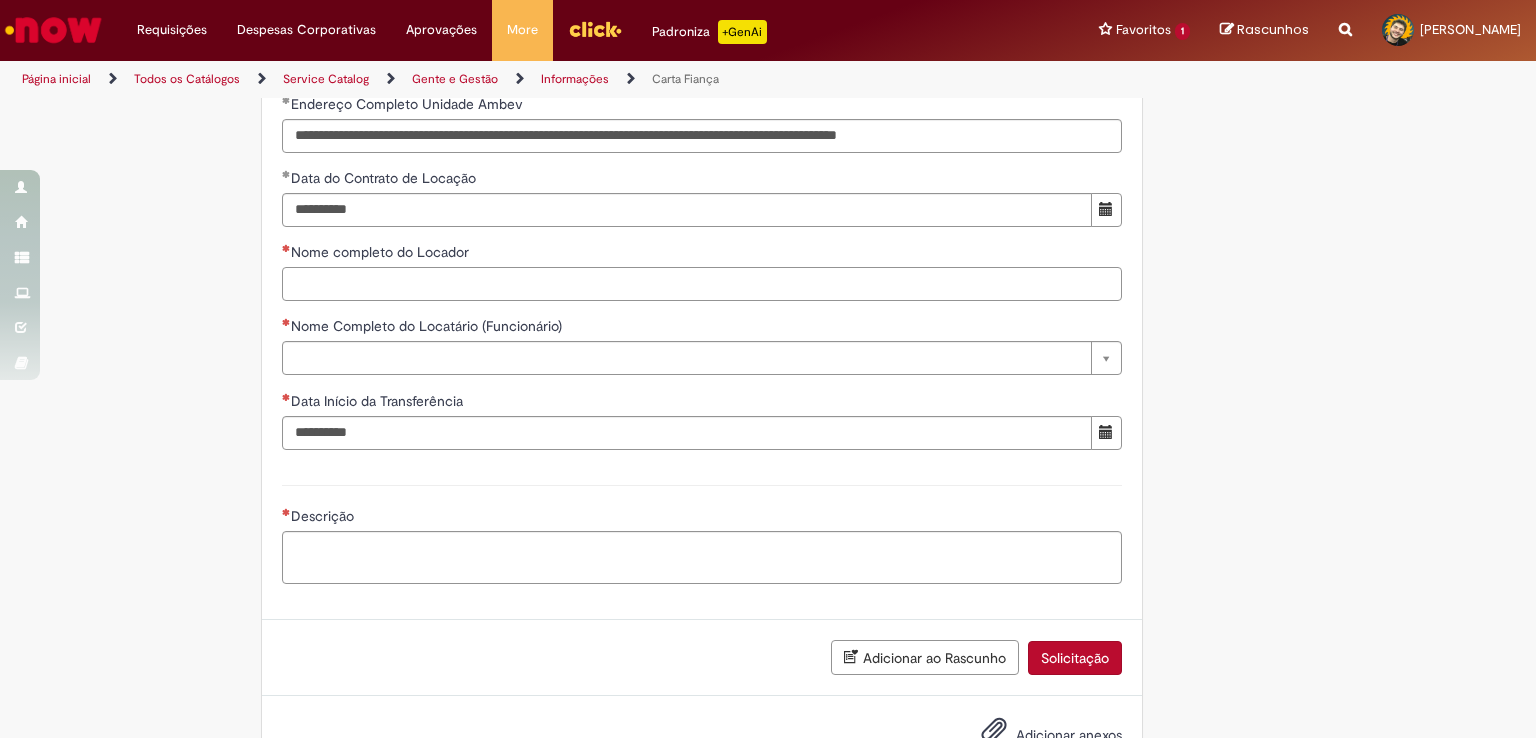 click on "Nome completo do Locador" at bounding box center [702, 284] 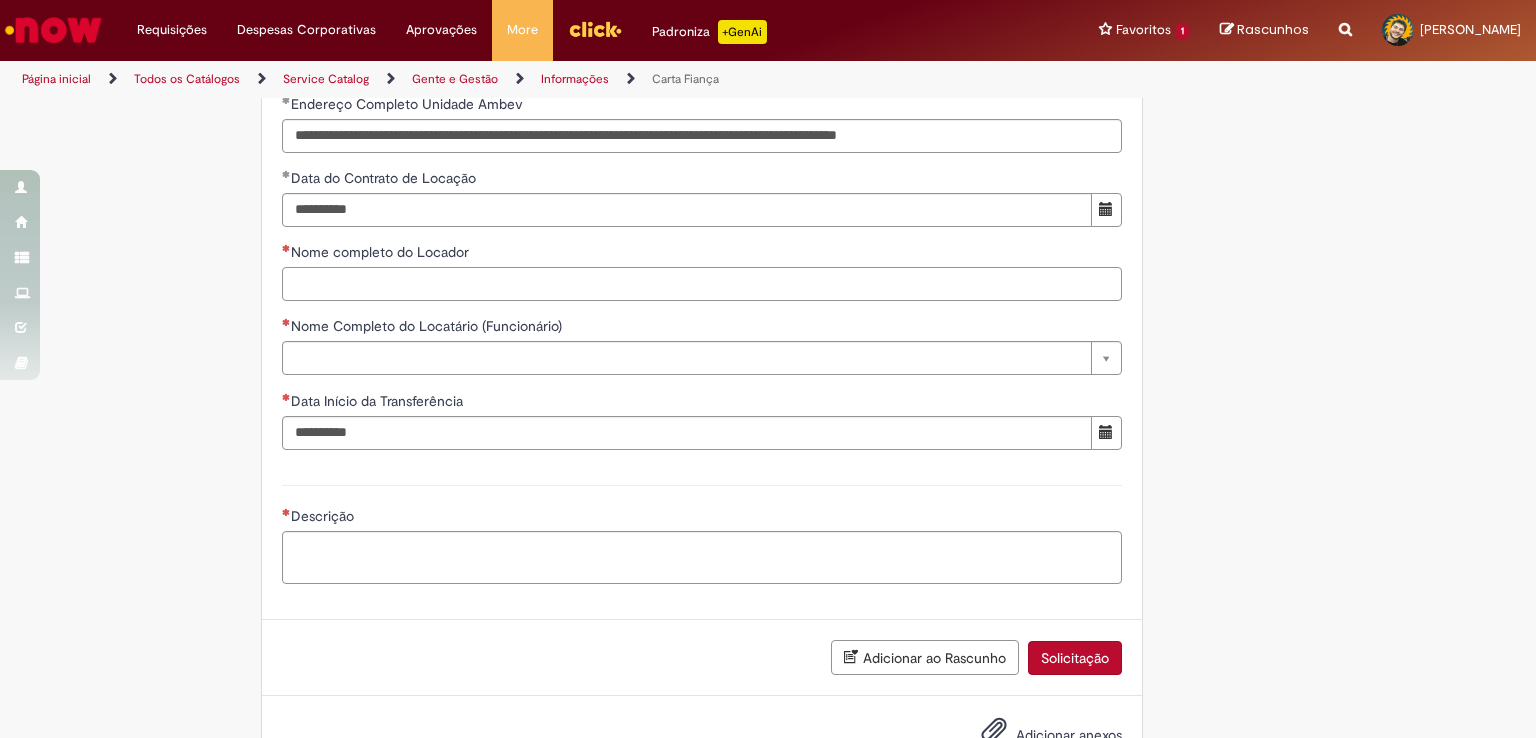 click on "Nome completo do Locador" at bounding box center (702, 284) 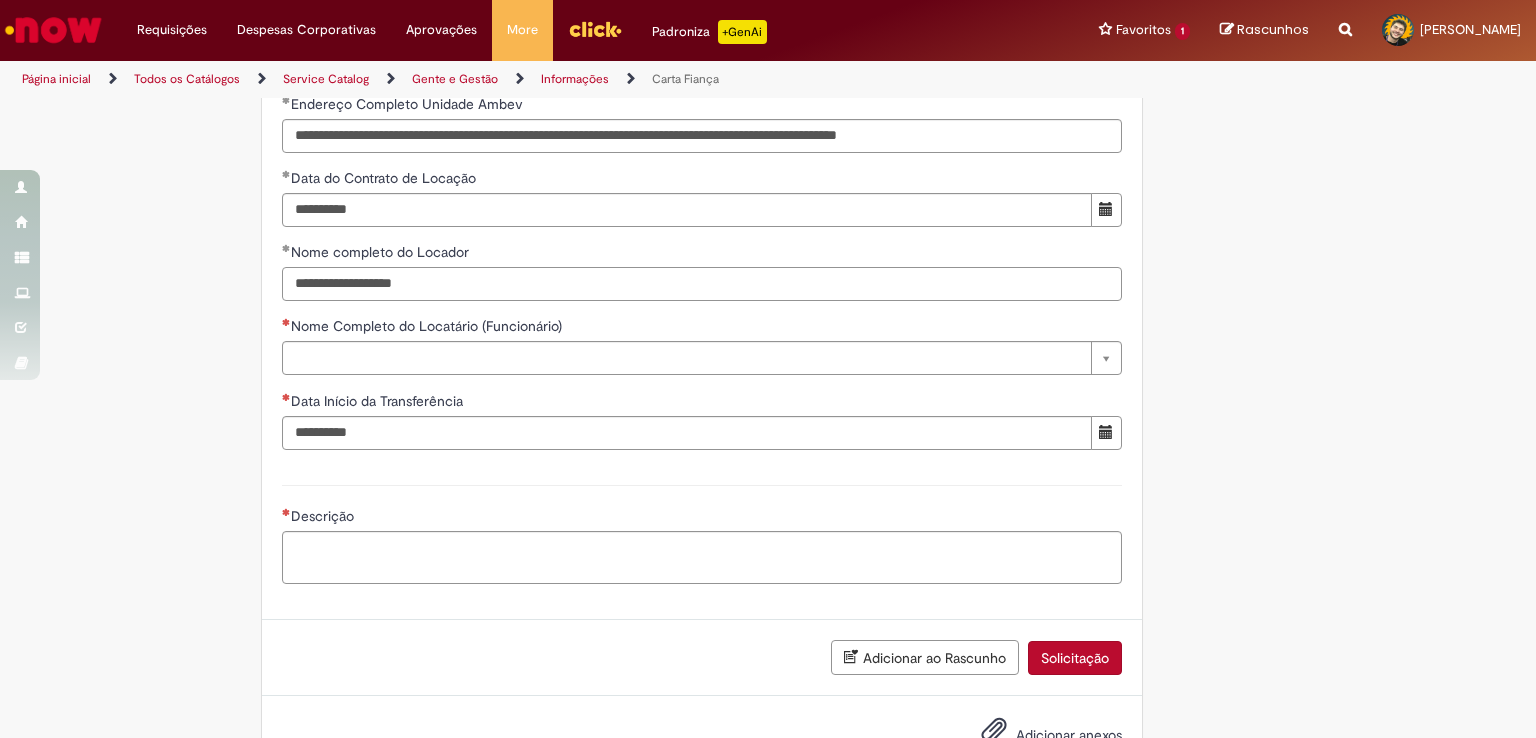 type on "**********" 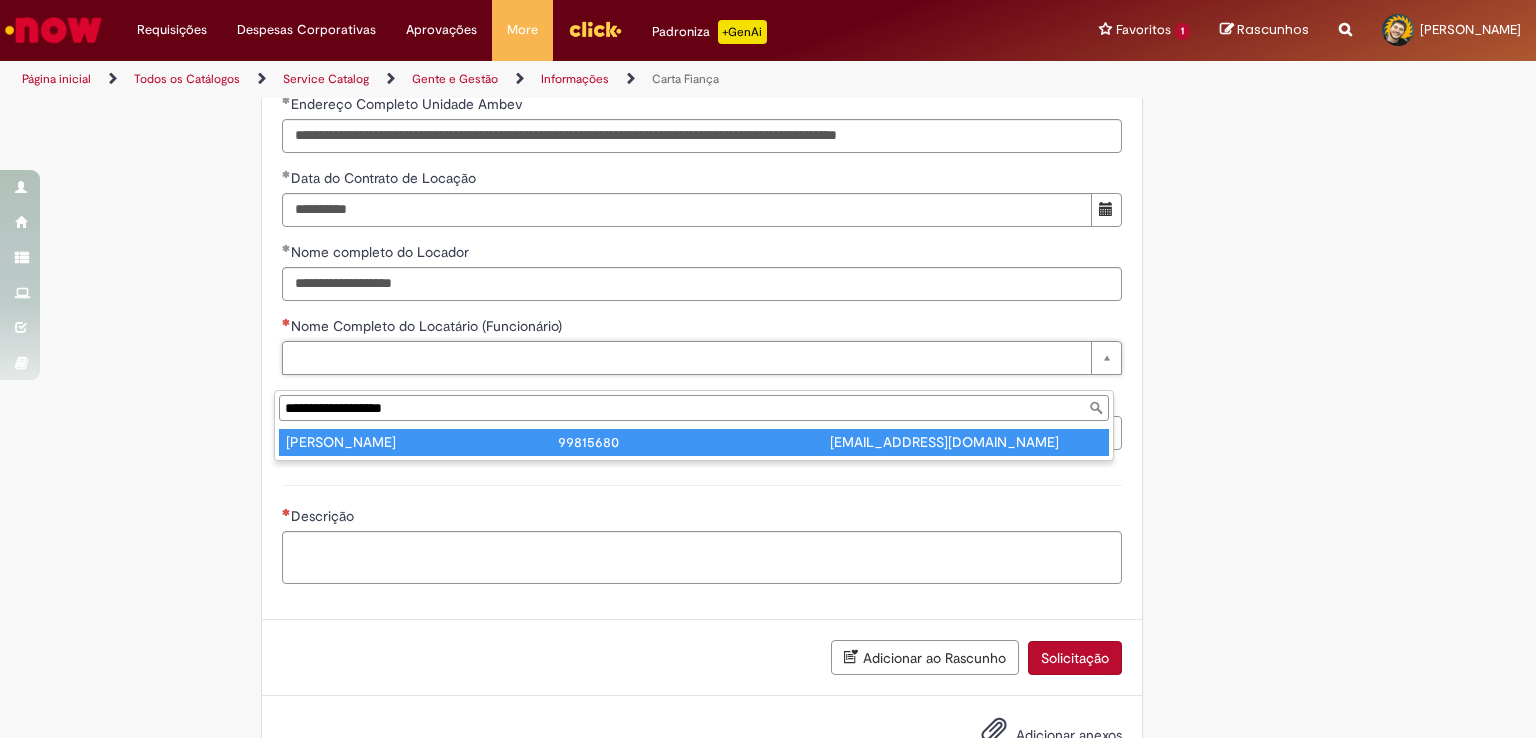 type on "**********" 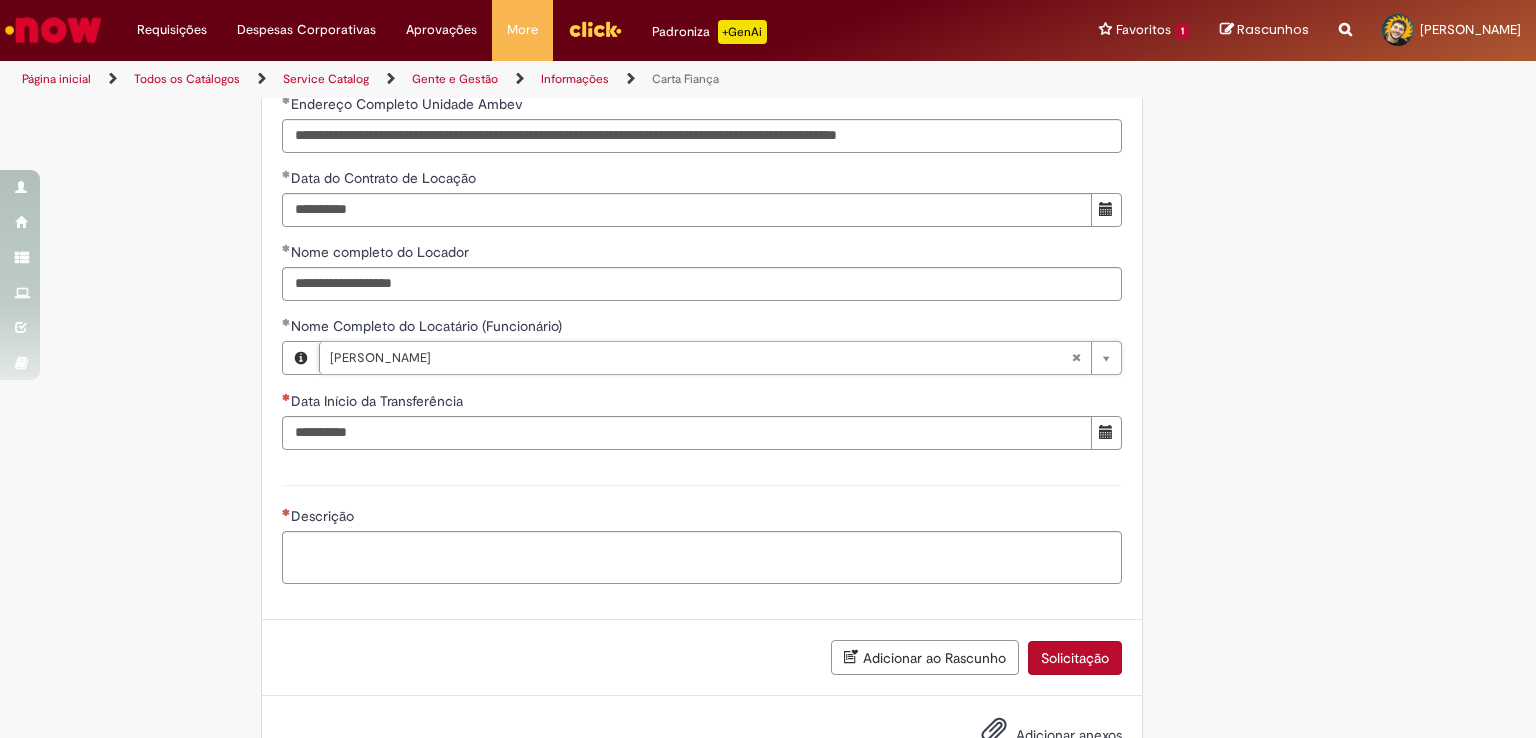 click on "Descrição" at bounding box center (702, 532) 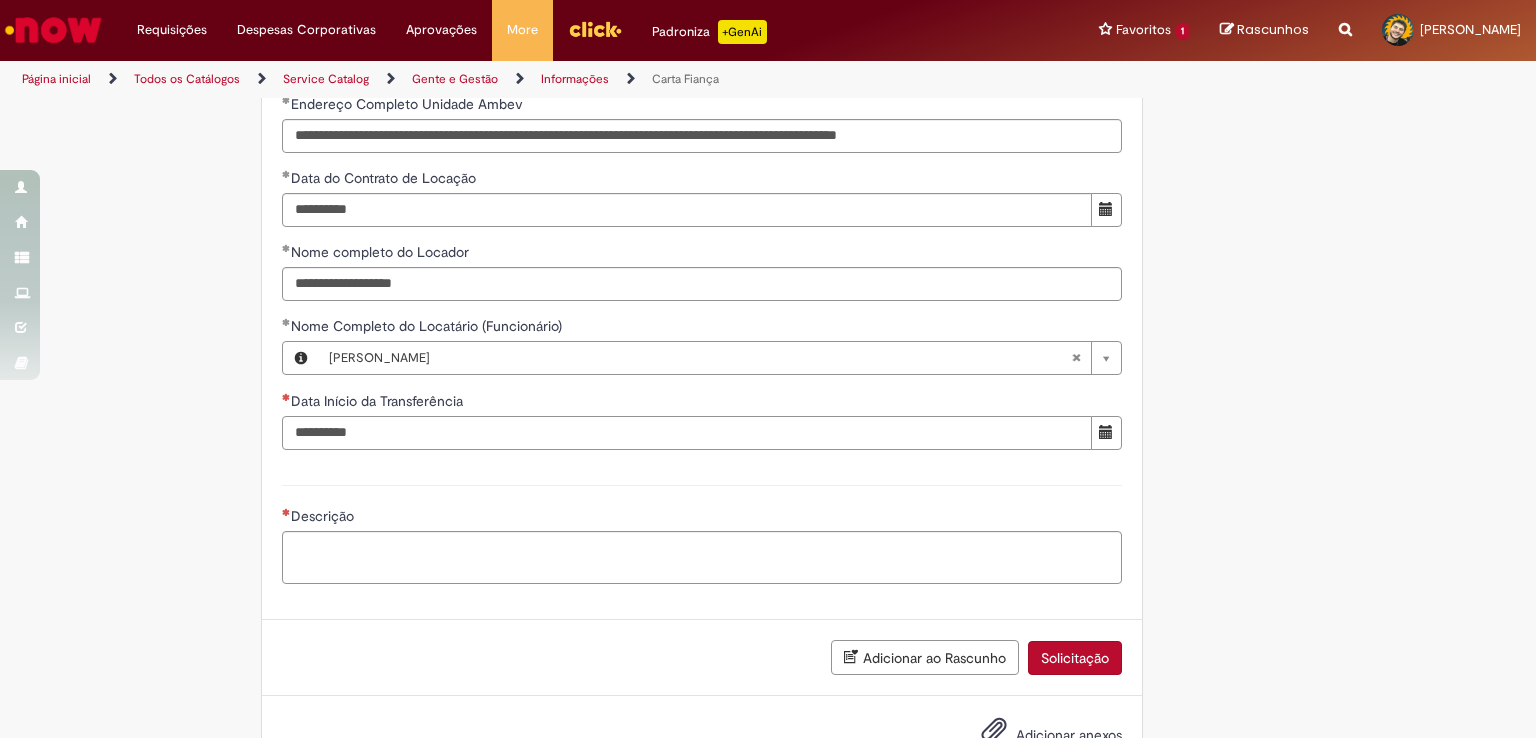 click on "Data Início da Transferência" at bounding box center (687, 433) 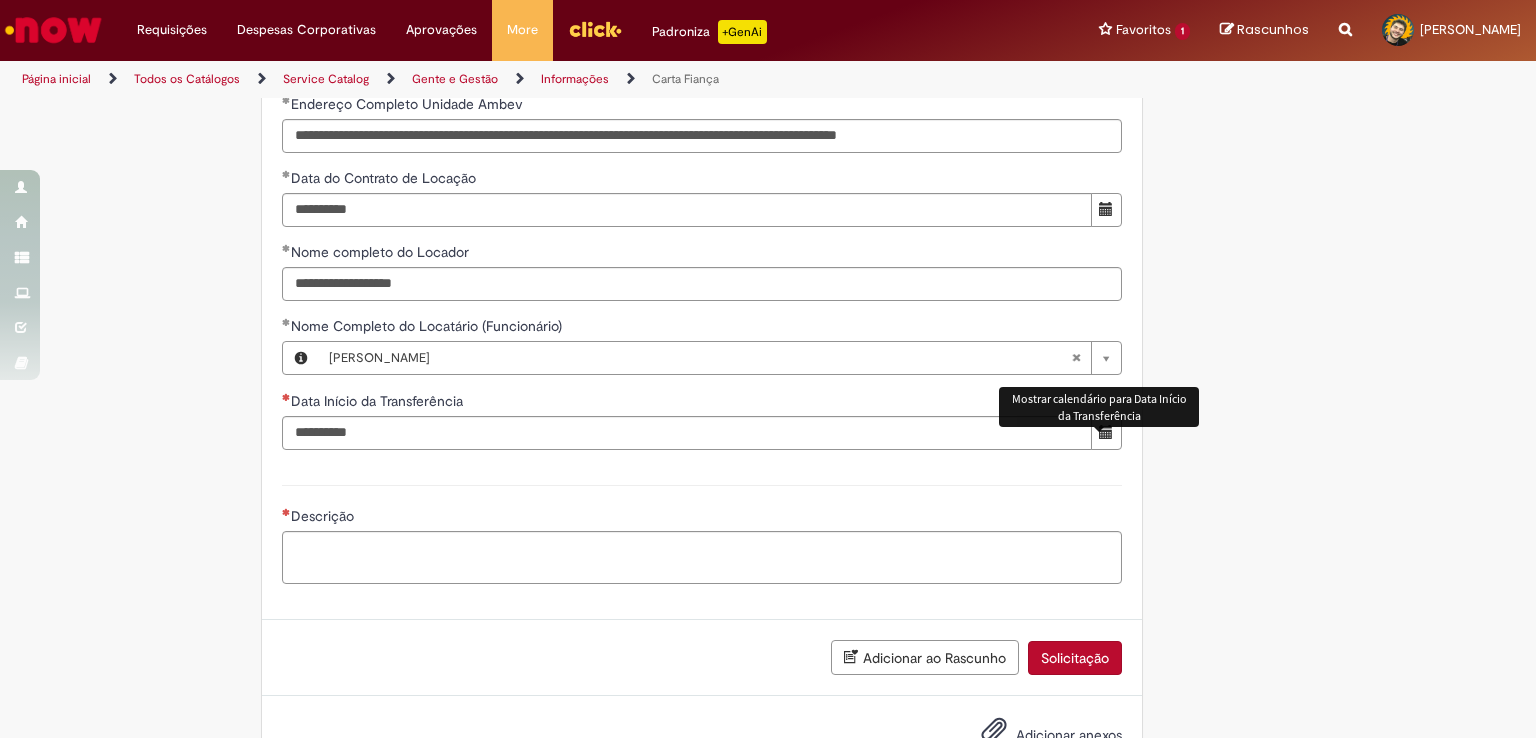 click at bounding box center (1106, 433) 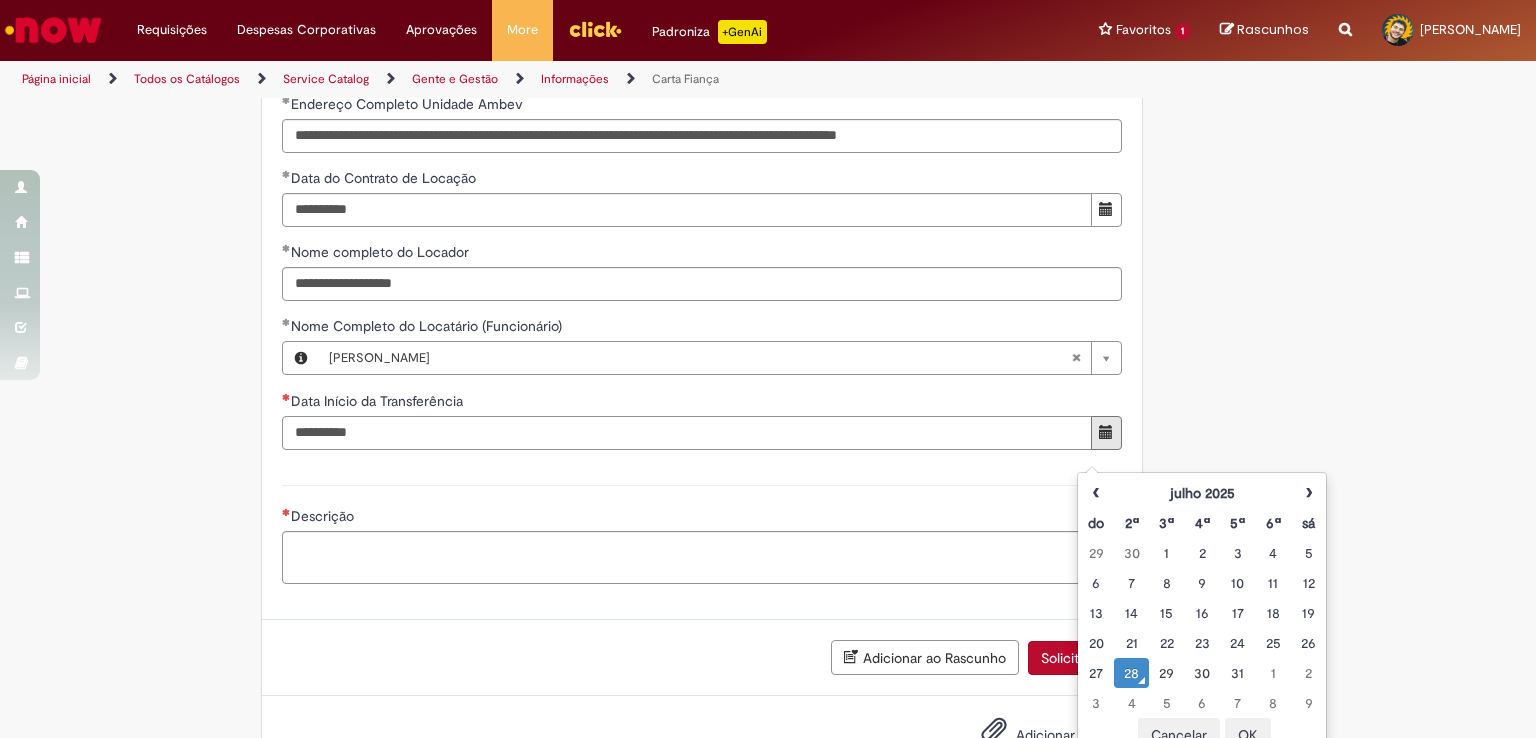 click on "Data Início da Transferência" at bounding box center [687, 433] 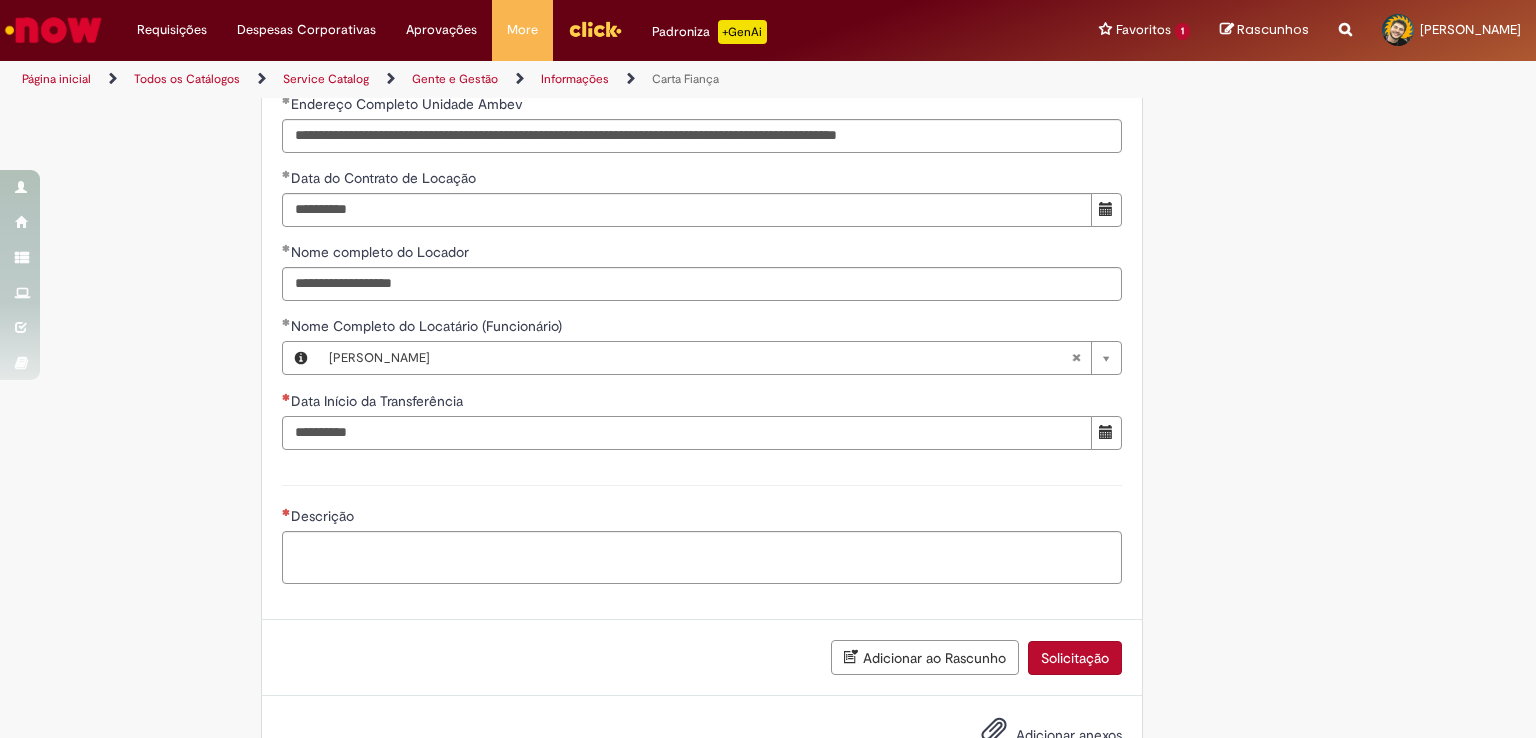 click on "Data Início da Transferência" at bounding box center [687, 433] 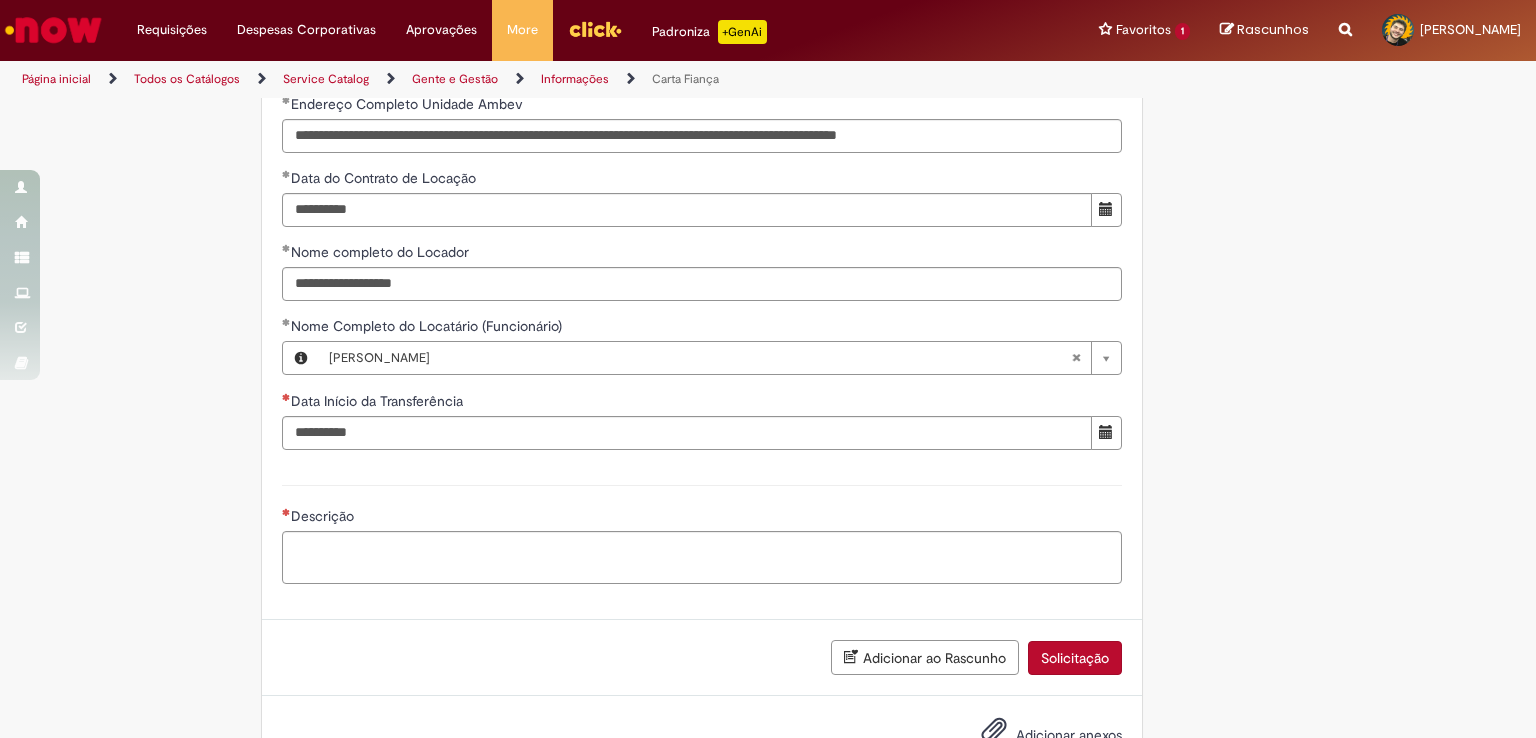 click on "Descrição" at bounding box center [702, 532] 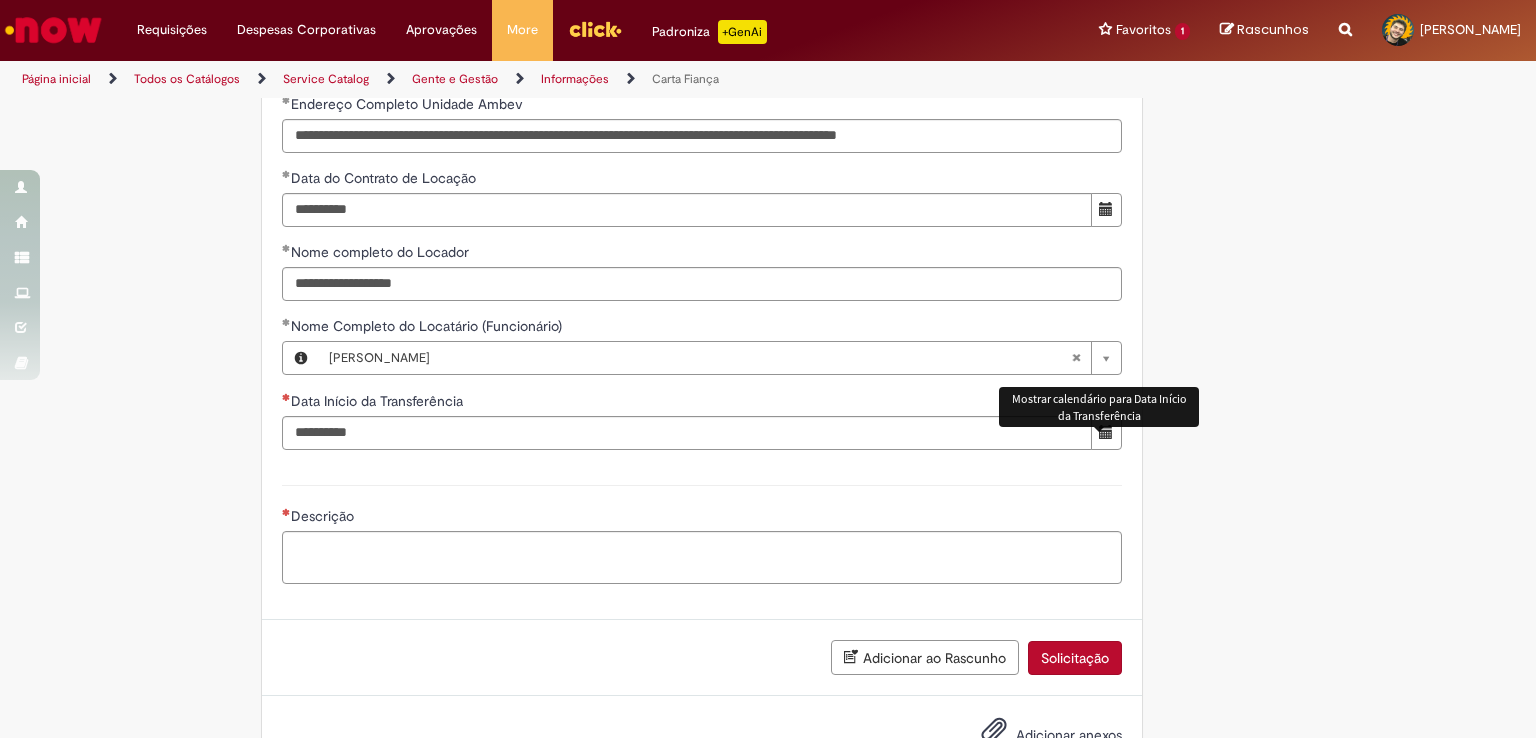 click at bounding box center [1106, 432] 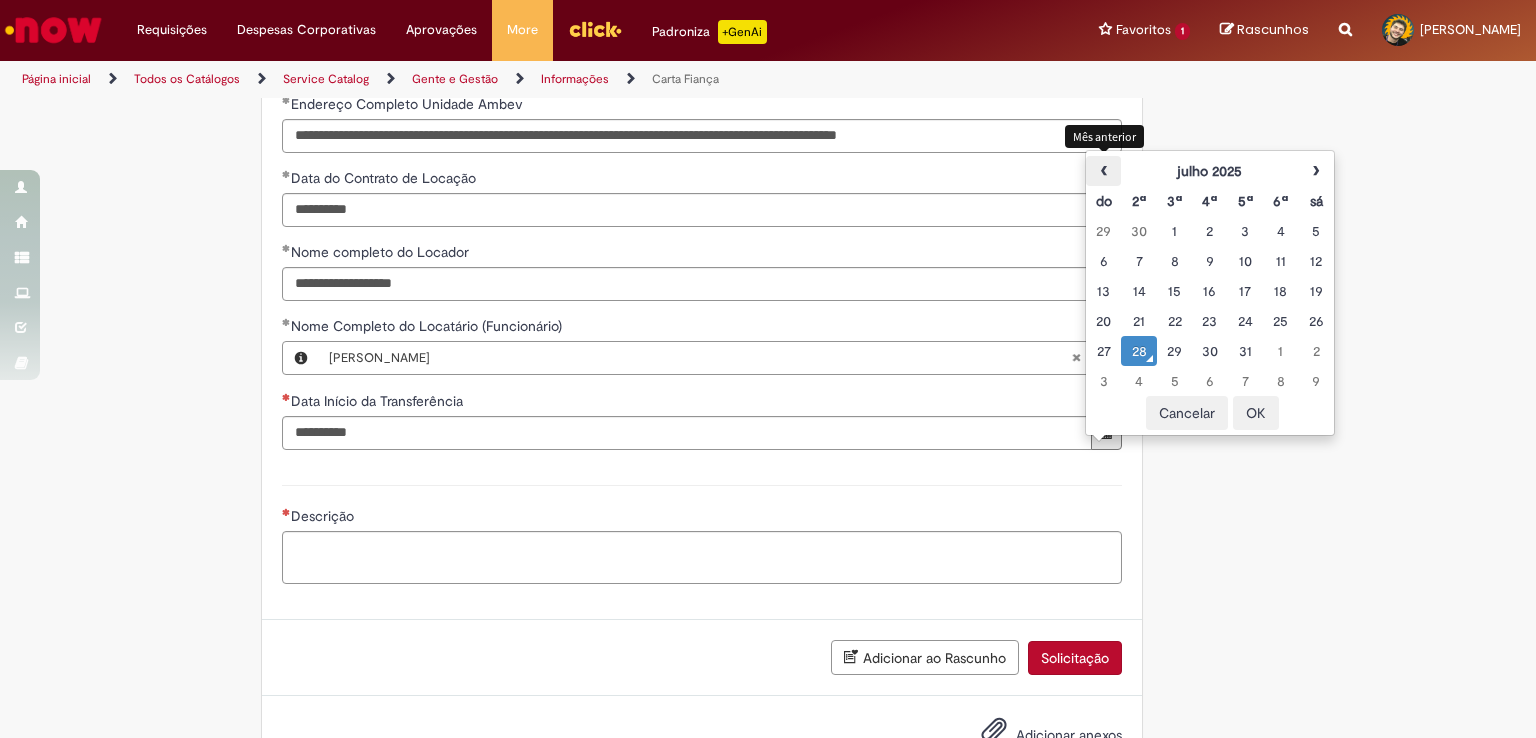click on "‹" at bounding box center [1103, 171] 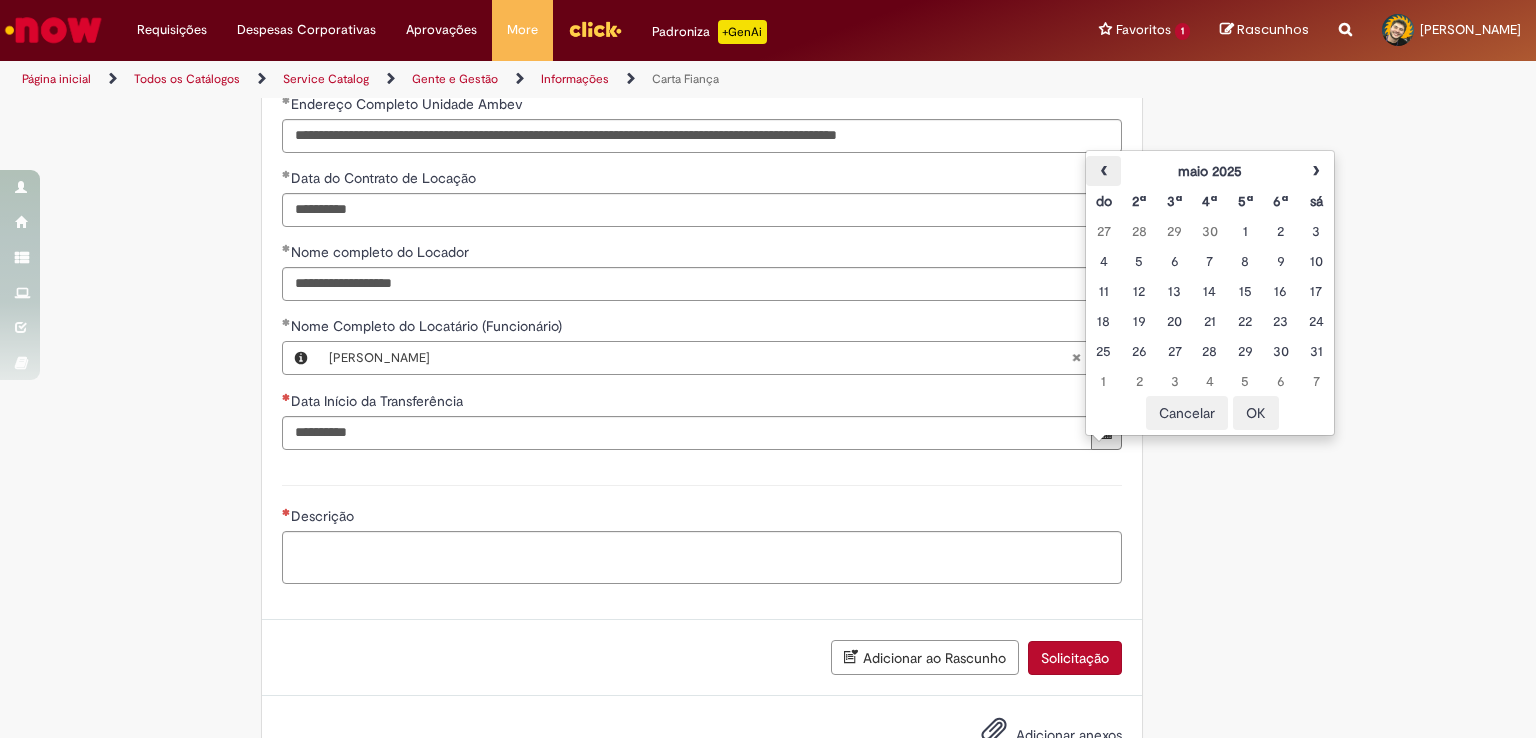 click on "‹" at bounding box center [1103, 171] 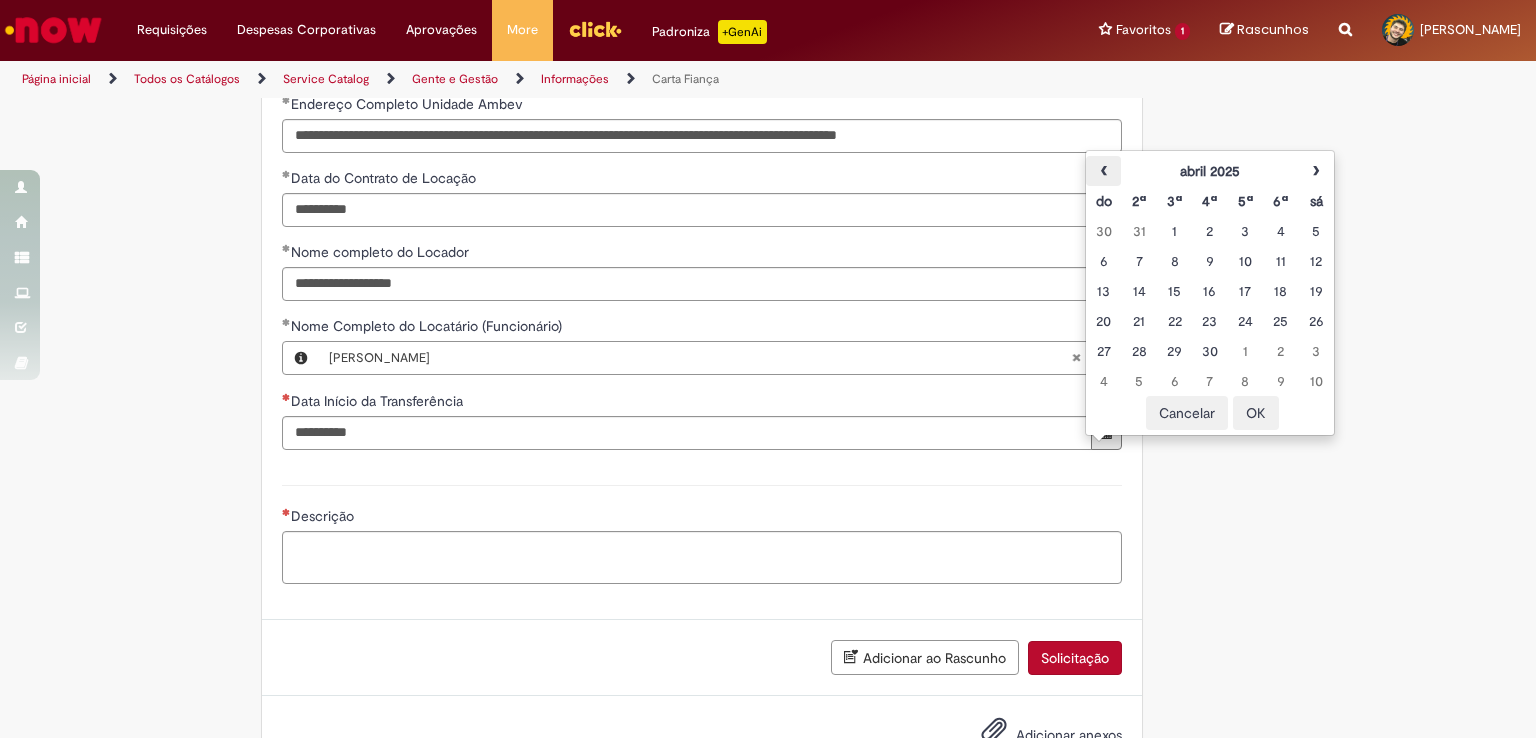 click on "‹" at bounding box center [1103, 171] 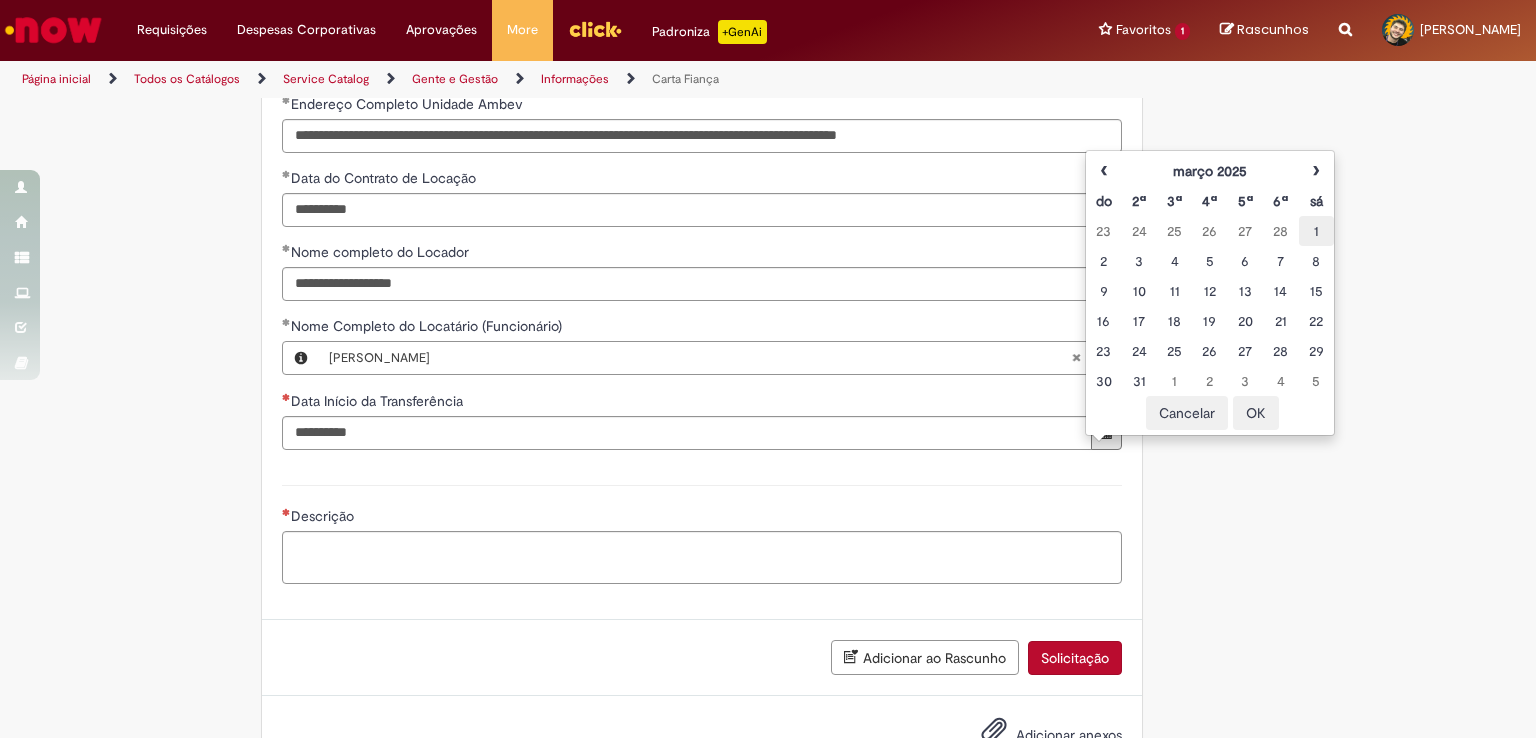click on "1" at bounding box center [1316, 231] 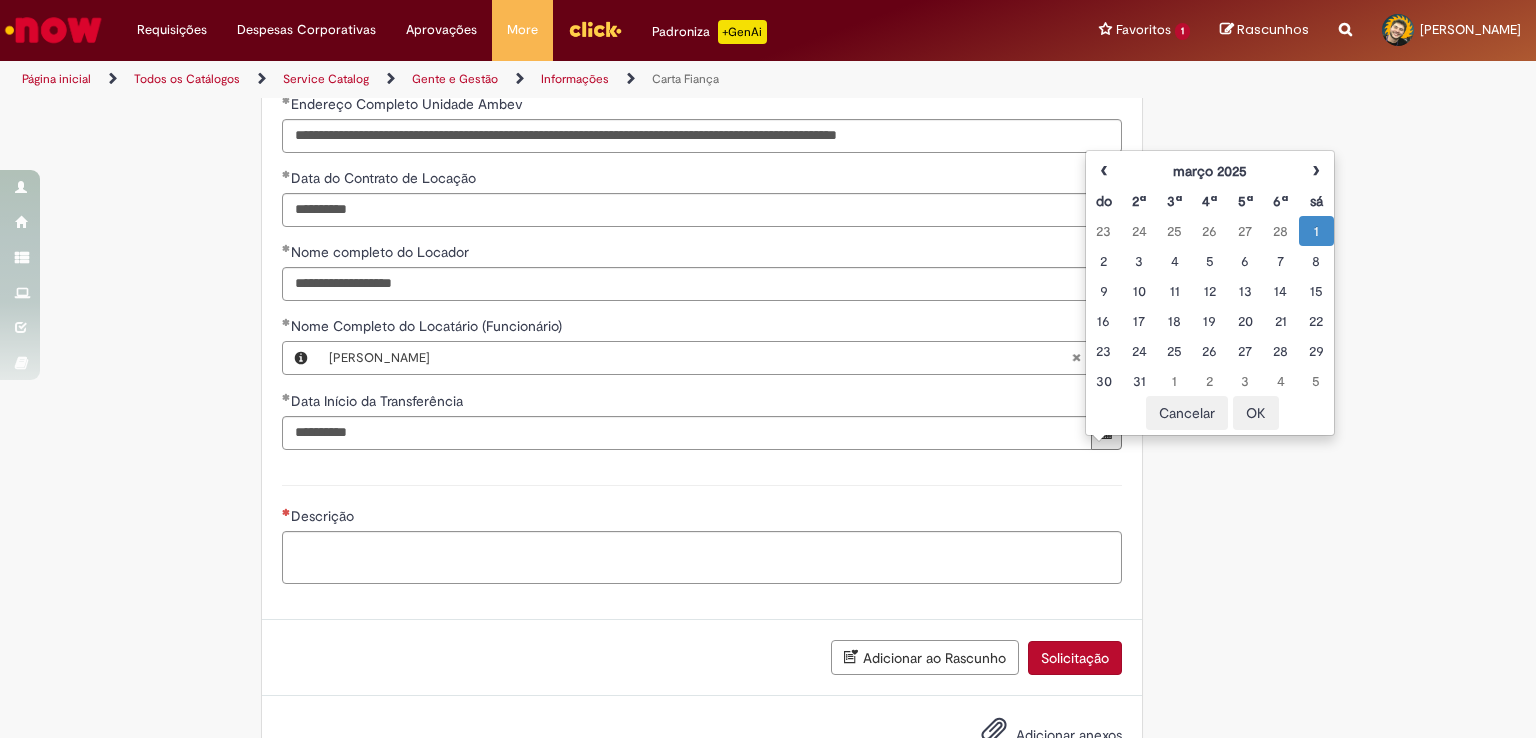 click on "Adicionar a Favoritos
Carta Fiança
Esta oferta se destina a emissão de Carta Fiança para Funcionários Ambev que cumprem os requisitos da Política Nacional de Transferência da Ambev
Segue descrição detalhada:
Esta oferta se destina a emissão de Carta Fiança para Funcionários Ambev que cumprem os requisitos da Política Nacional de Transferência da Ambev.
Para Consultar a Política Nacional de Tranferência da Ambev, acesse o Caminho a seguir: Portal Click > Principal > Sistemas > SDCA > no campo de busca, digitar "POLÍTICA DE TRANSFERÊNCIA NACIONAL"
O solicitante deverá utilizar a Carta Fiança aprovada (com o carimbo) através deste chamado para recolher as assinaturas.
Para conferir as cláusulas da Carta Fiança acesse:
[URL][DOMAIN_NAME]
**" at bounding box center (768, -48) 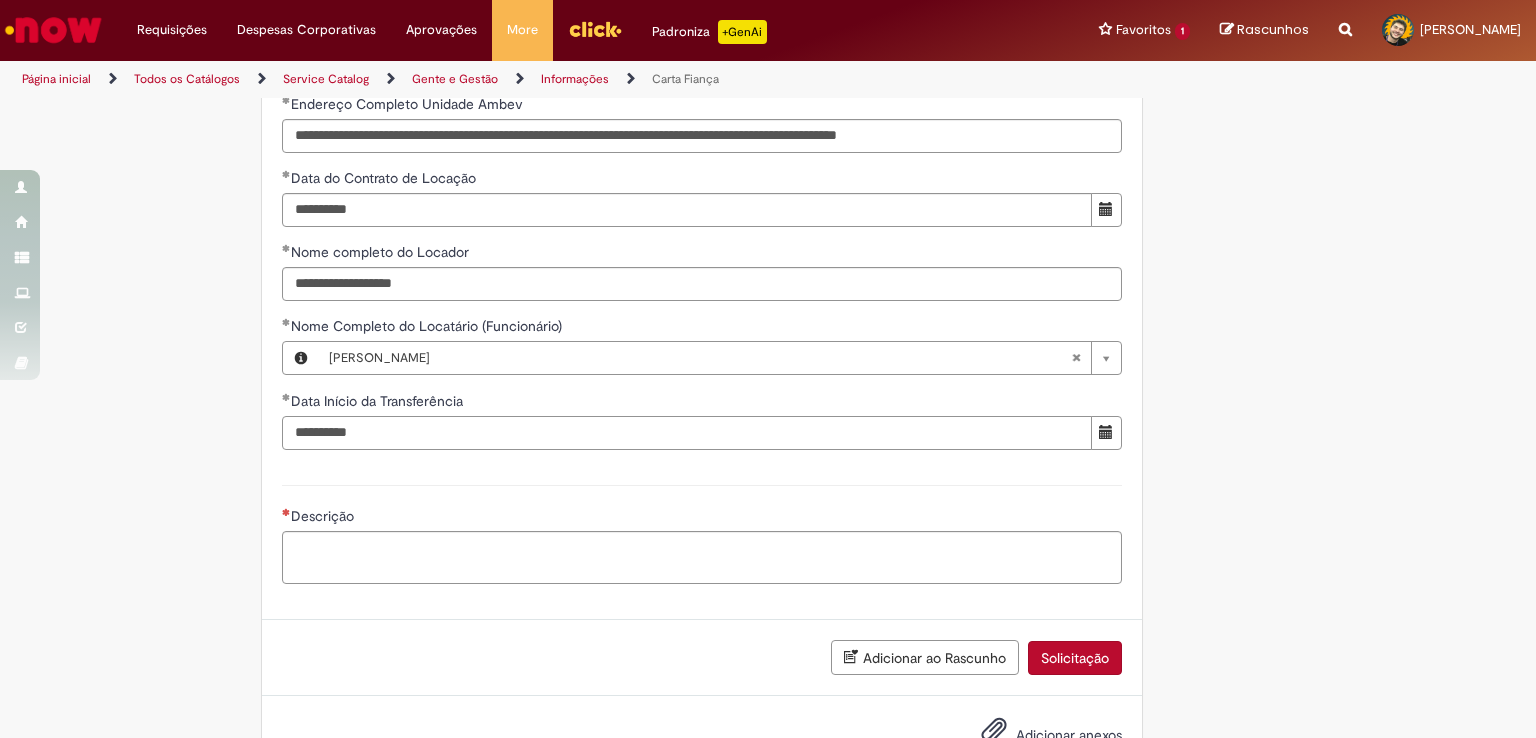click on "**********" at bounding box center [687, 433] 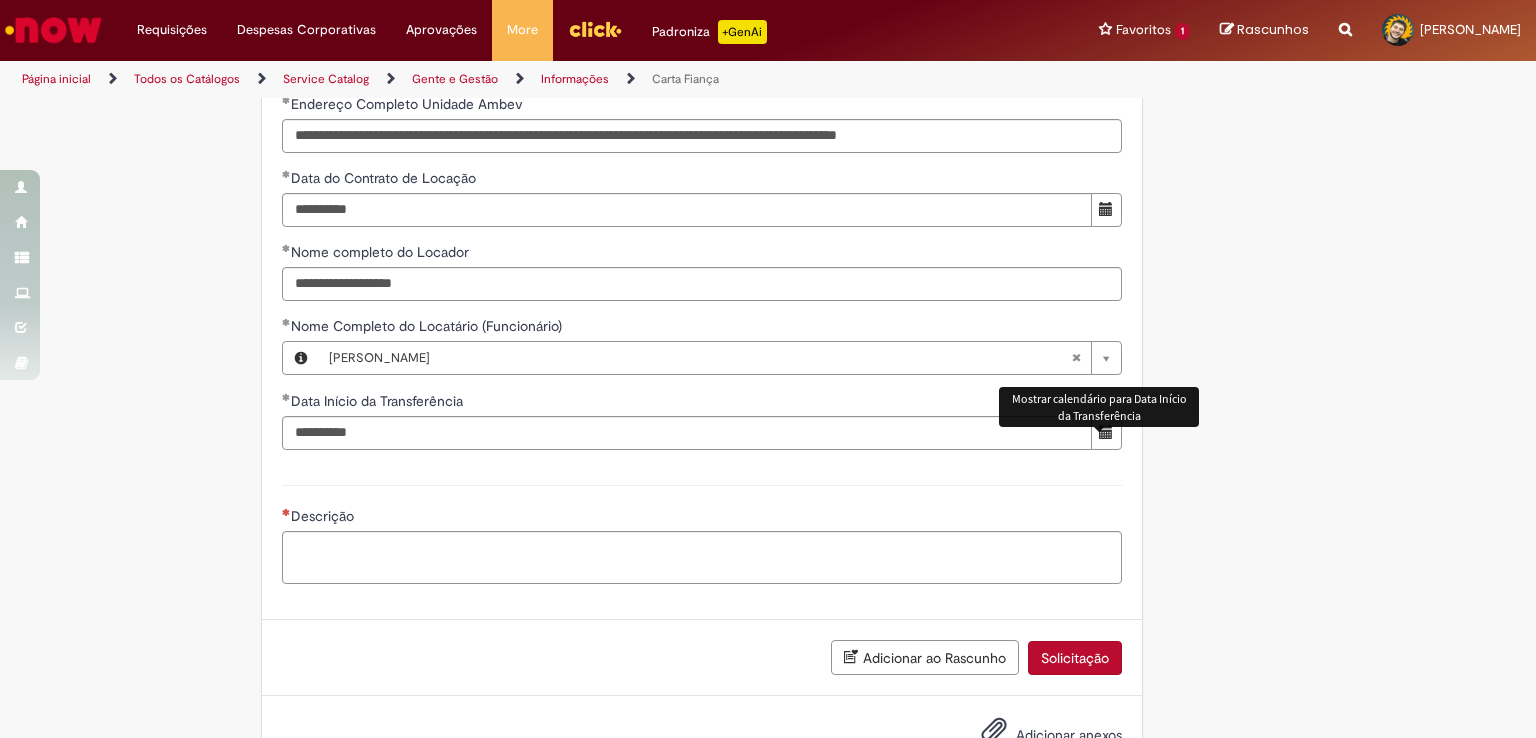 click at bounding box center (1106, 432) 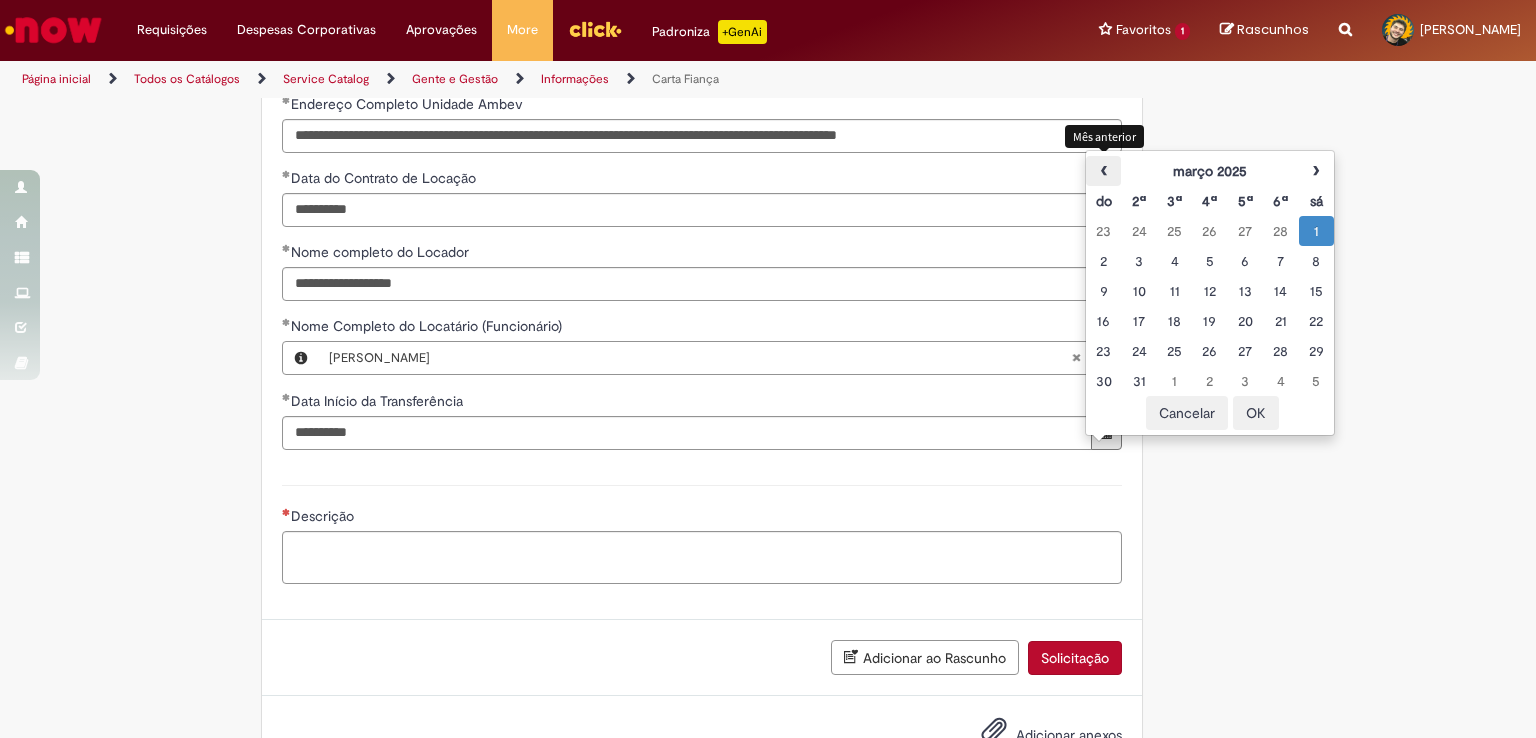 click on "‹" at bounding box center [1103, 171] 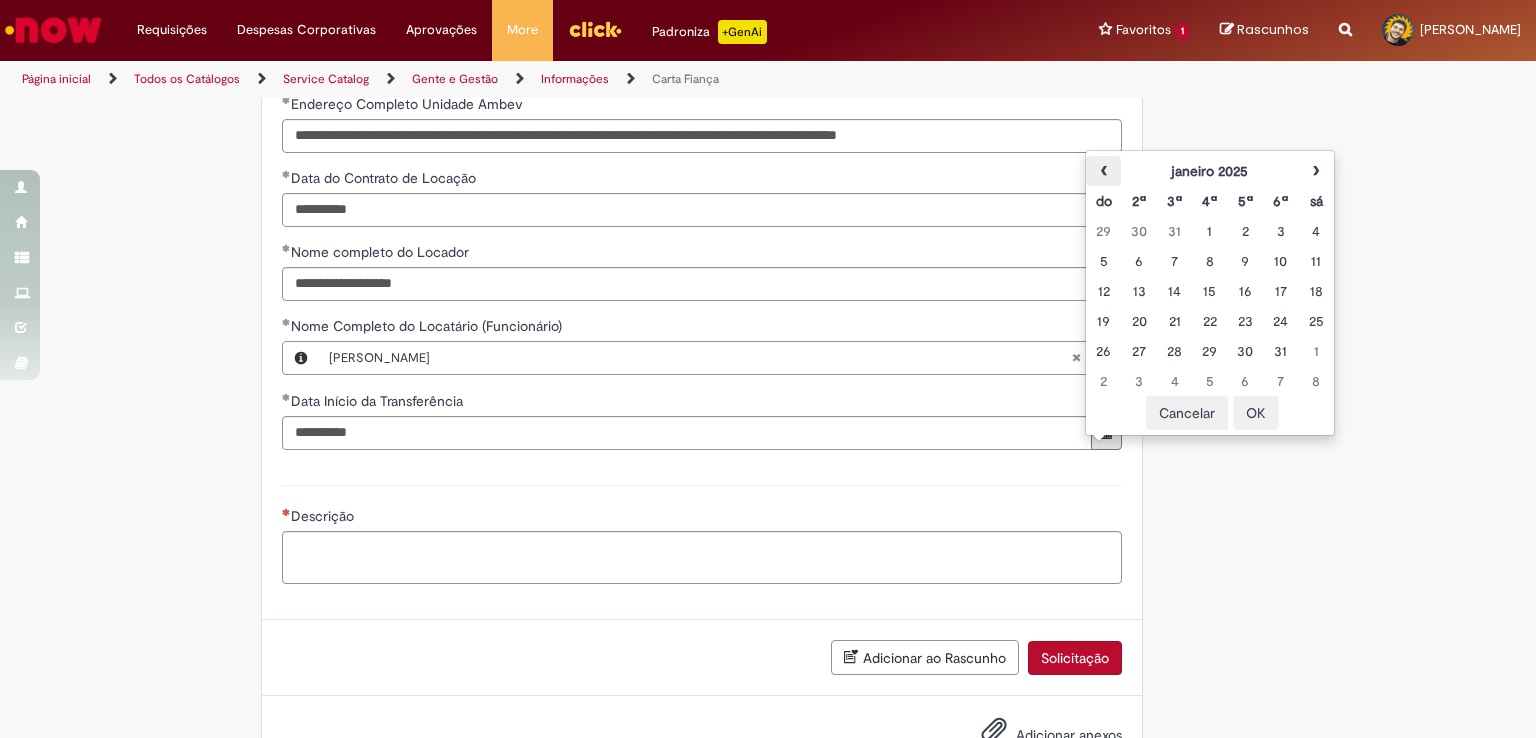 click on "‹" at bounding box center (1103, 171) 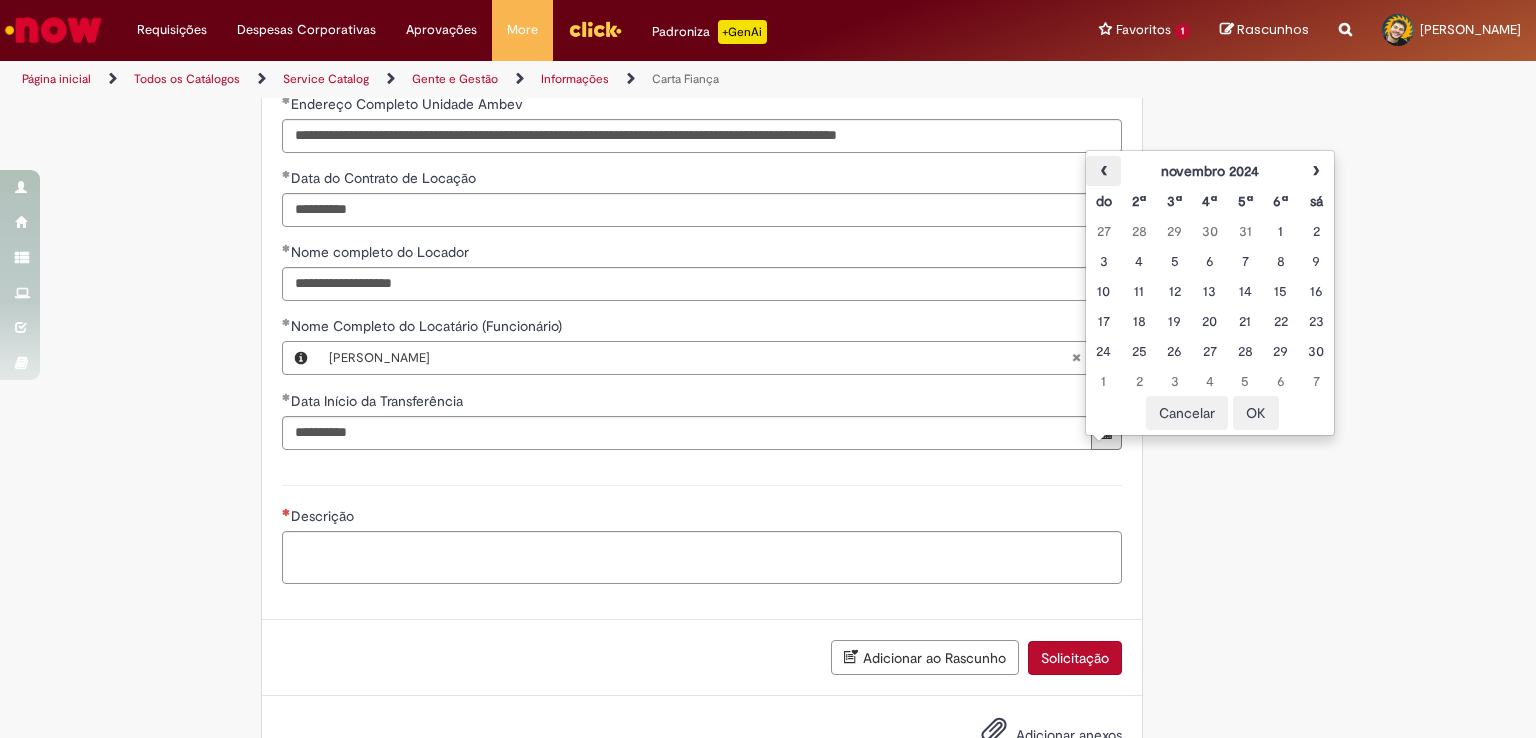 click on "‹" at bounding box center (1103, 171) 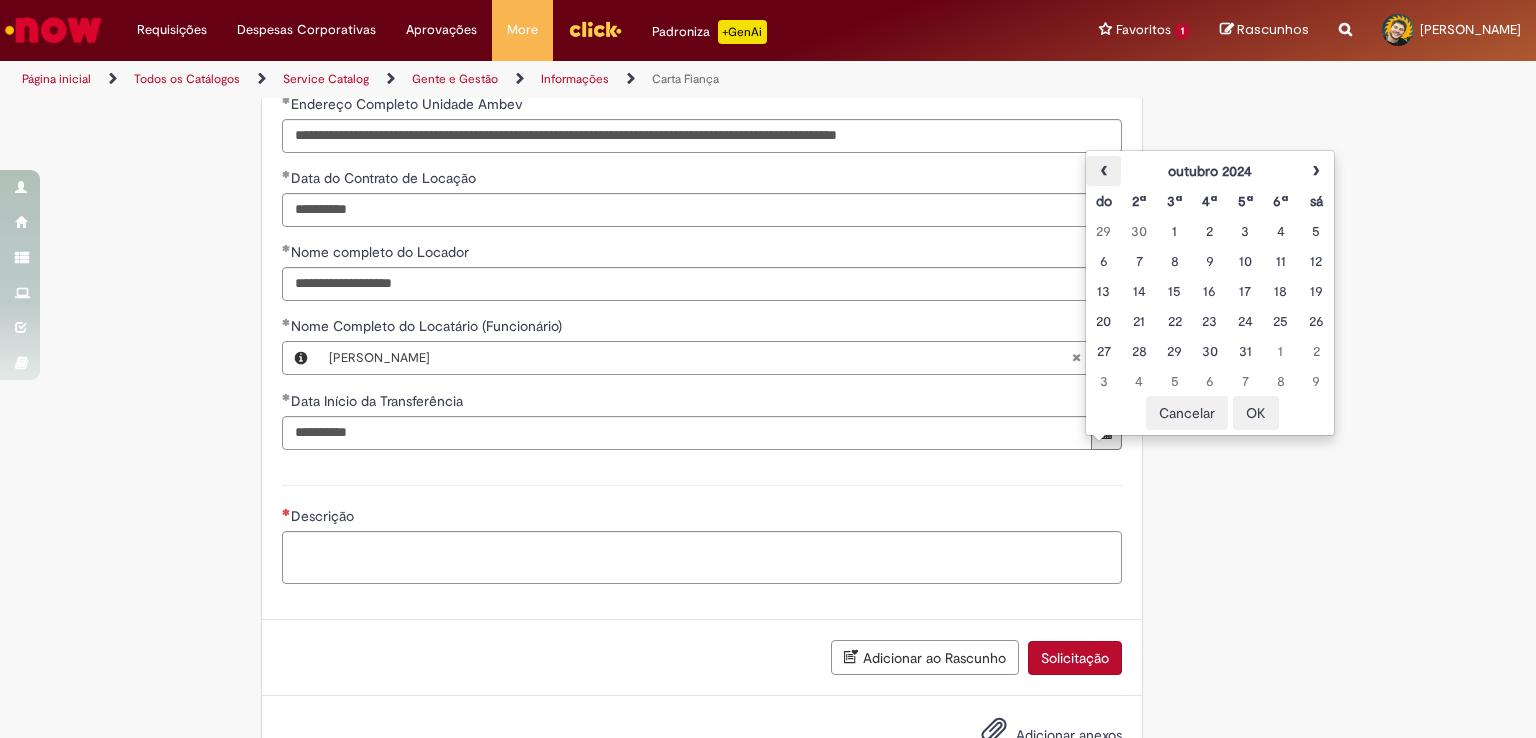 click on "‹" at bounding box center (1103, 171) 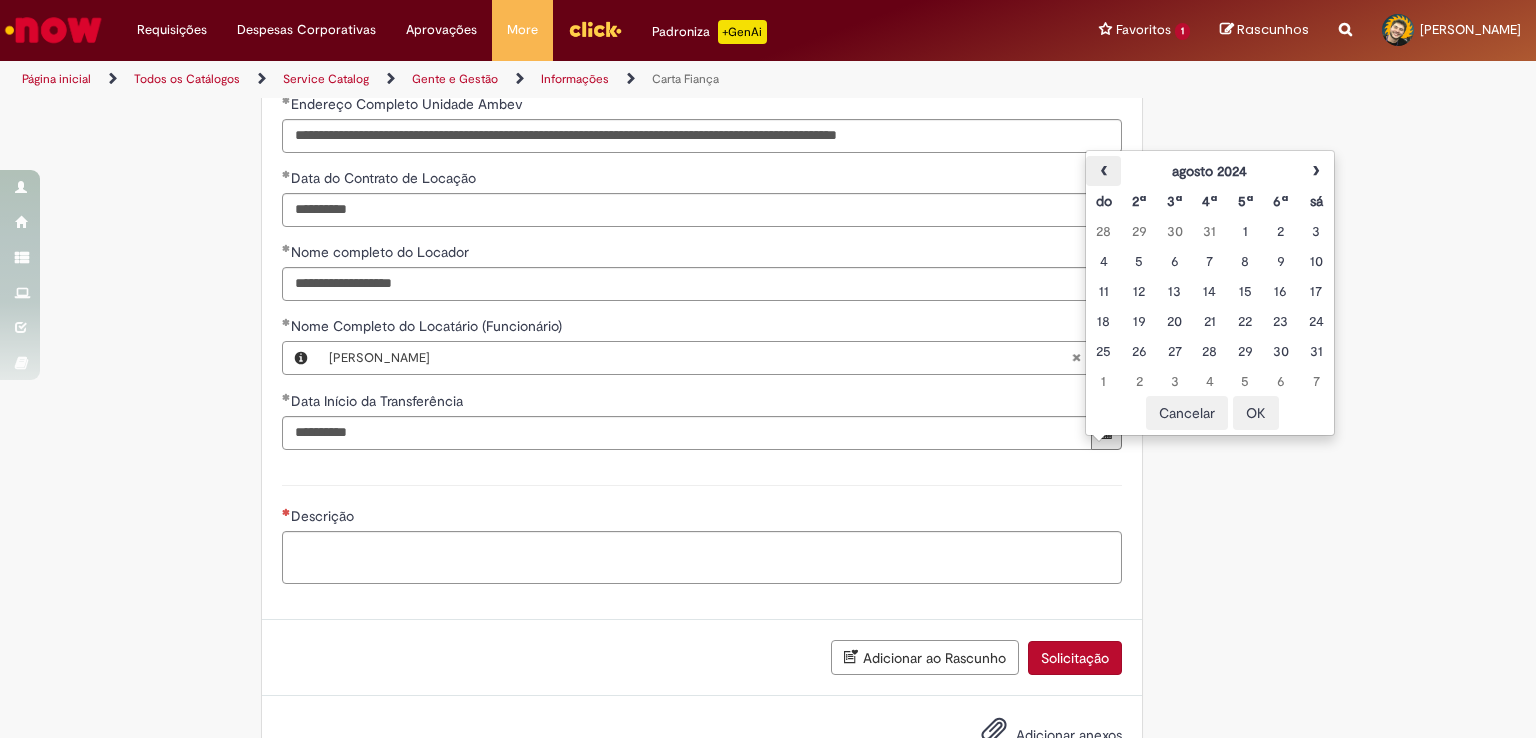 click on "‹" at bounding box center (1103, 171) 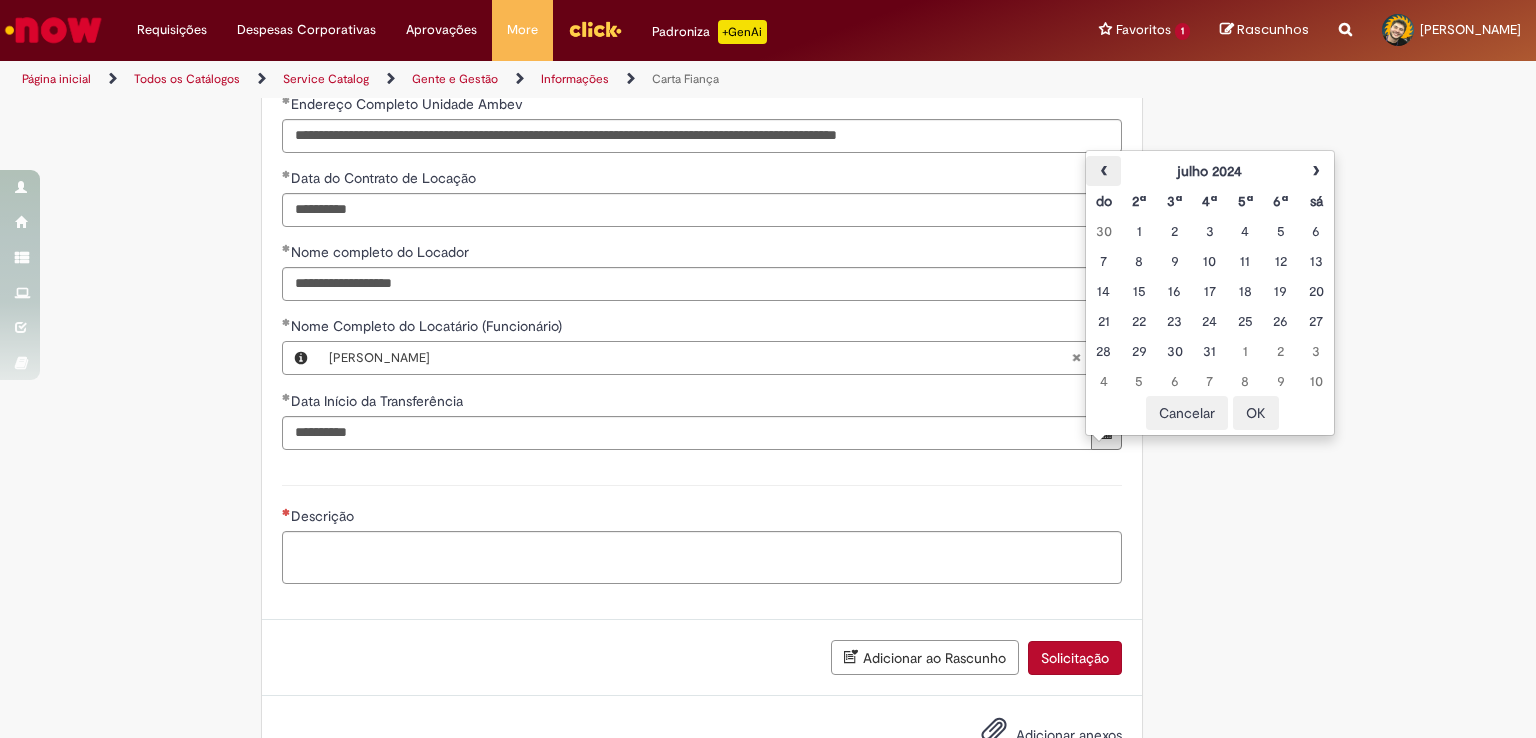 click on "‹" at bounding box center (1103, 171) 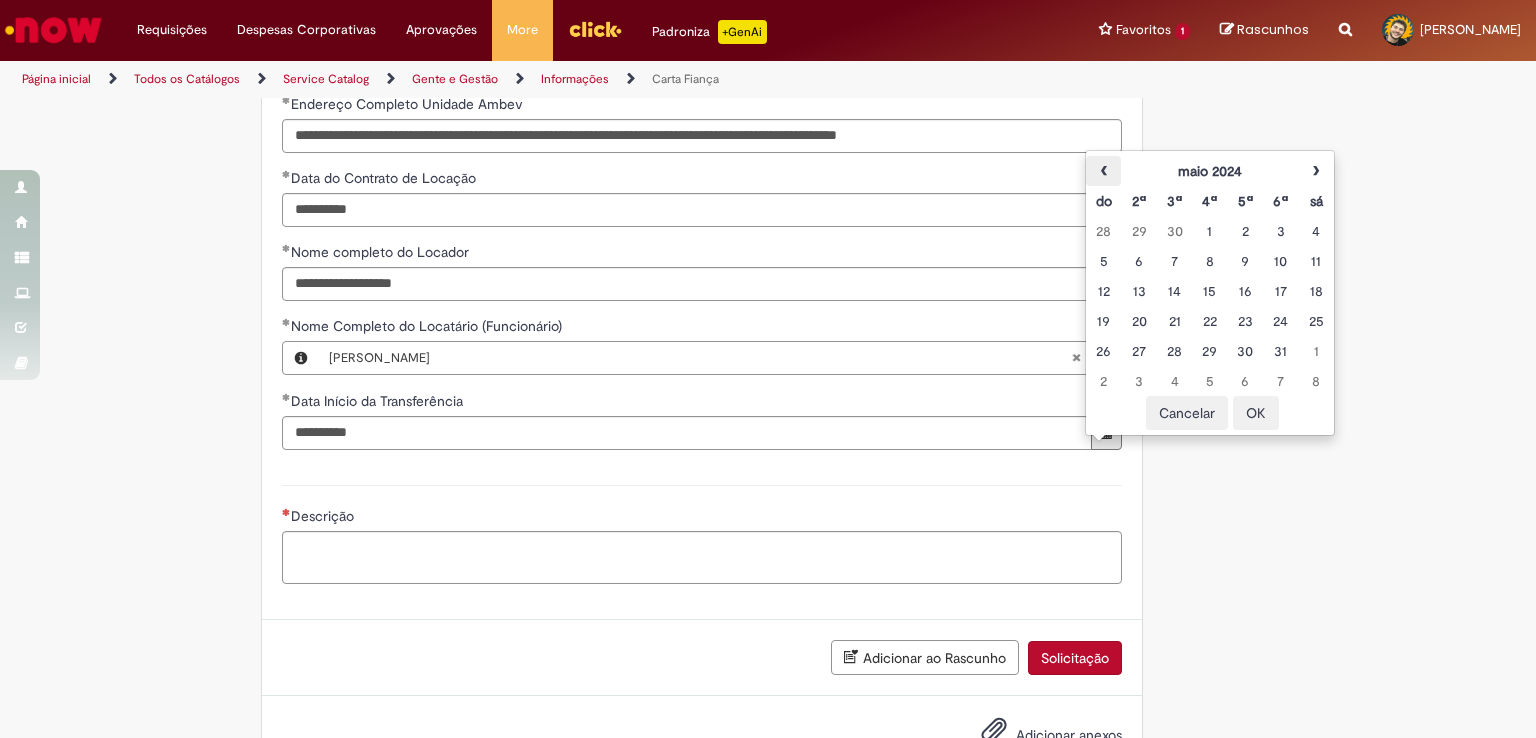 click on "‹" at bounding box center [1103, 171] 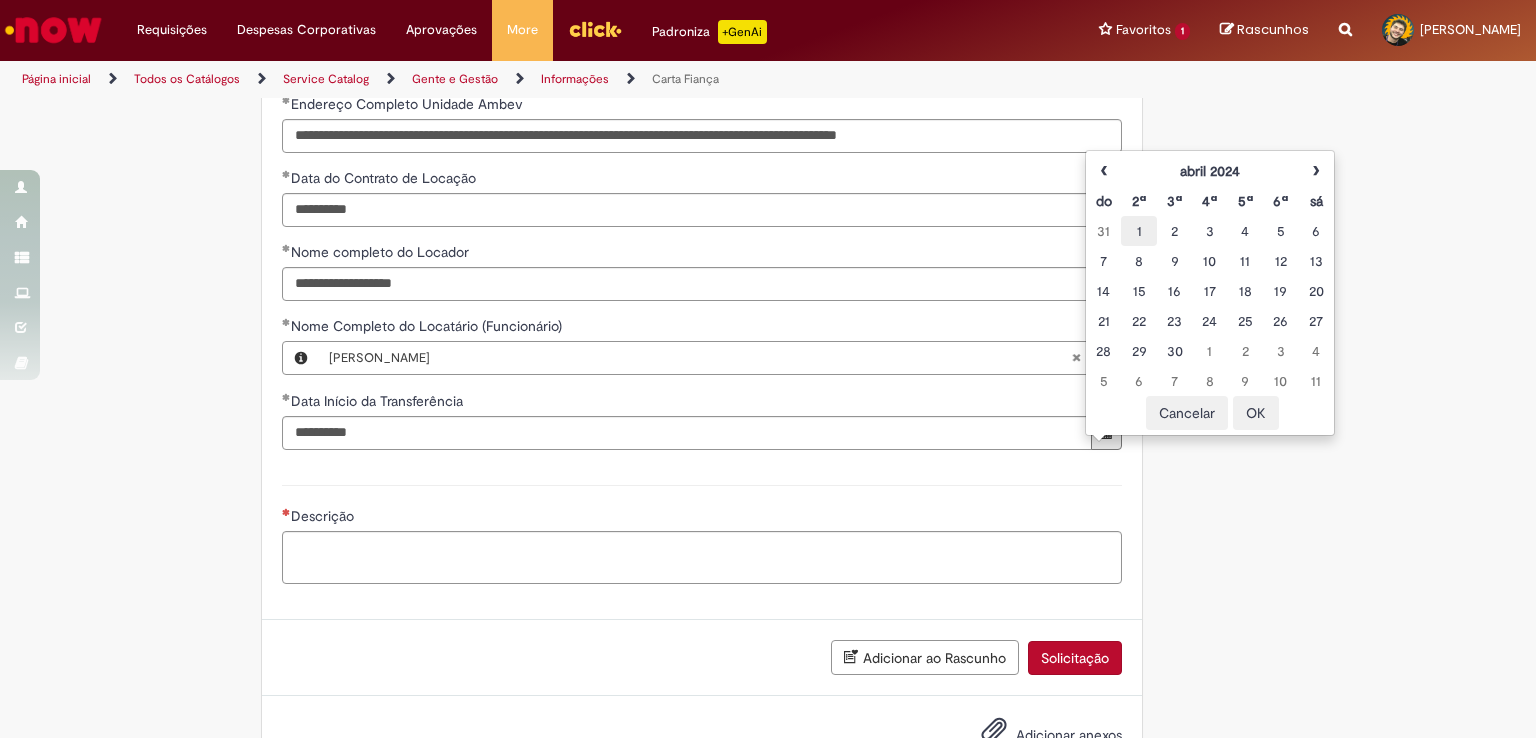 click on "1" at bounding box center [1138, 231] 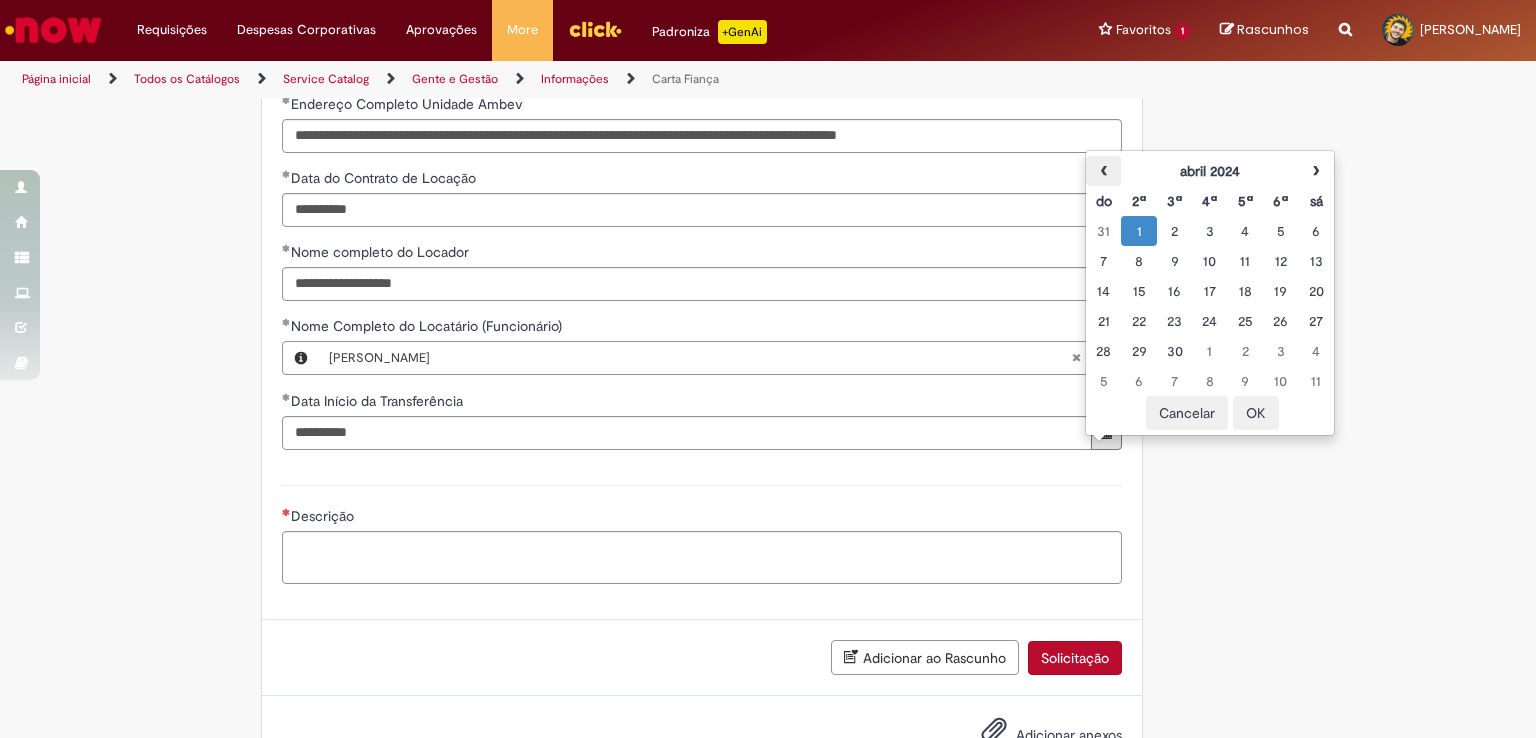 click on "‹" at bounding box center [1103, 171] 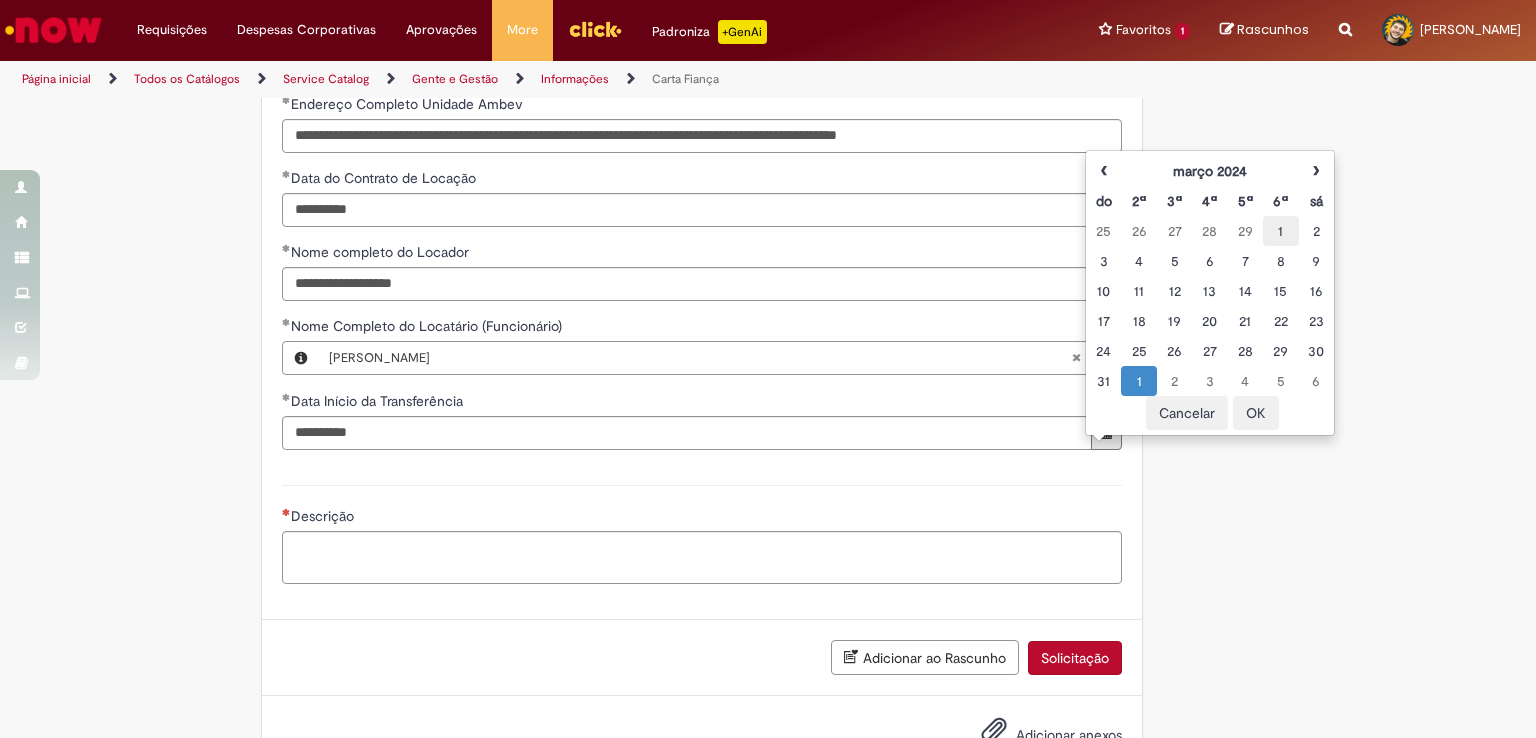 click on "1" at bounding box center [1280, 231] 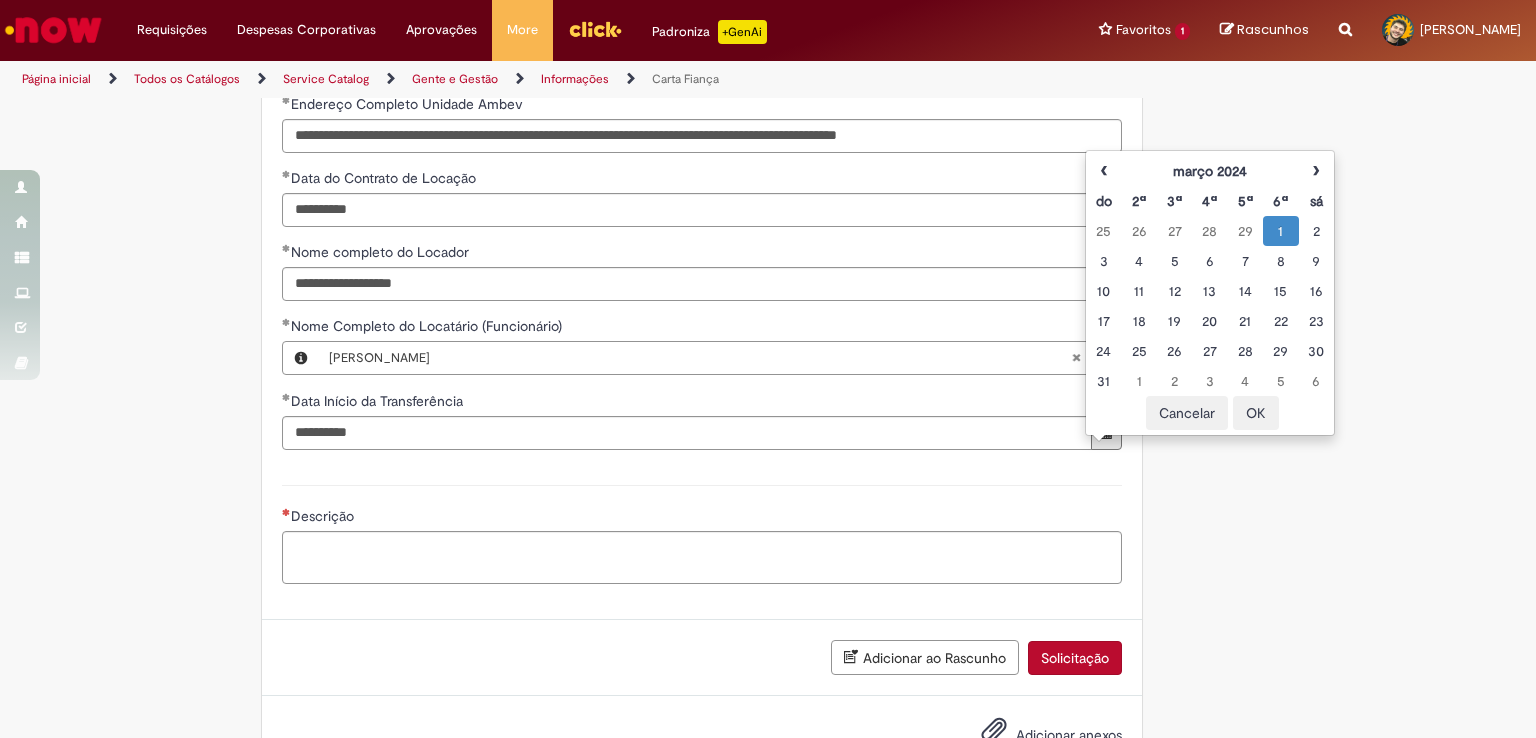 click on "OK" at bounding box center [1256, 413] 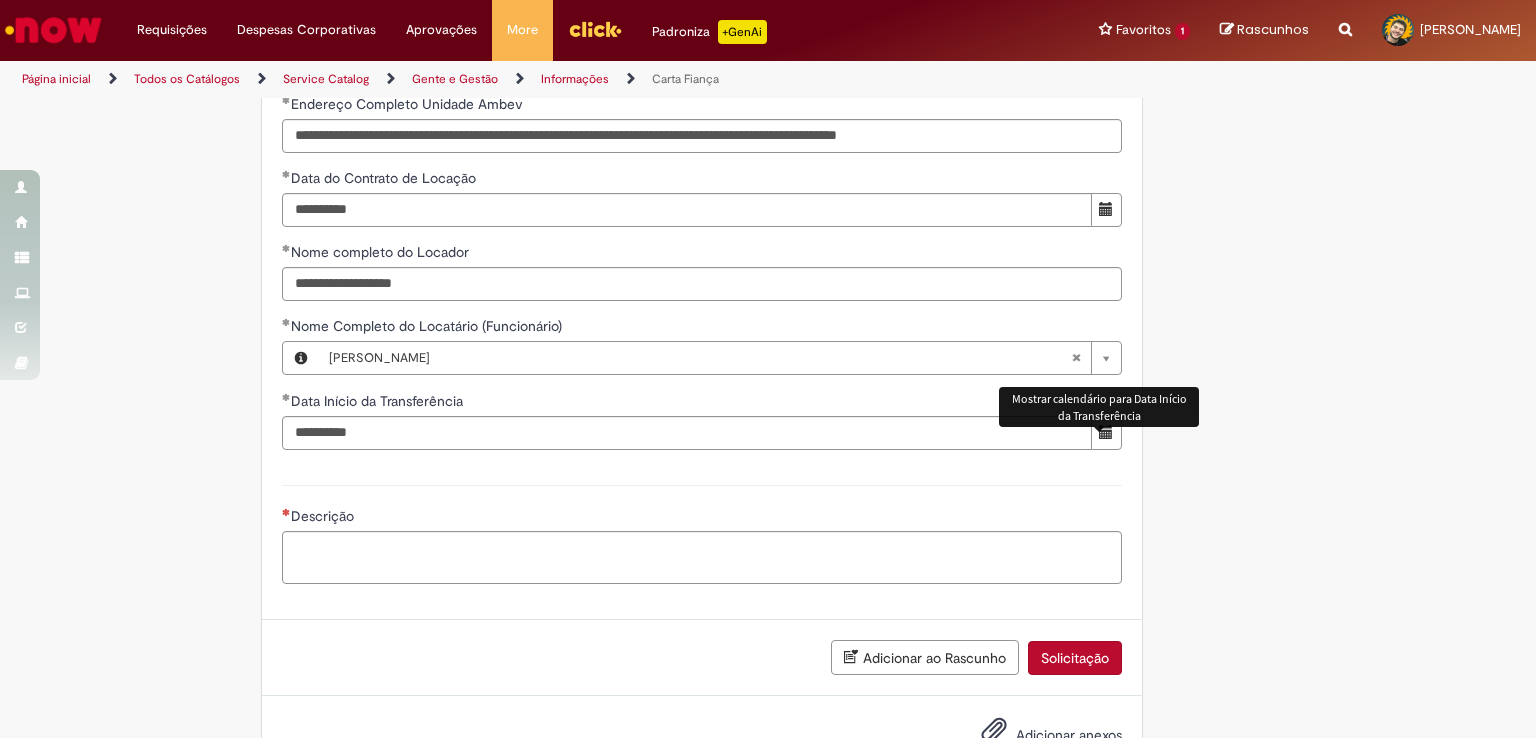click on "Descrição" at bounding box center (702, 532) 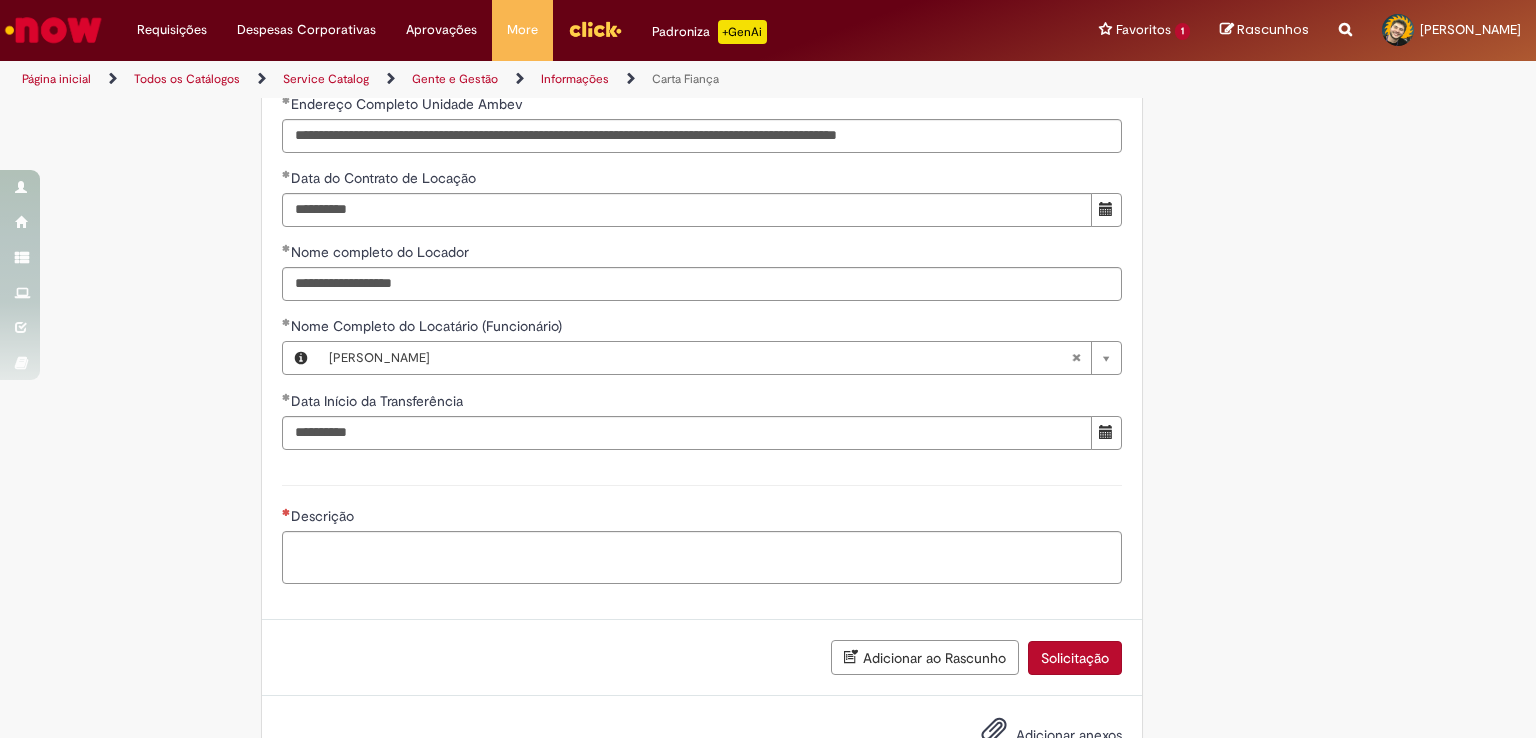 click on "Descrição" at bounding box center [702, 532] 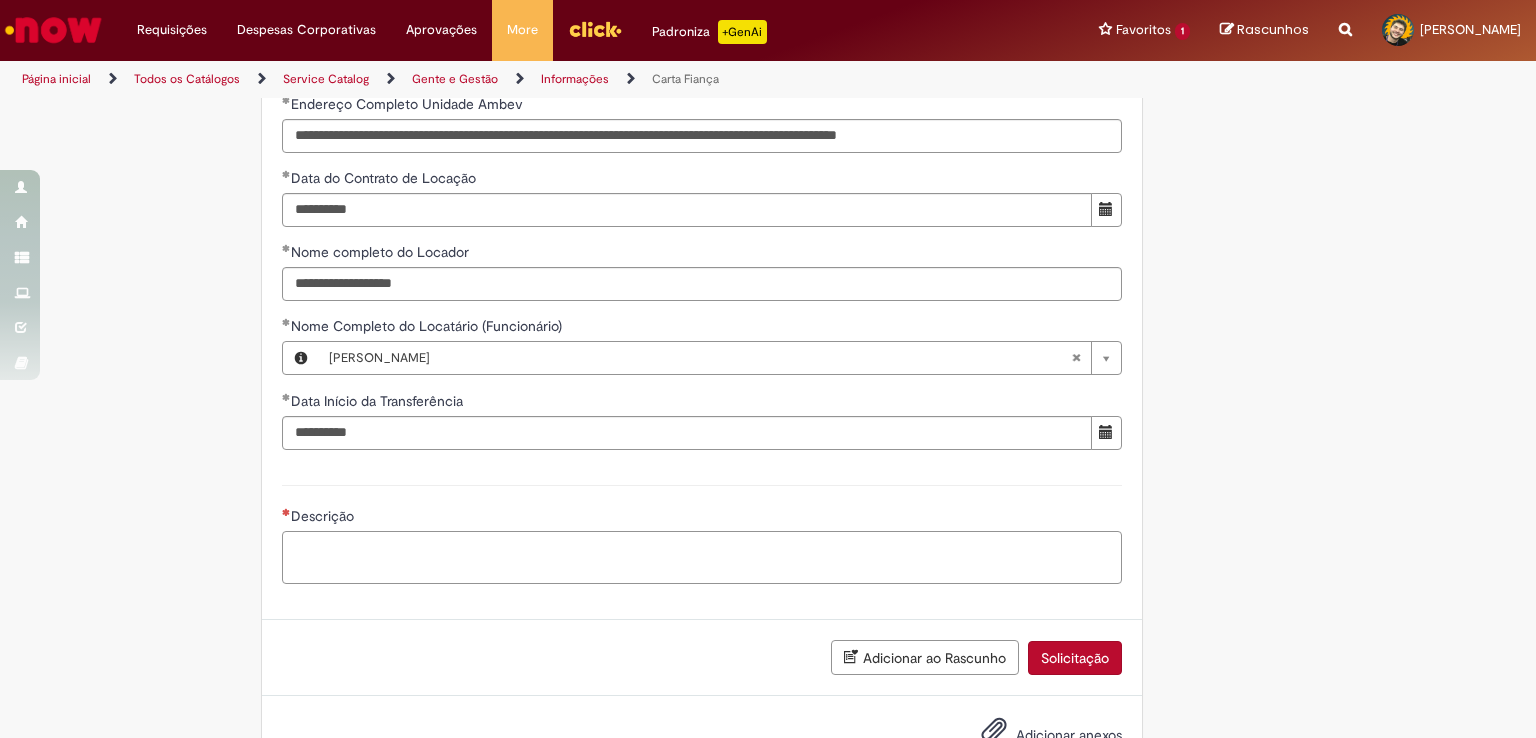 click on "Descrição" at bounding box center (702, 558) 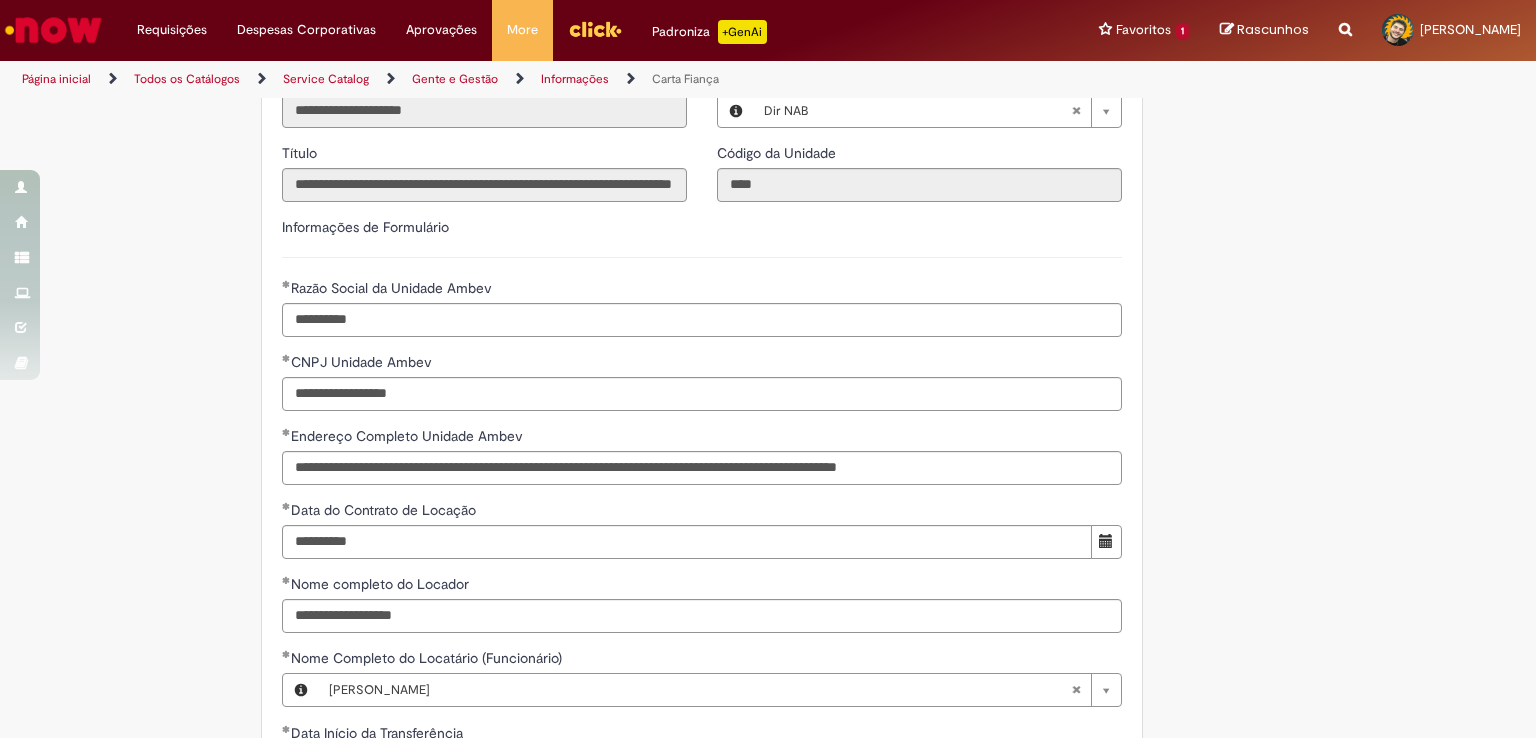 scroll, scrollTop: 700, scrollLeft: 0, axis: vertical 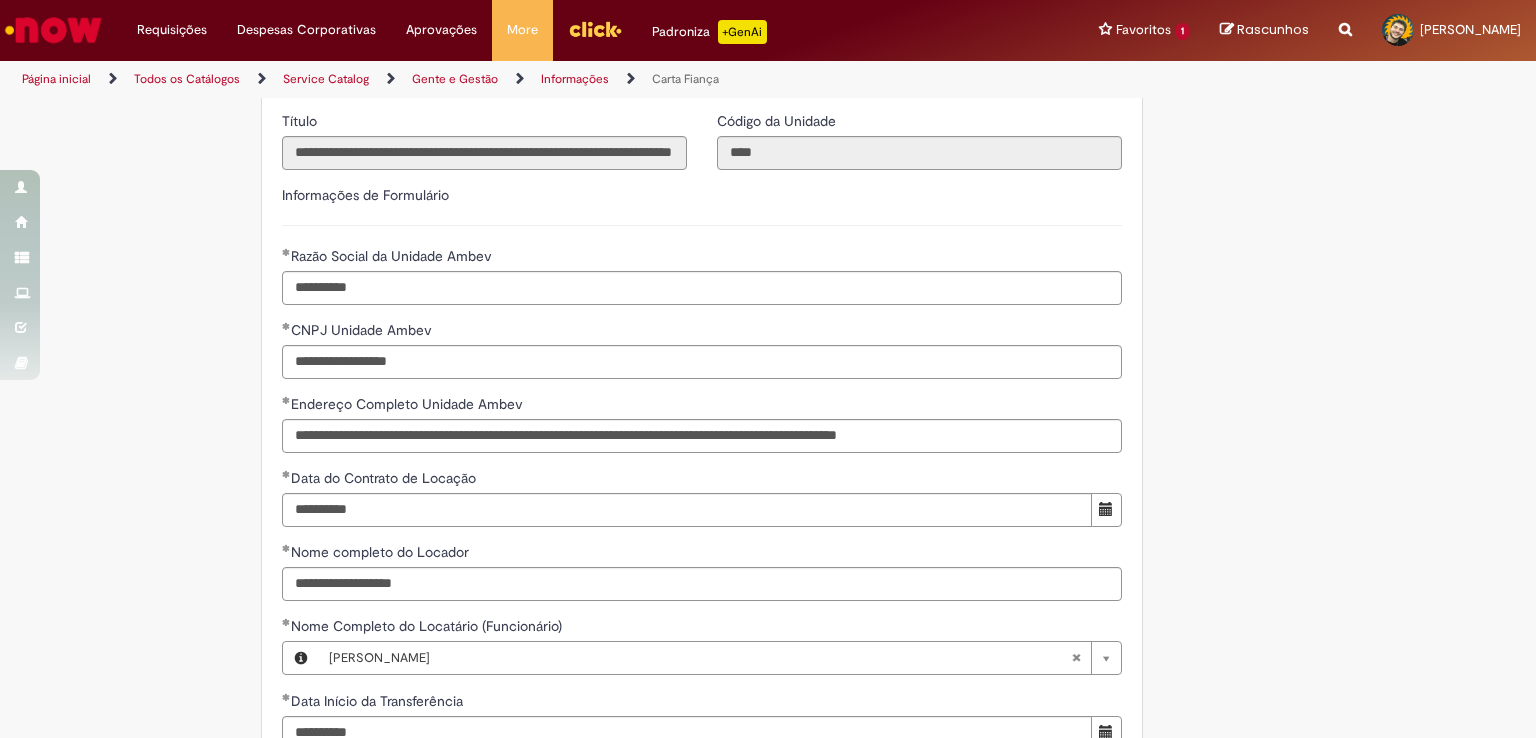 type on "**********" 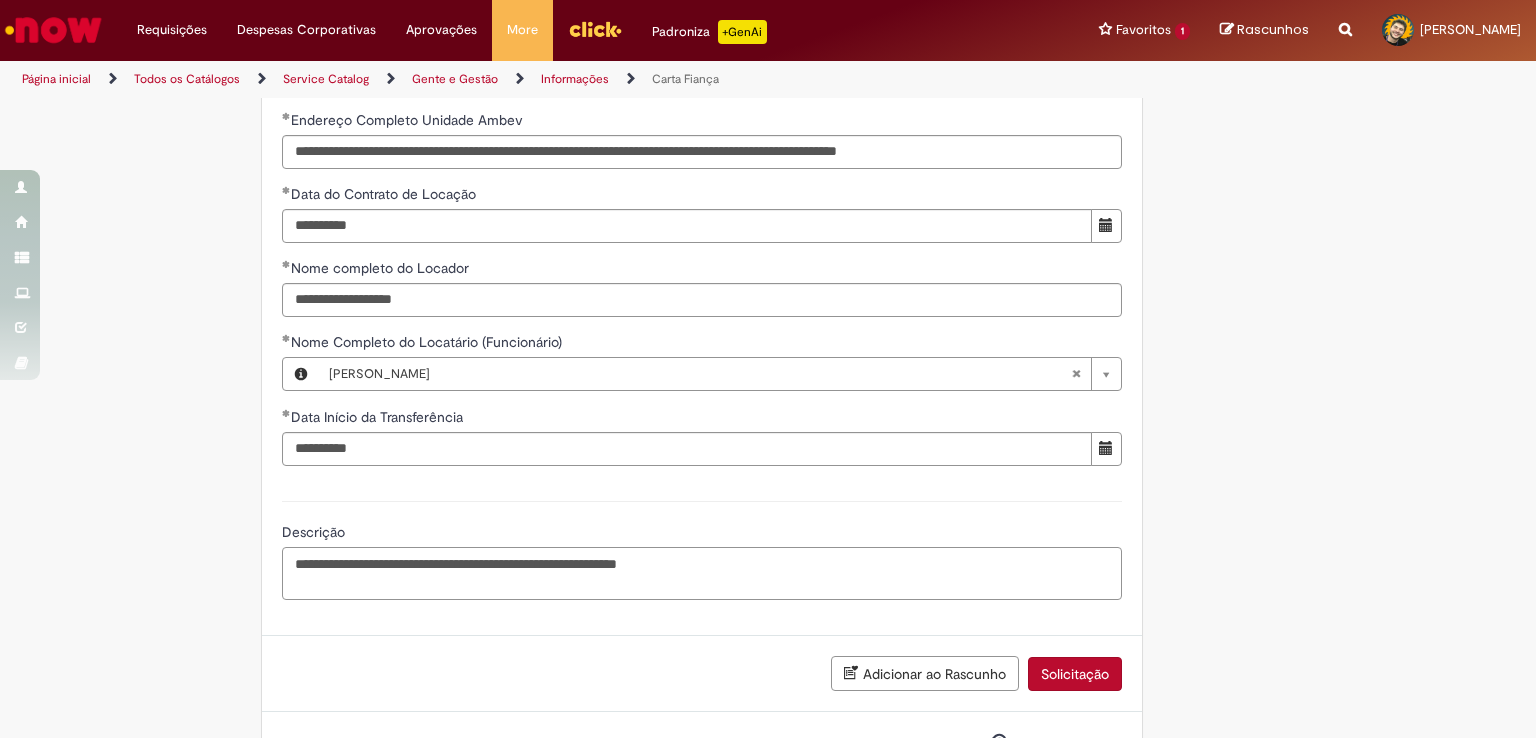 scroll, scrollTop: 1084, scrollLeft: 0, axis: vertical 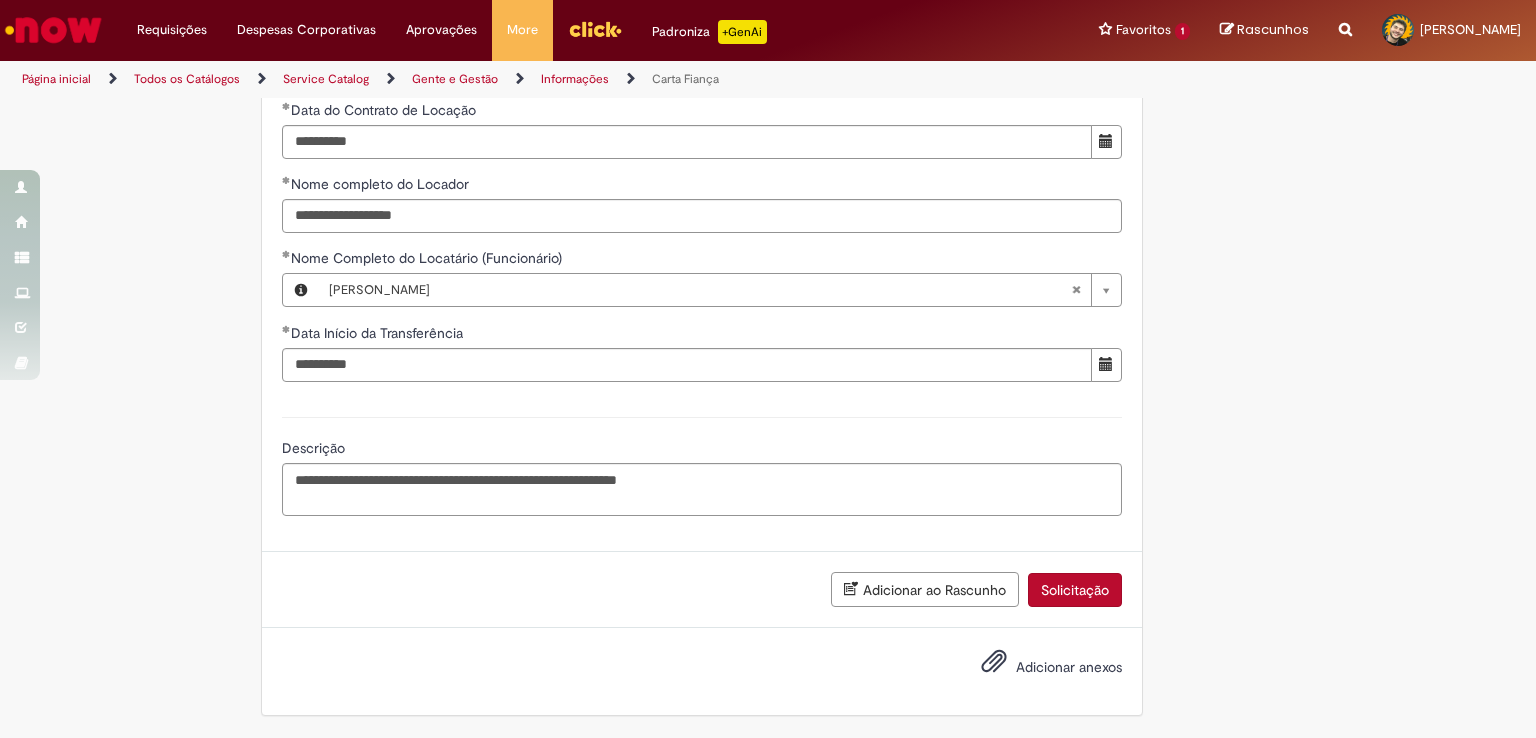 click on "Solicitação" at bounding box center (1075, 590) 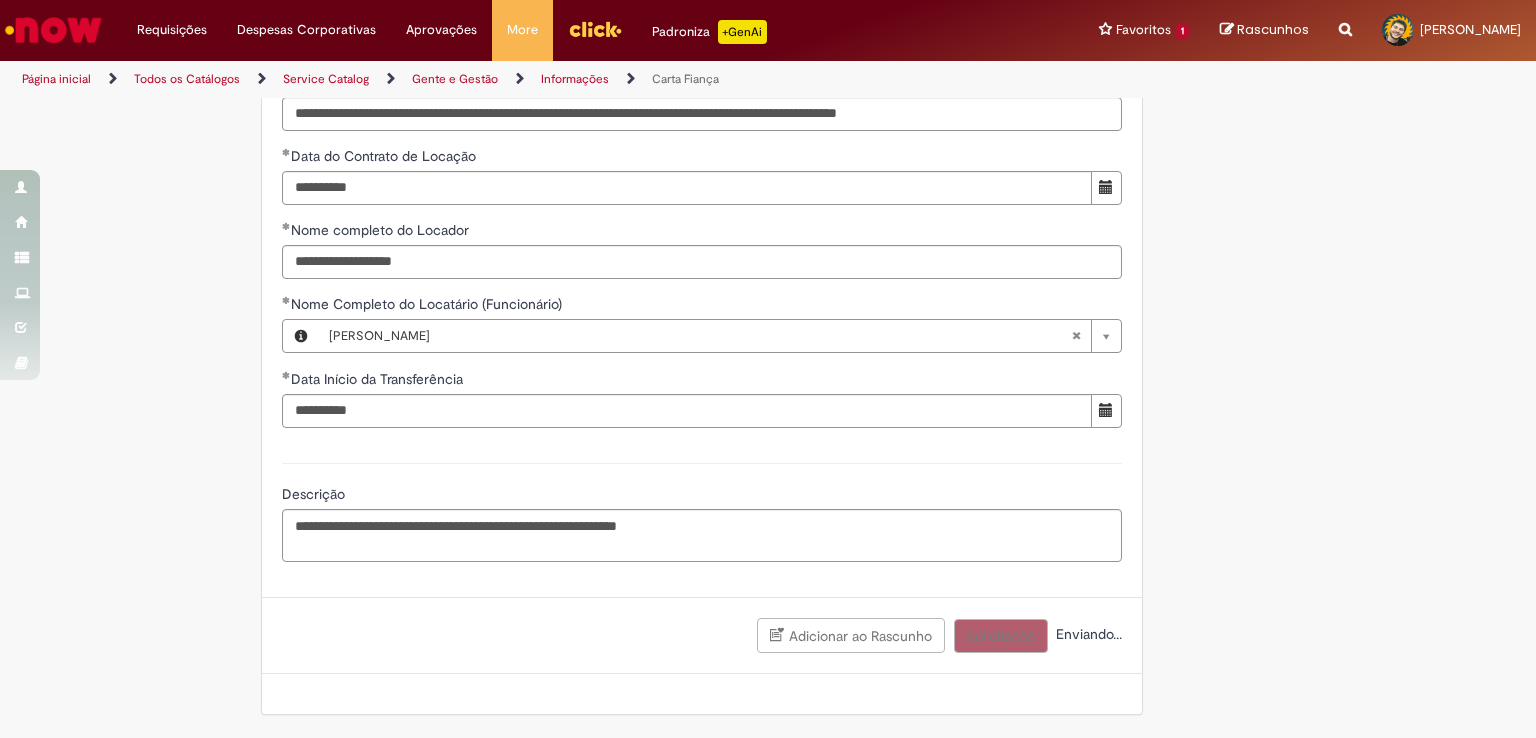 scroll, scrollTop: 1039, scrollLeft: 0, axis: vertical 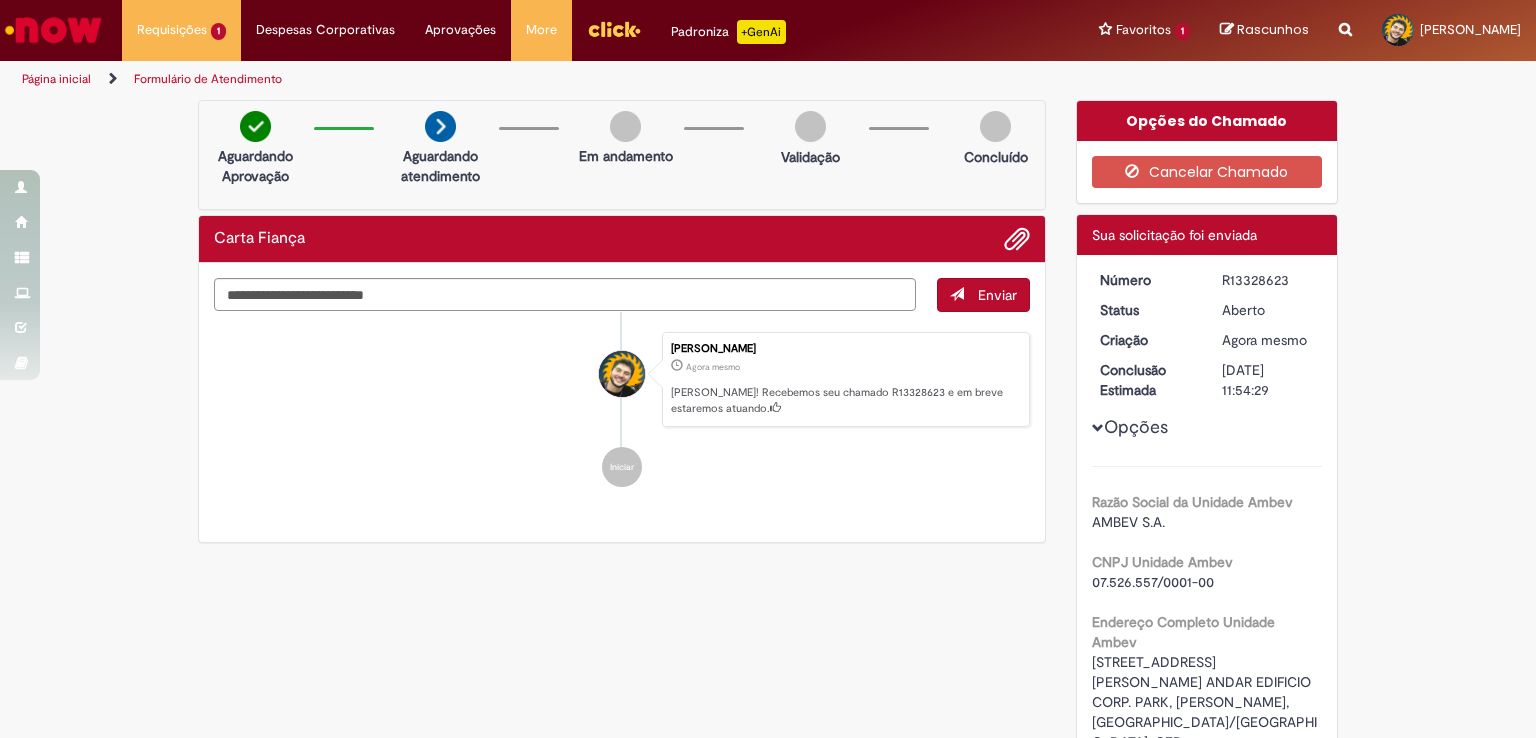 drag, startPoint x: 191, startPoint y: 3, endPoint x: 906, endPoint y: 638, distance: 956.2688 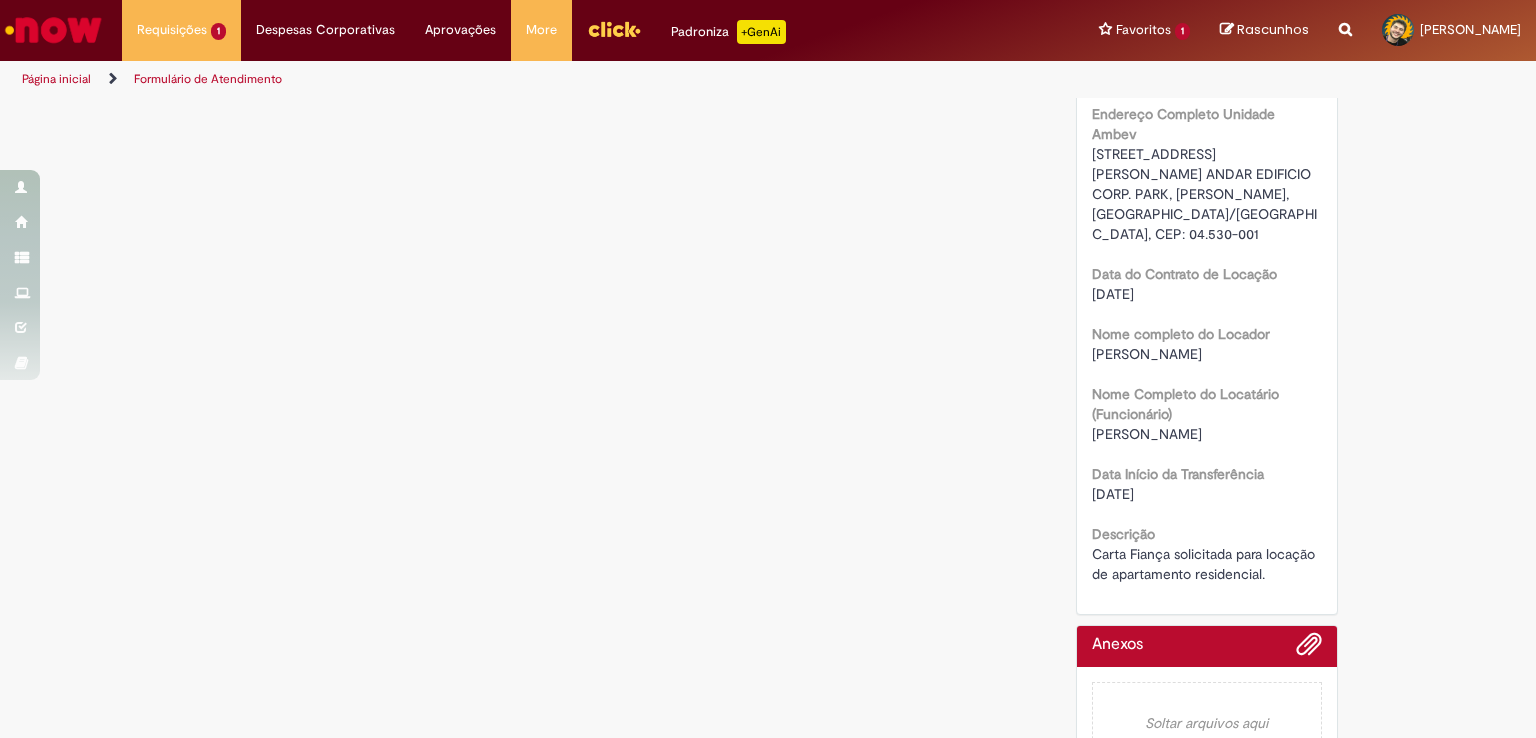 scroll, scrollTop: 518, scrollLeft: 0, axis: vertical 